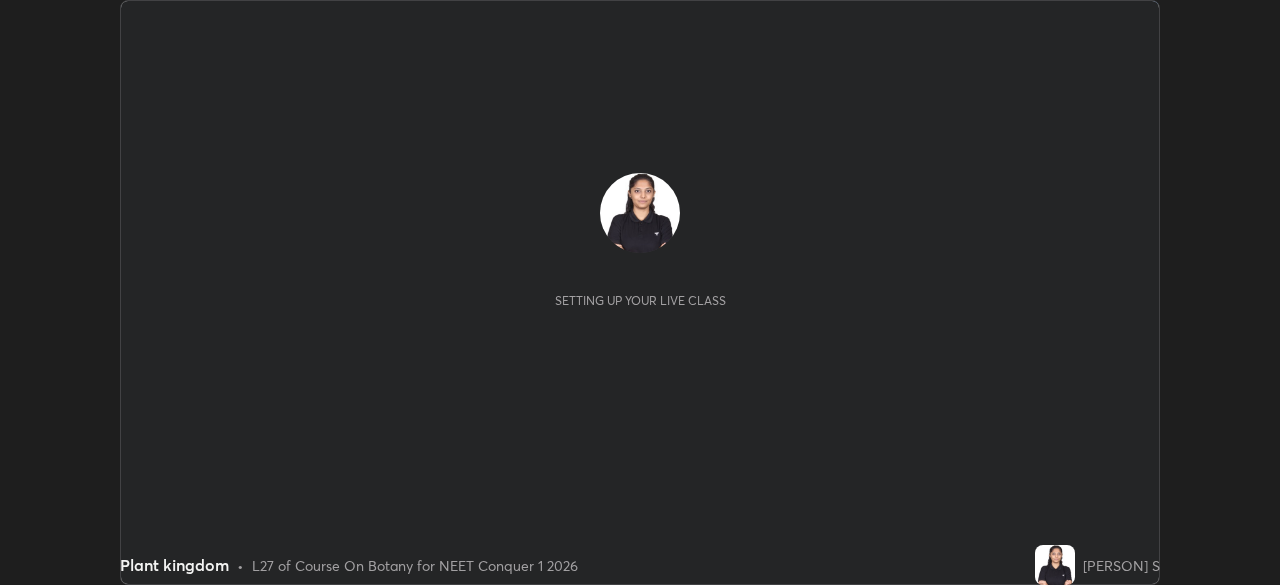scroll, scrollTop: 0, scrollLeft: 0, axis: both 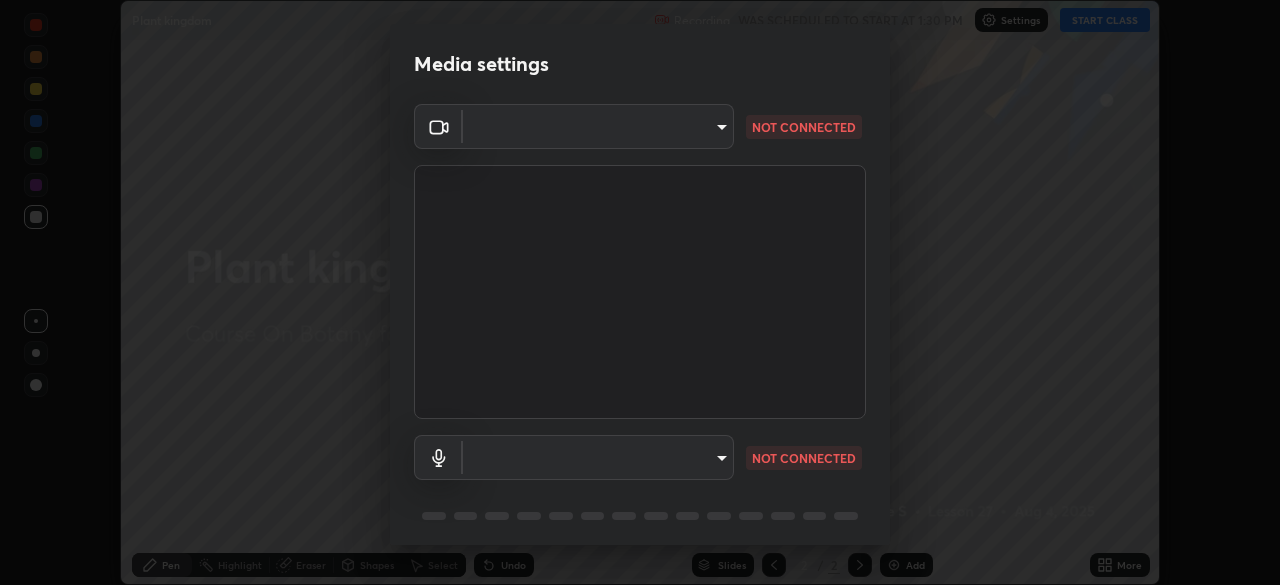type on "f7a3972b1aa4ccc2bb278f1e0e3147348a18408e8ce32c2dd239d99c5c07823a" 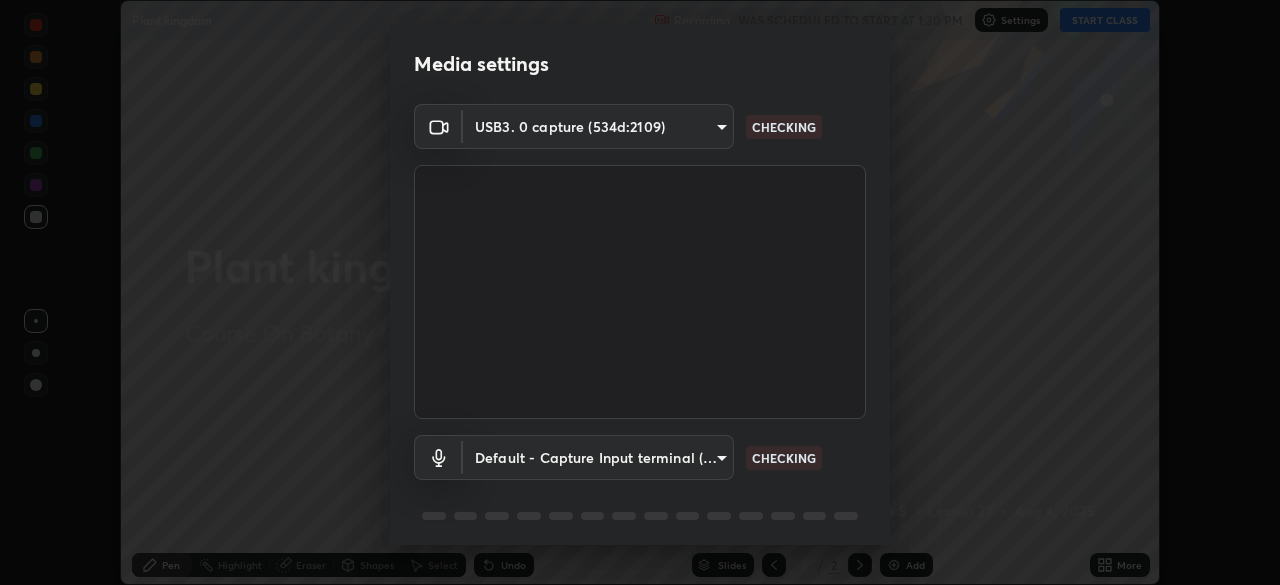 scroll, scrollTop: 71, scrollLeft: 0, axis: vertical 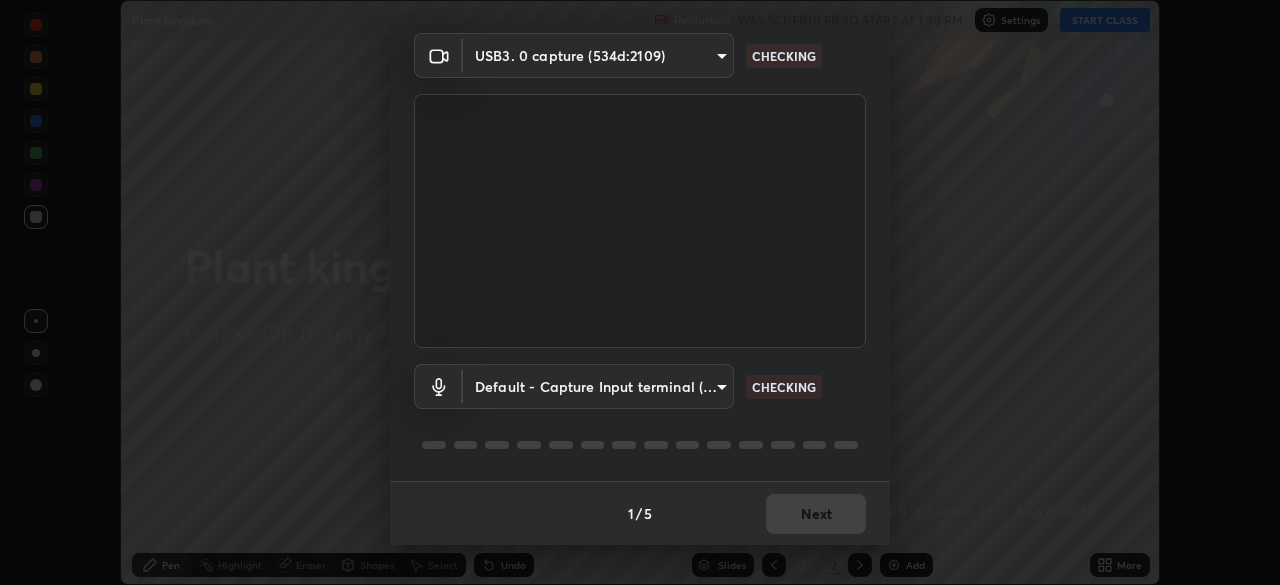click on "Erase all Plant kingdom Recording WAS SCHEDULED TO START AT  1:30 PM Settings START CLASS Setting up your live class Plant kingdom • L27 of Course On Botany for NEET Conquer 1 2026 [PERSON] S Pen Highlight Eraser Shapes Select Undo Slides 2 / 2 Add More No doubts shared Encourage your learners to ask a doubt for better clarity Report an issue Reason for reporting Buffering Chat not working Audio - Video sync issue Educator video quality low ​ Attach an image Report Media settings USB3. 0 capture (534d:2109) f7a3972b1aa4ccc2bb278f1e0e3147348a18408e8ce32c2dd239d99c5c07823a CHECKING Default - Capture Input terminal (Digital Array MIC) default CHECKING 1 / 5 Next" at bounding box center (640, 292) 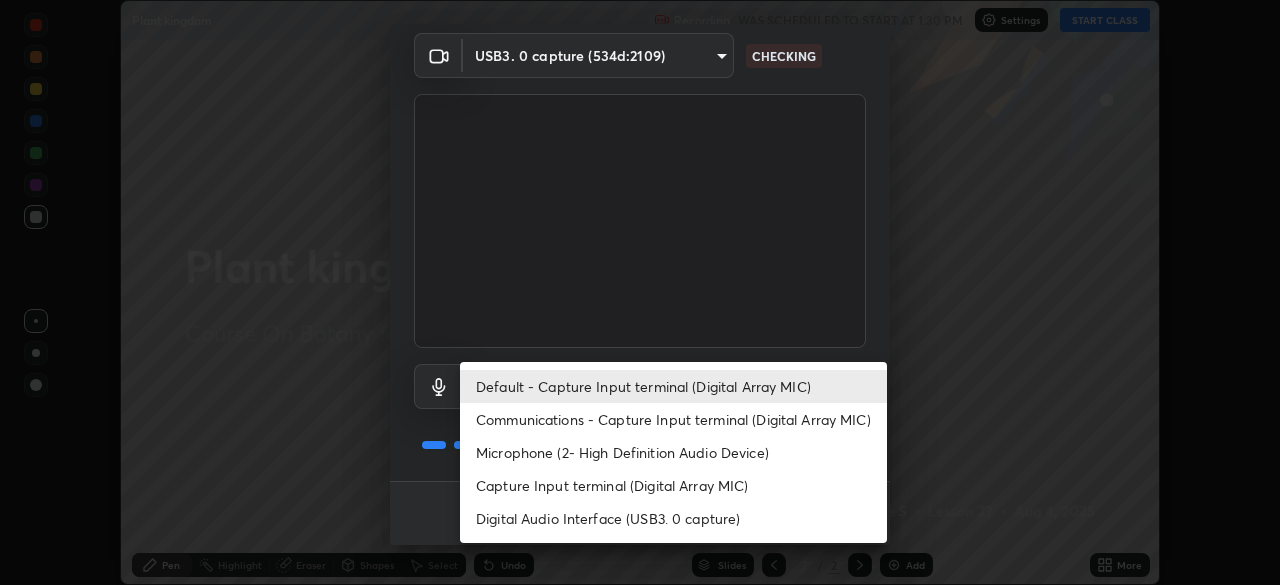 click on "Communications - Capture Input terminal (Digital Array MIC)" at bounding box center (673, 419) 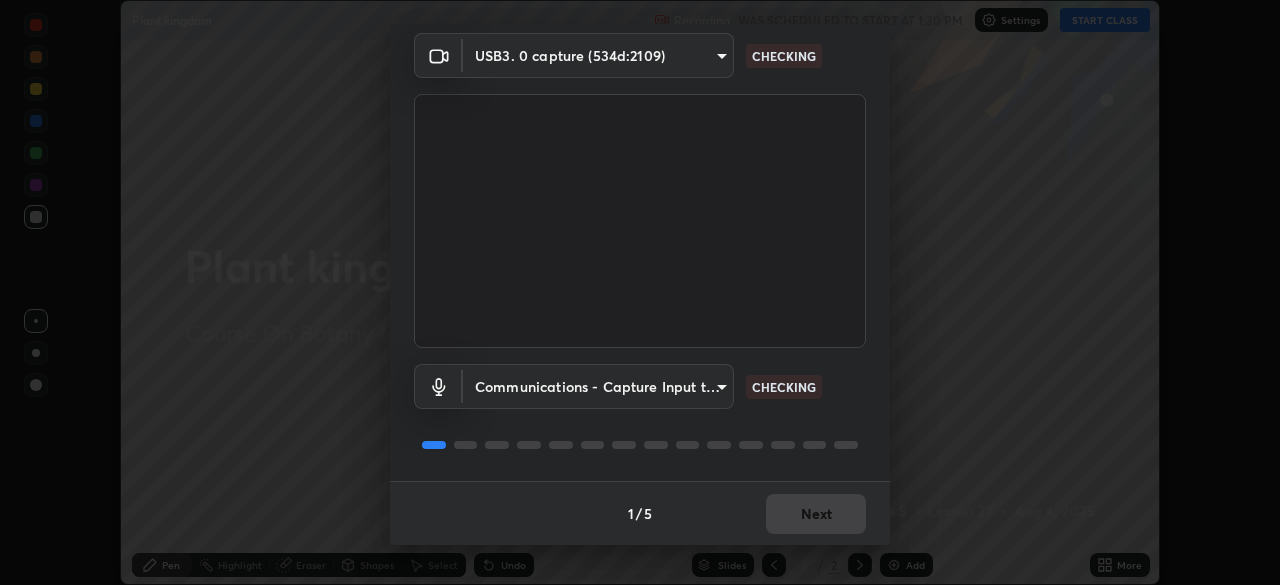 click on "Erase all Plant kingdom Recording WAS SCHEDULED TO START AT  1:30 PM Settings START CLASS Setting up your live class Plant kingdom • L27 of Course On Botany for NEET Conquer 1 2026 [PERSON] S Pen Highlight Eraser Shapes Select Undo Slides 2 / 2 Add More No doubts shared Encourage your learners to ask a doubt for better clarity Report an issue Reason for reporting Buffering Chat not working Audio - Video sync issue Educator video quality low ​ Attach an image Report Media settings USB3. 0 capture (534d:2109) f7a3972b1aa4ccc2bb278f1e0e3147348a18408e8ce32c2dd239d99c5c07823a CHECKING Communications - Capture Input terminal (Digital Array MIC) communications CHECKING 1 / 5 Next" at bounding box center (640, 292) 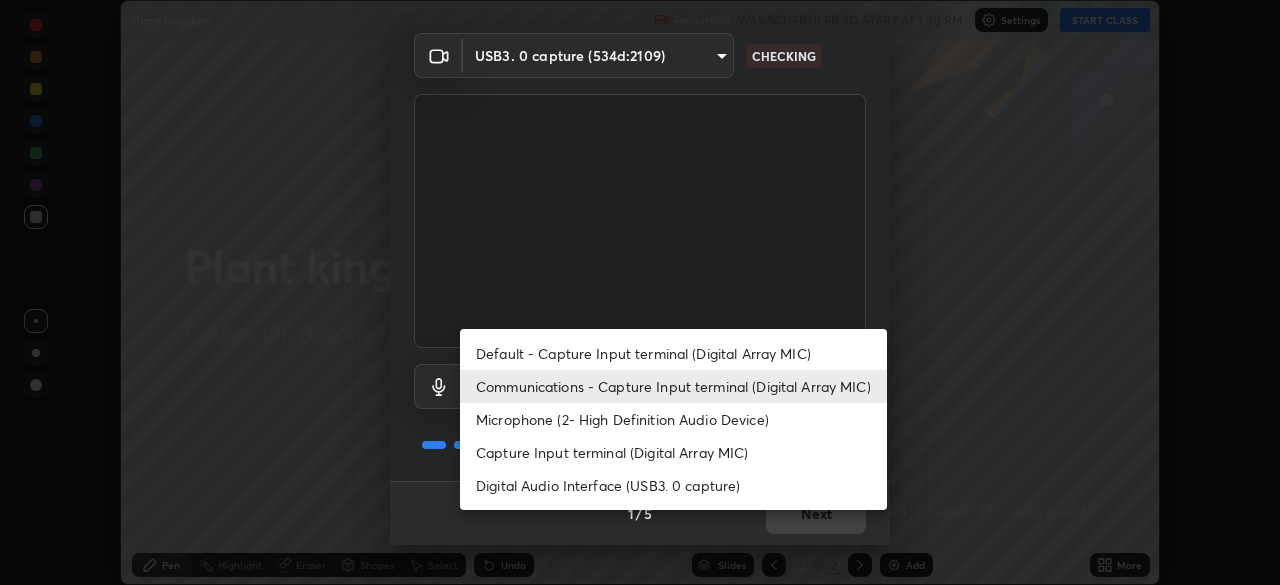 click on "Default - Capture Input terminal (Digital Array MIC)" at bounding box center [673, 353] 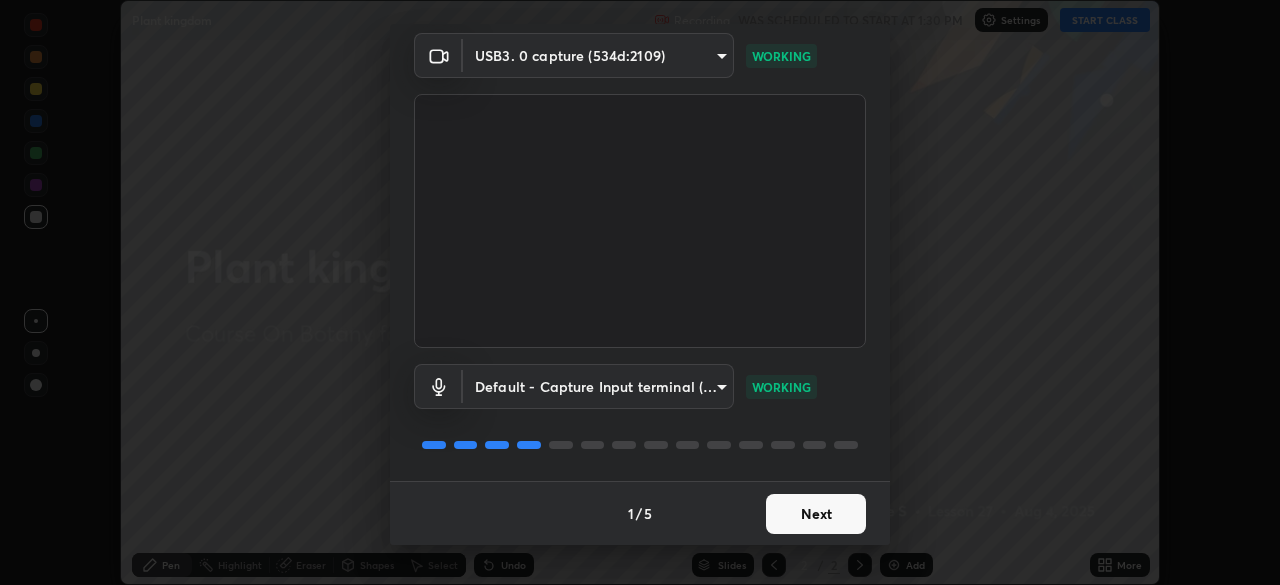 click on "Next" at bounding box center [816, 514] 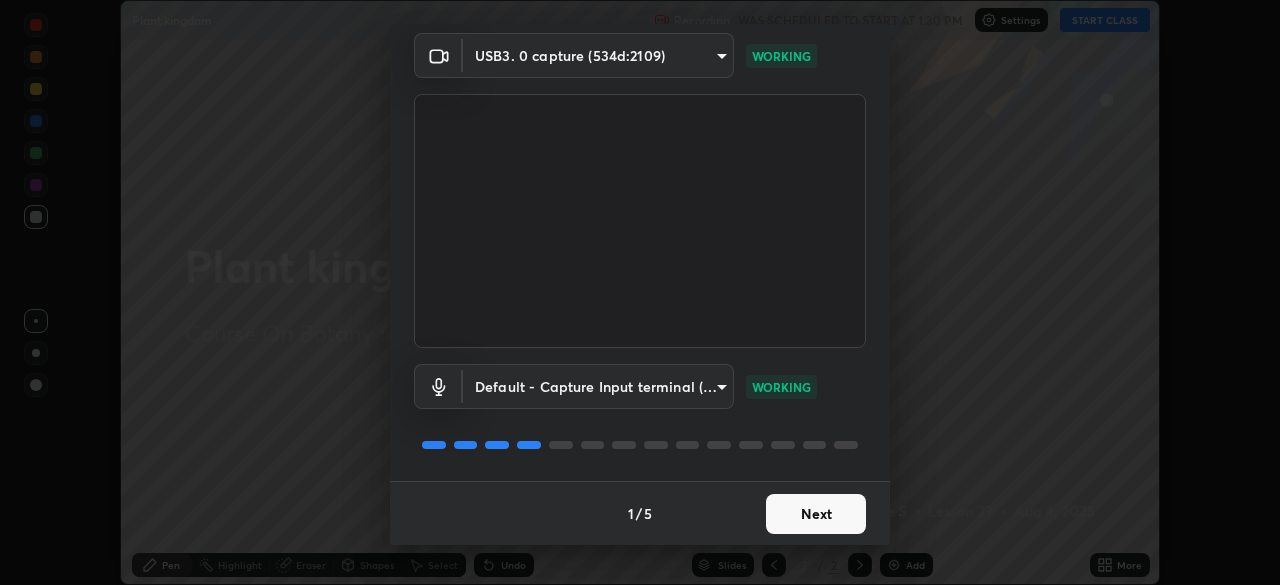 scroll, scrollTop: 0, scrollLeft: 0, axis: both 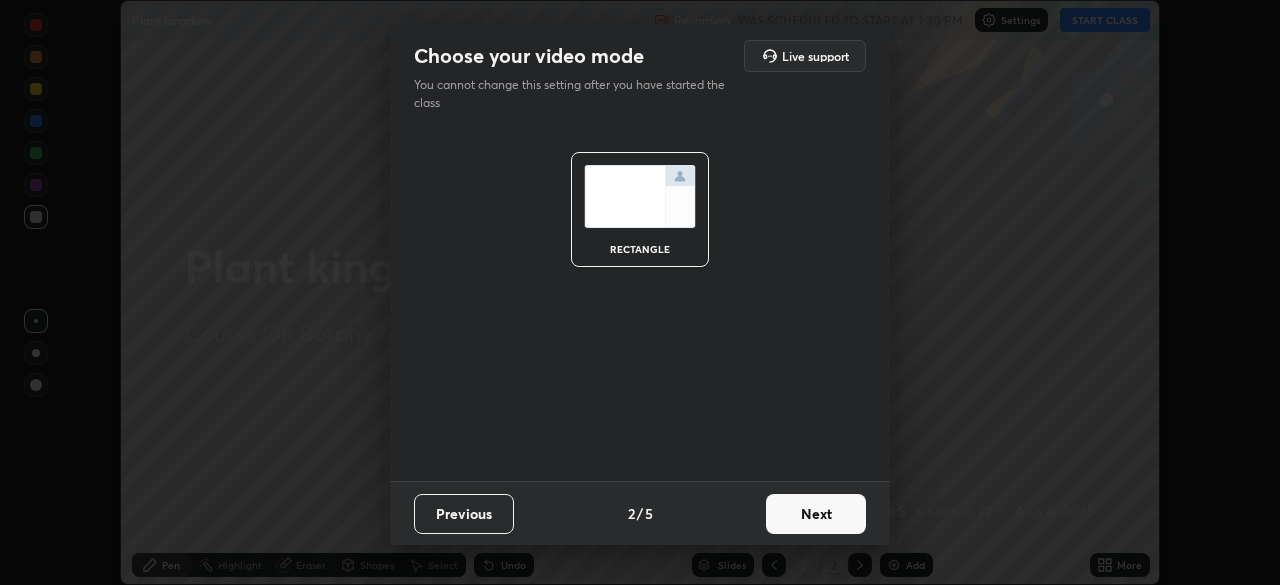 click on "Next" at bounding box center (816, 514) 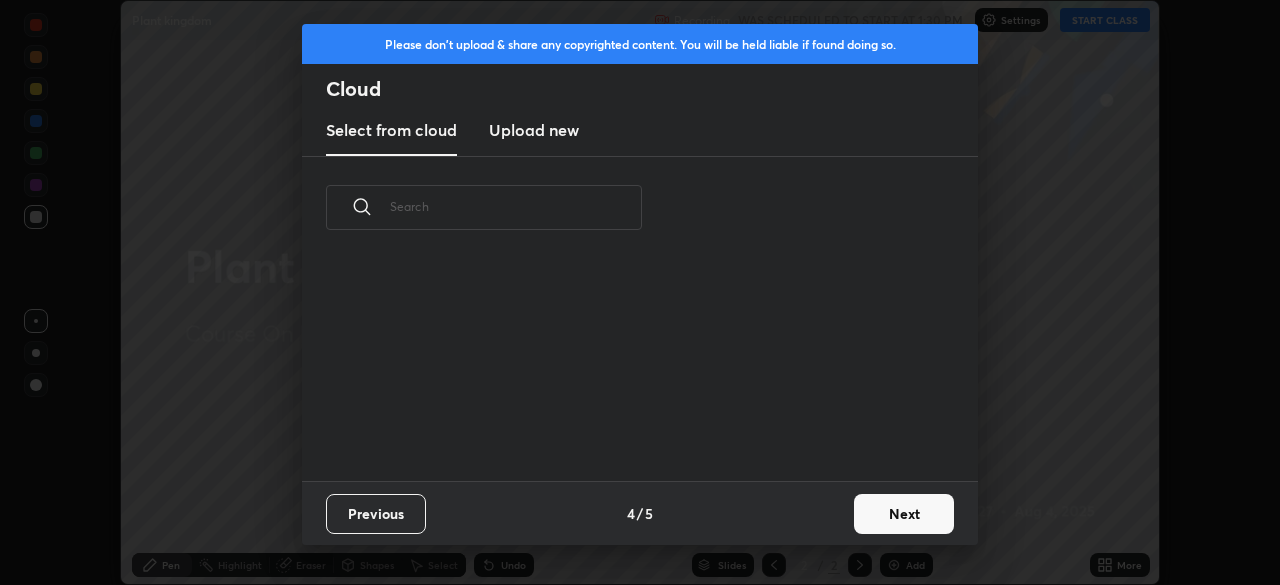 click on "Next" at bounding box center [904, 514] 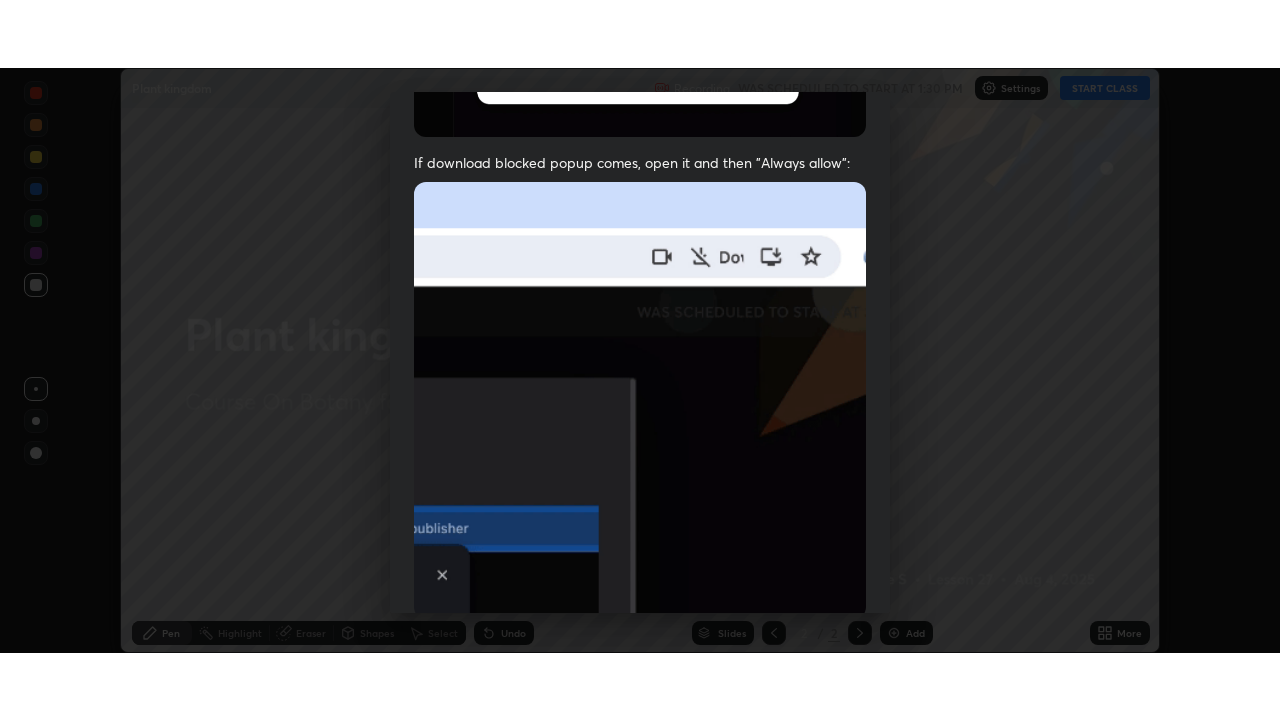 scroll, scrollTop: 479, scrollLeft: 0, axis: vertical 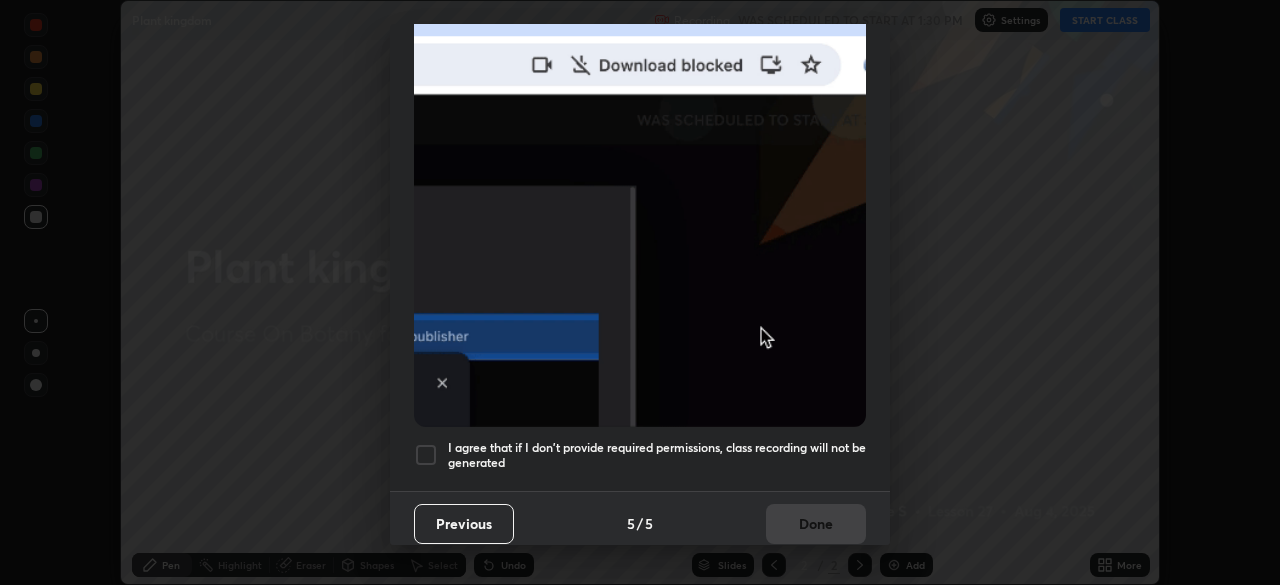 click on "I agree that if I don't provide required permissions, class recording will not be generated" at bounding box center (657, 455) 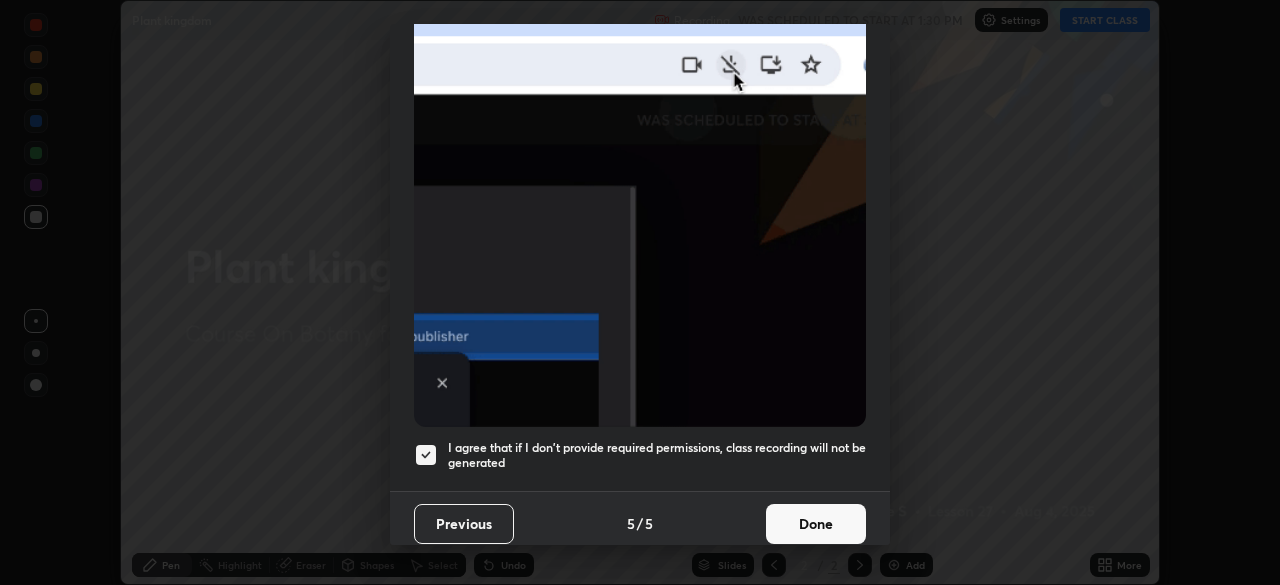 click on "Done" at bounding box center [816, 524] 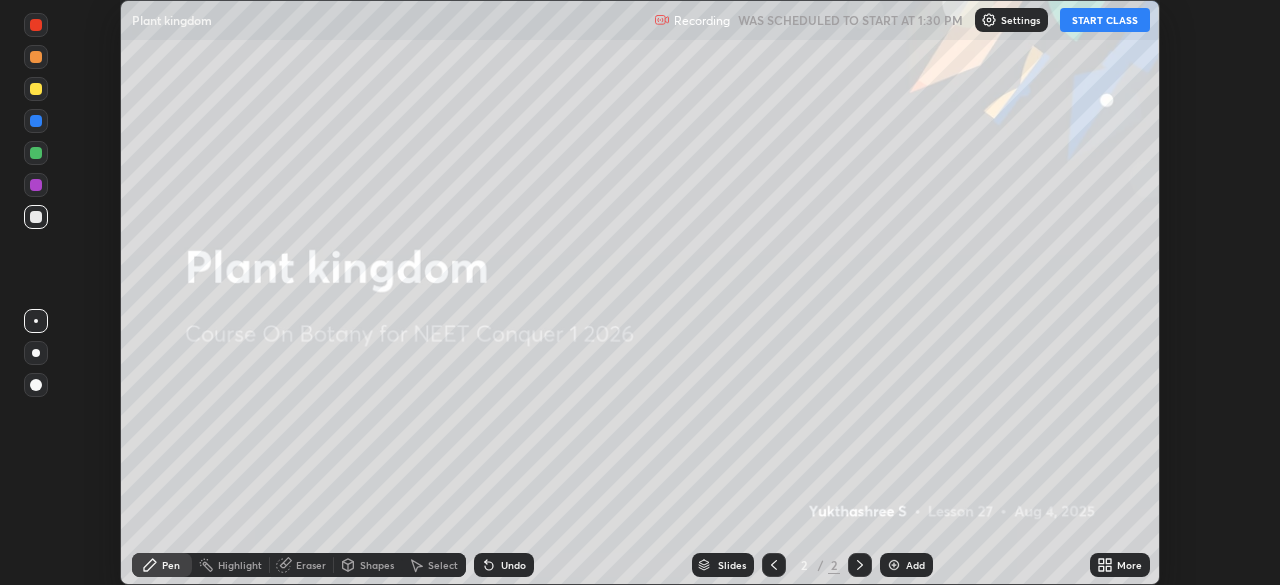 click on "START CLASS" at bounding box center (1105, 20) 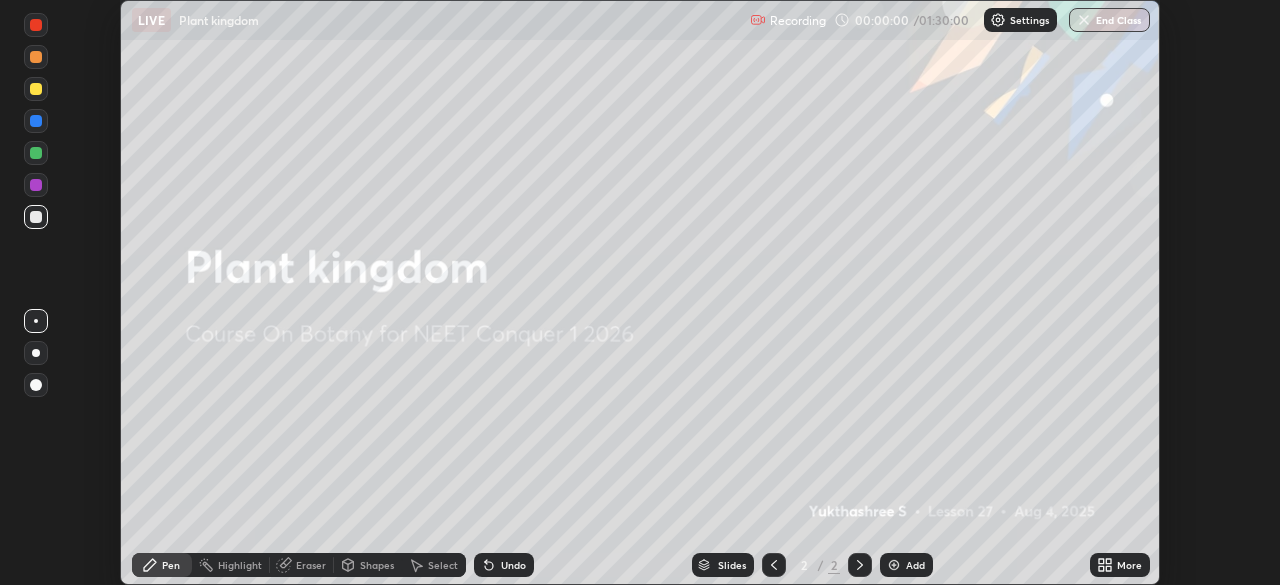 click on "More" at bounding box center (1129, 565) 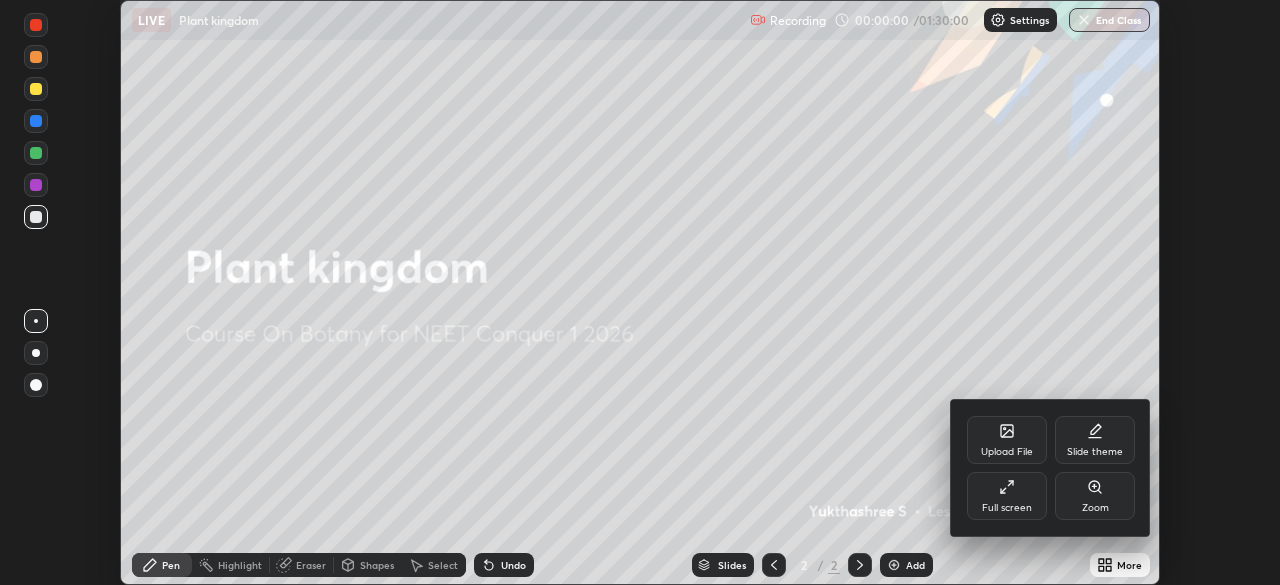 click 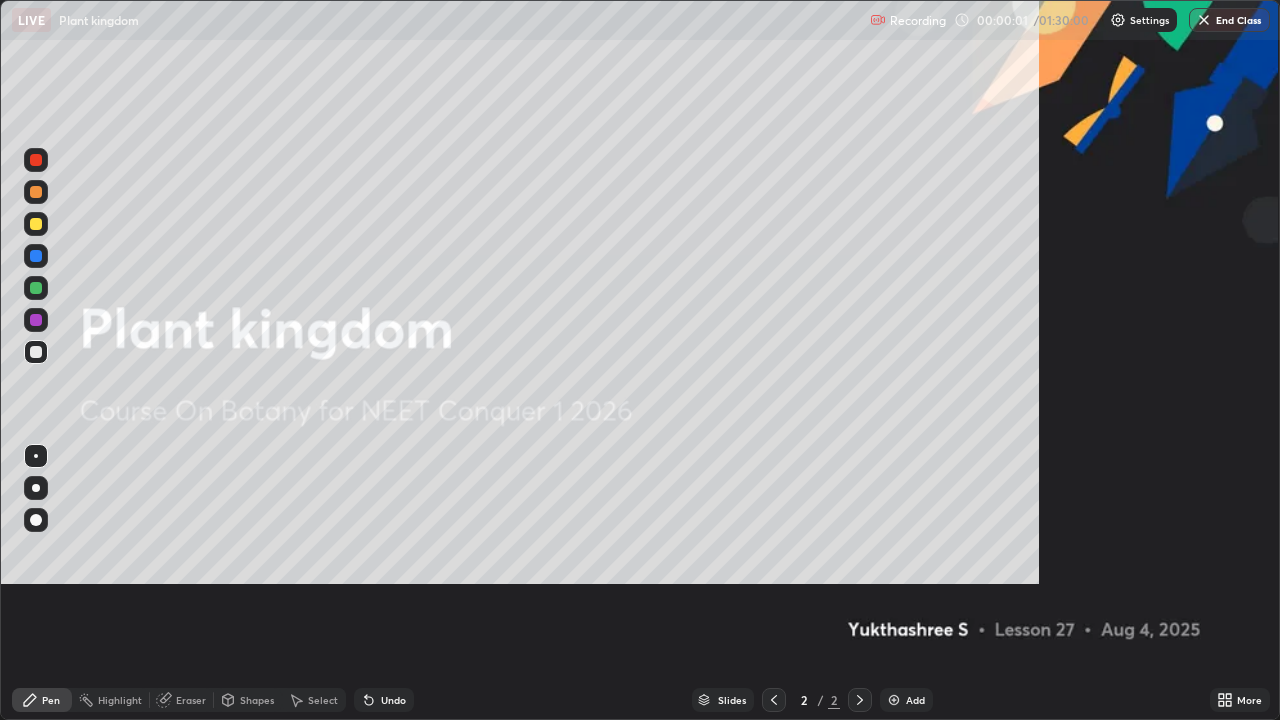 scroll, scrollTop: 99280, scrollLeft: 98720, axis: both 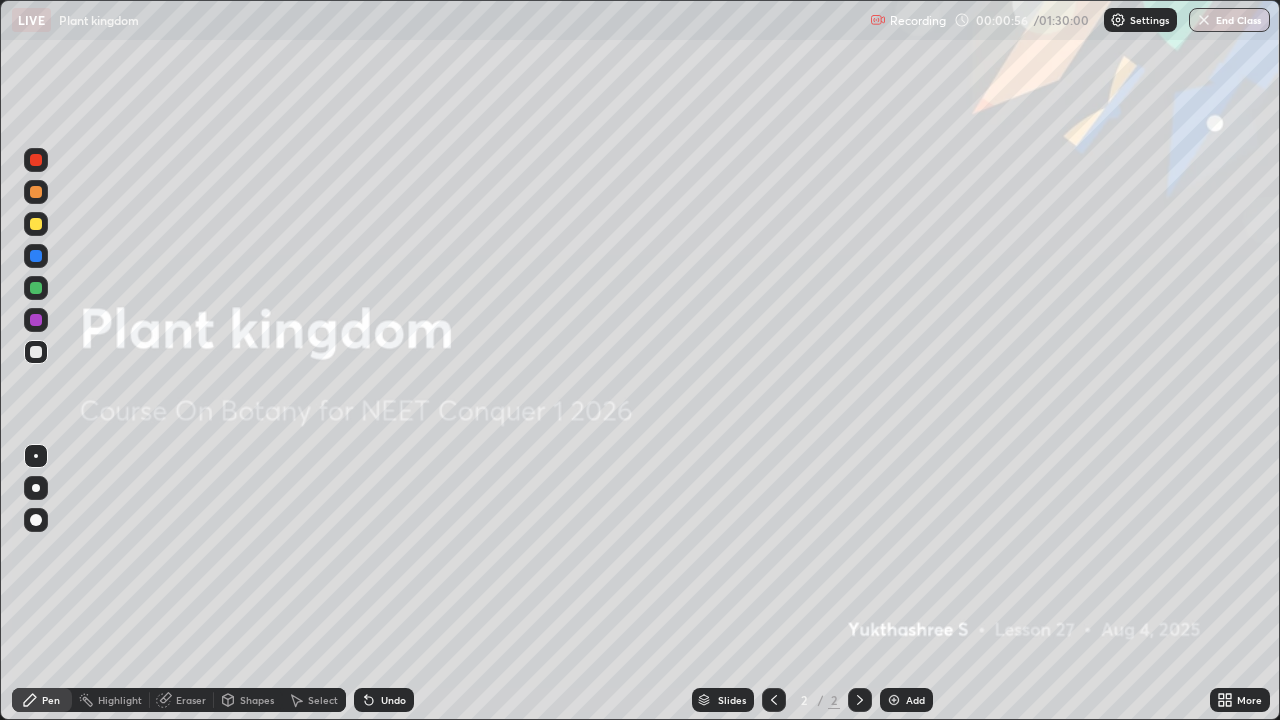 click on "More" at bounding box center (1240, 700) 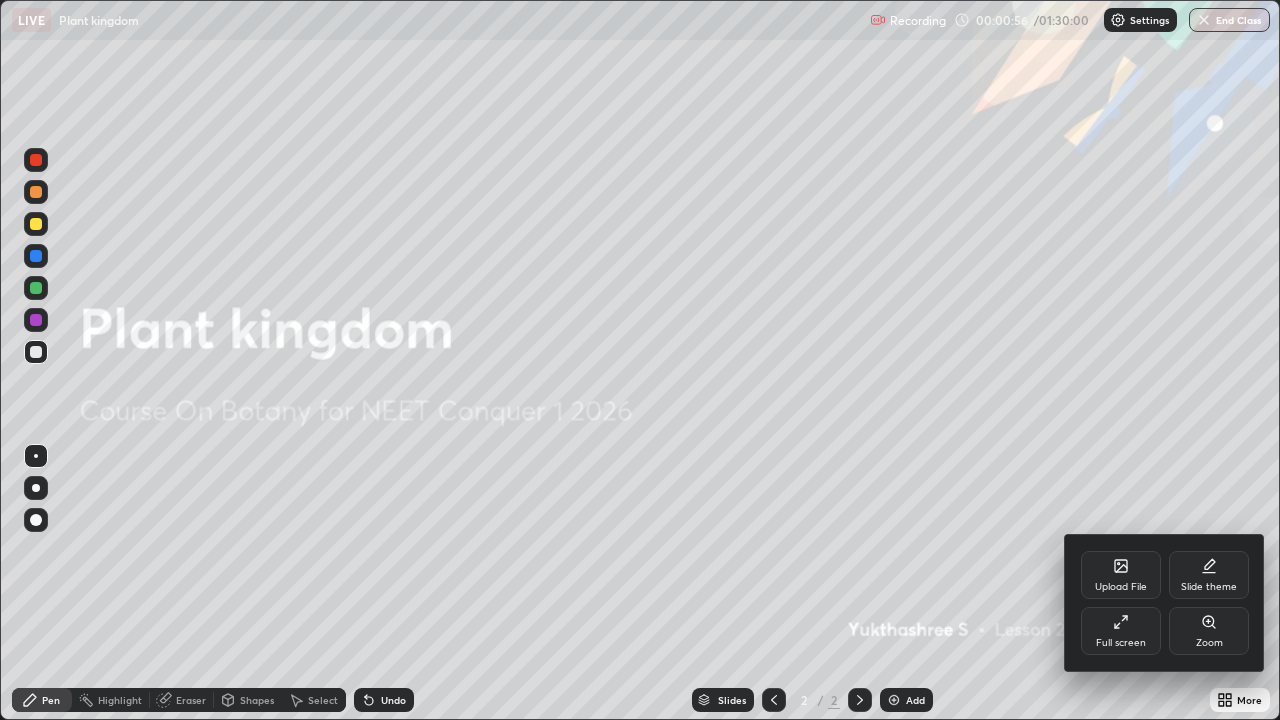 click on "Slide theme" at bounding box center [1209, 575] 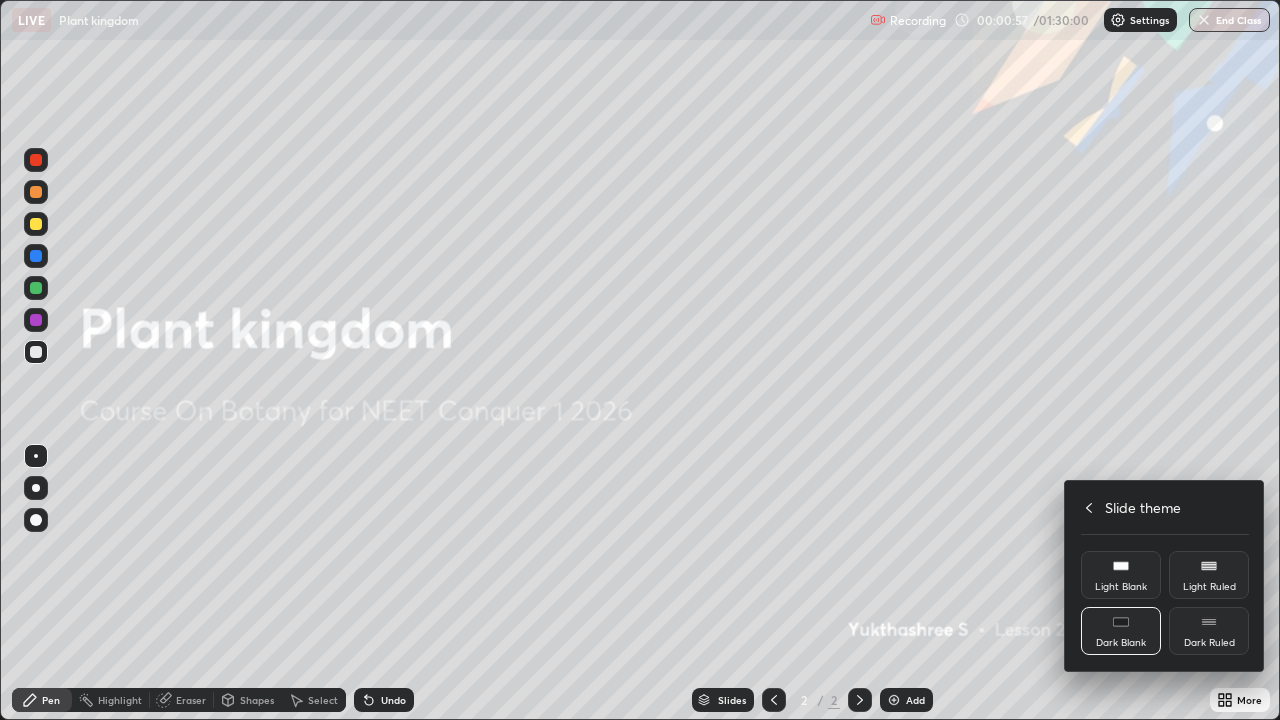 click on "Dark Ruled" at bounding box center [1209, 631] 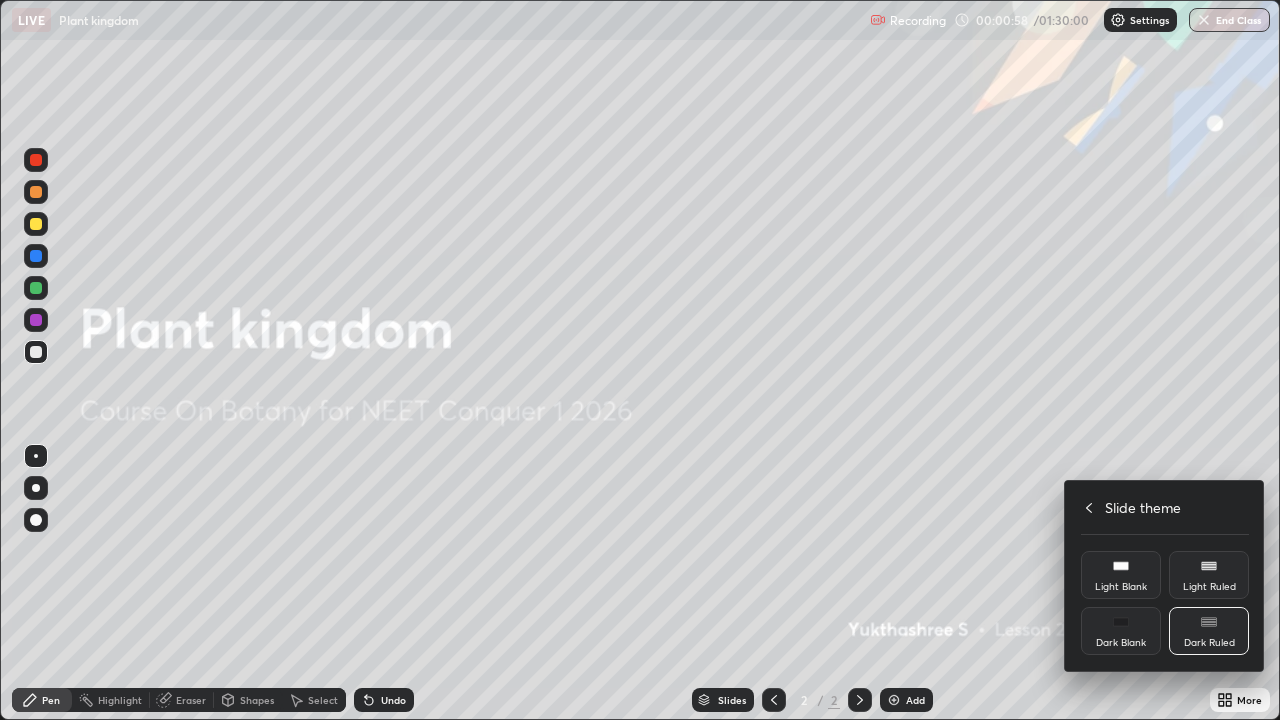 click 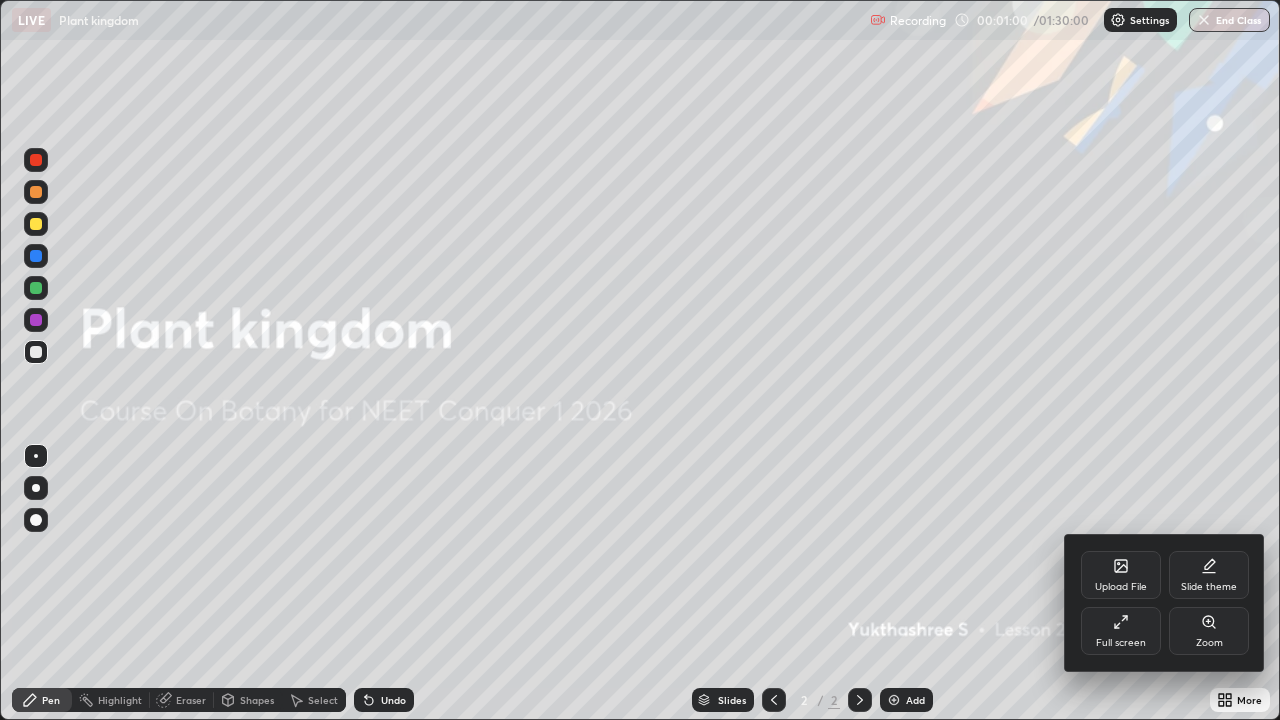 click at bounding box center (640, 360) 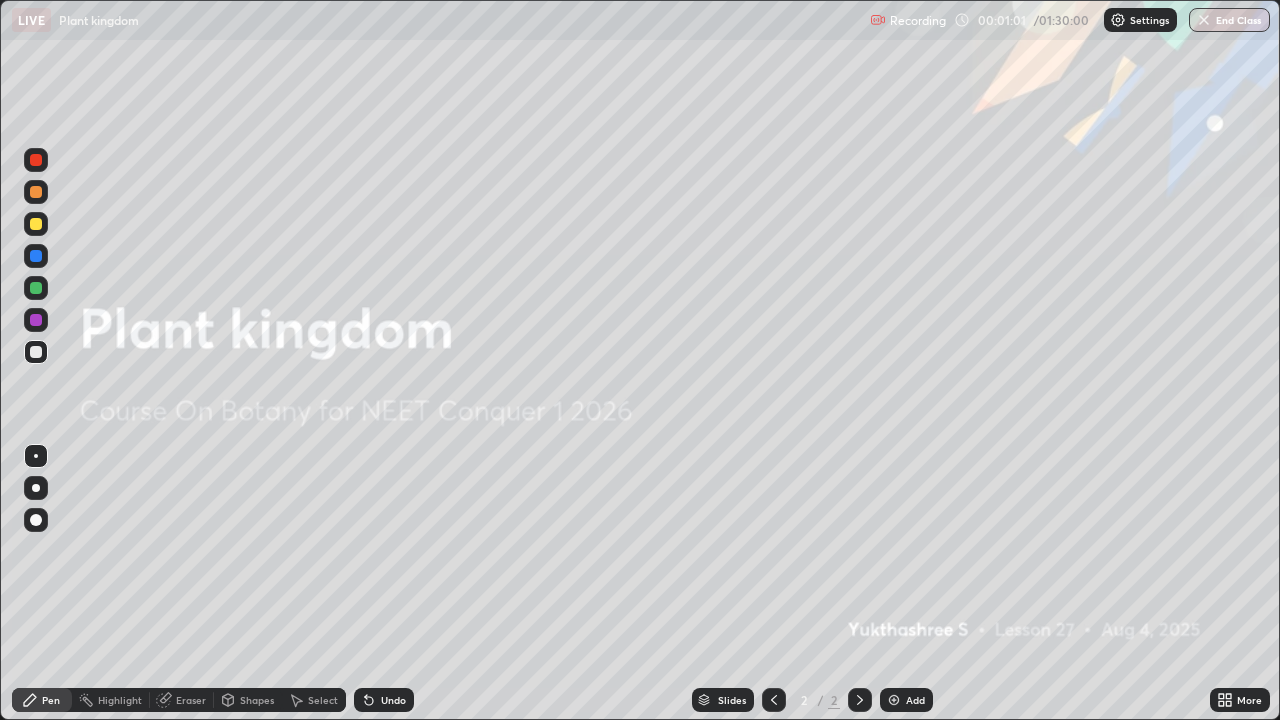 click on "More" at bounding box center (1240, 700) 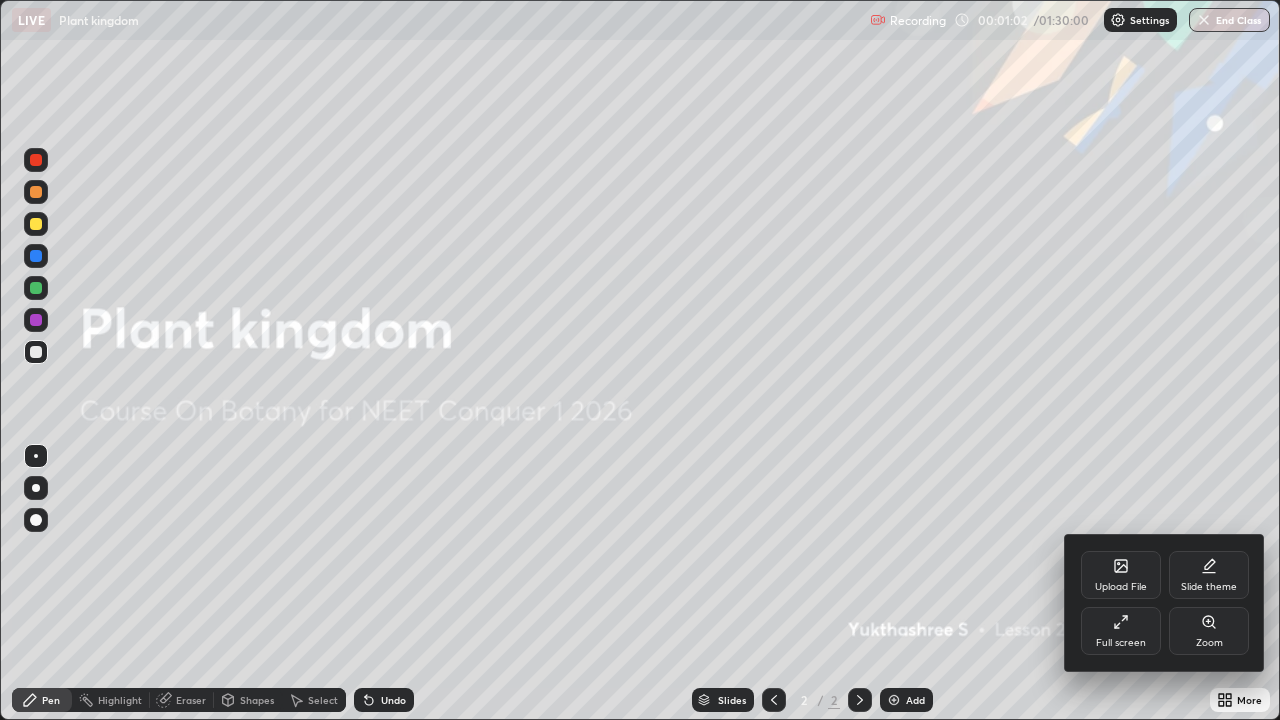 click on "Full screen" at bounding box center (1121, 631) 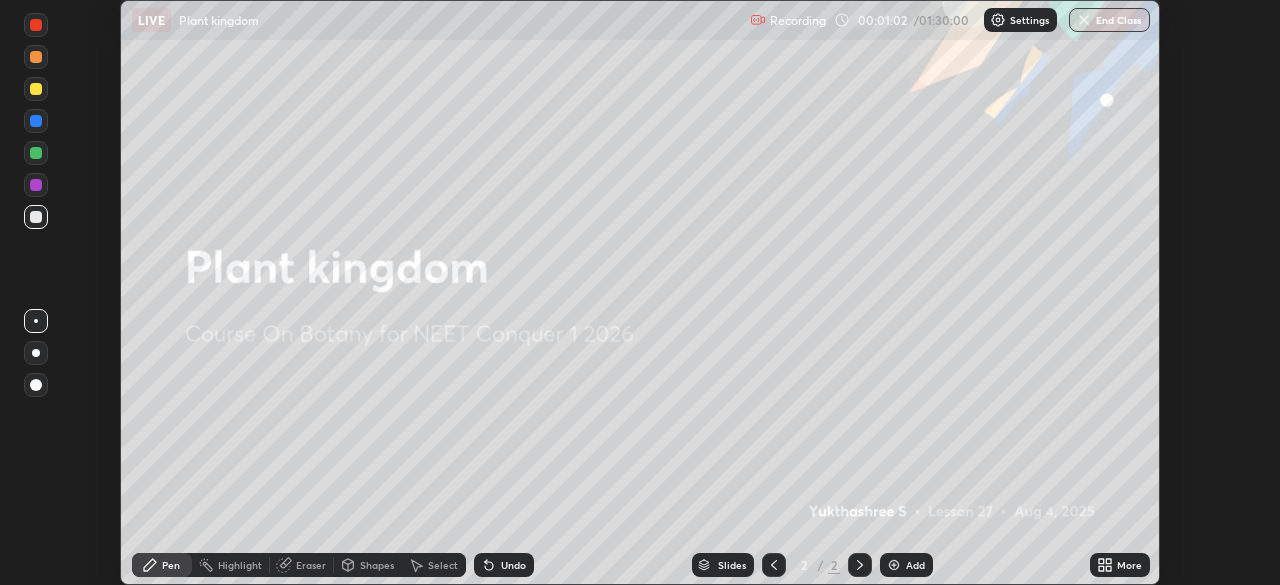 scroll, scrollTop: 585, scrollLeft: 1280, axis: both 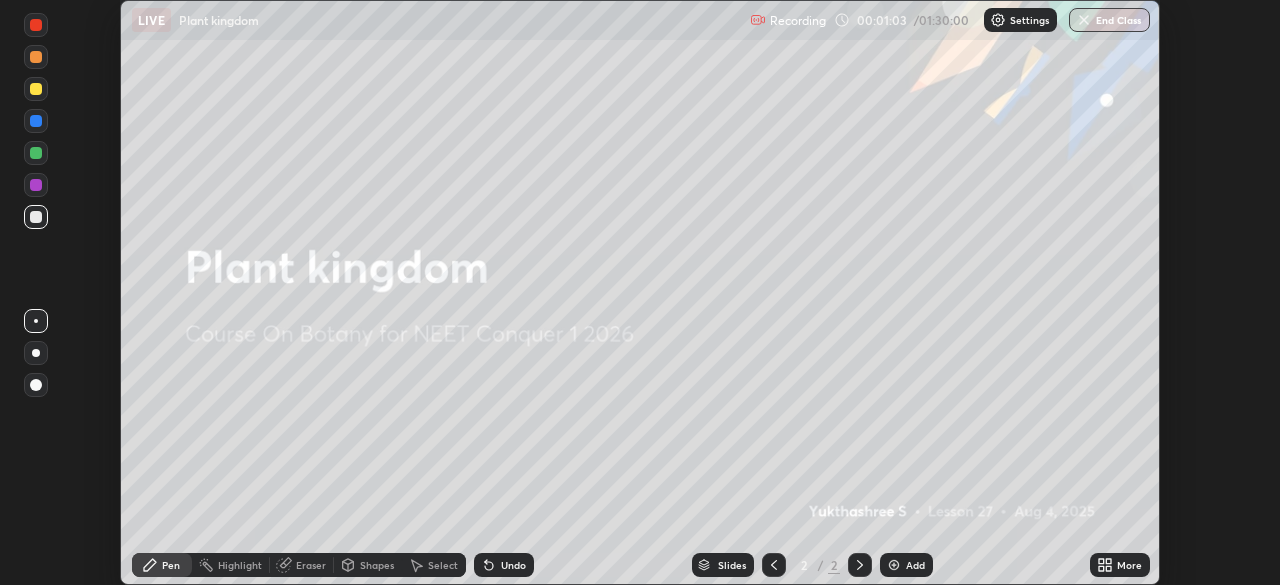 click on "More" at bounding box center (1129, 565) 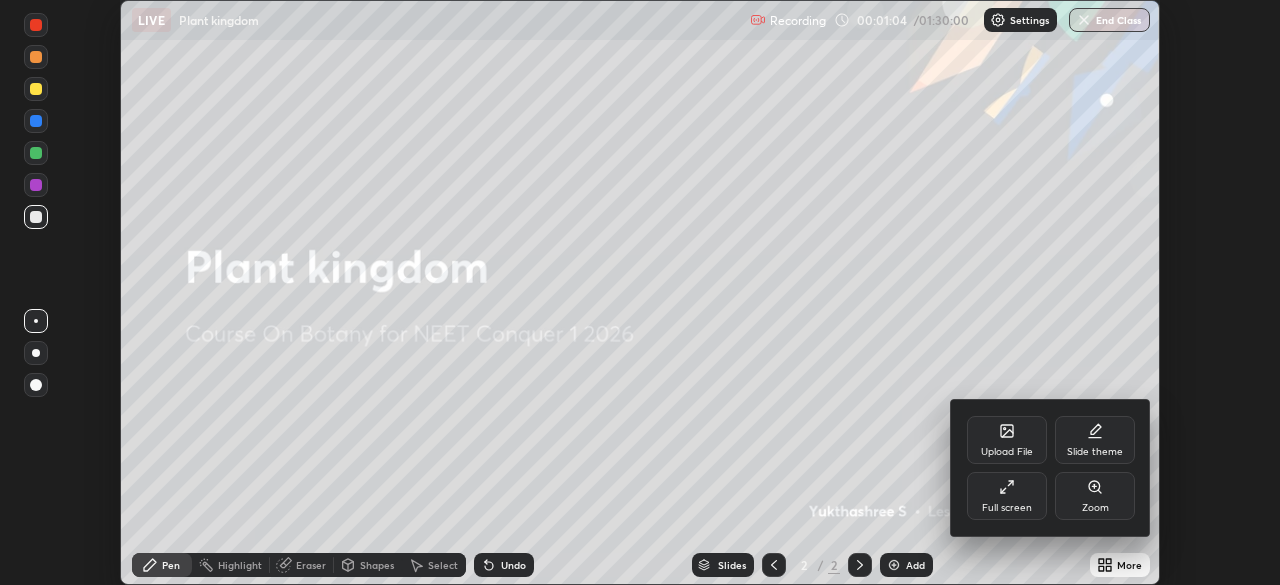 click on "Full screen" at bounding box center (1007, 496) 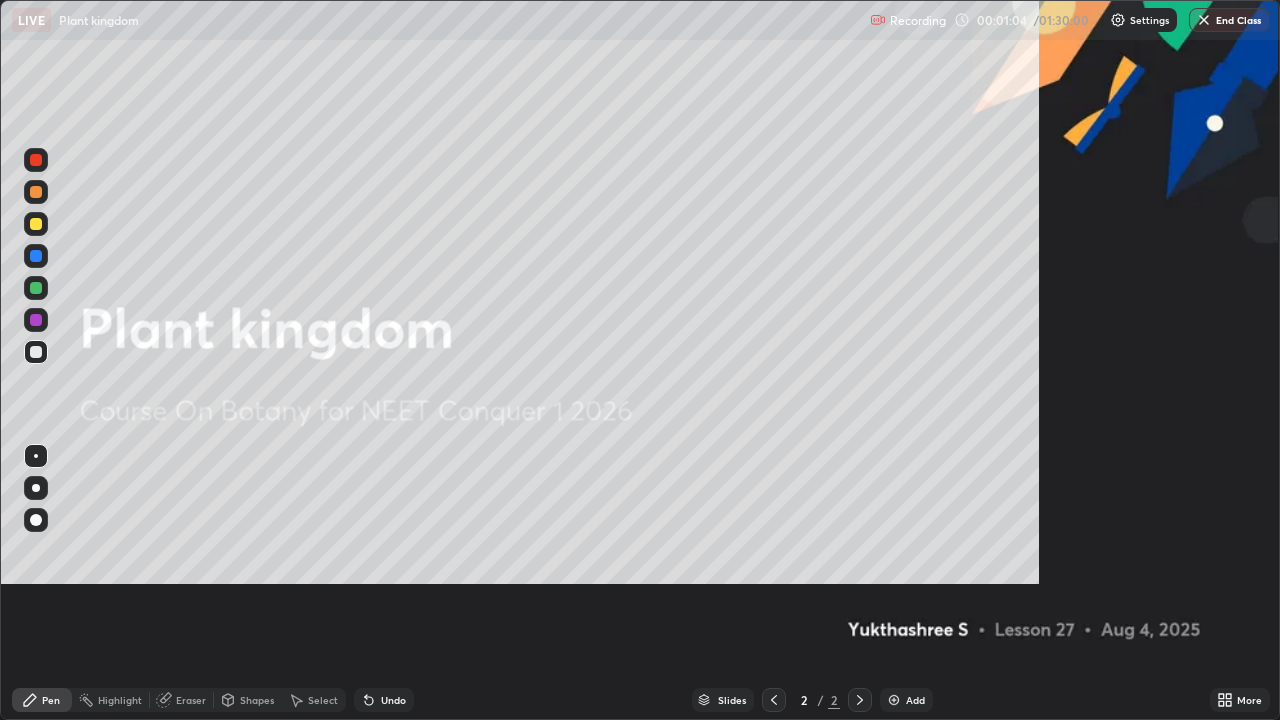 scroll, scrollTop: 99280, scrollLeft: 98720, axis: both 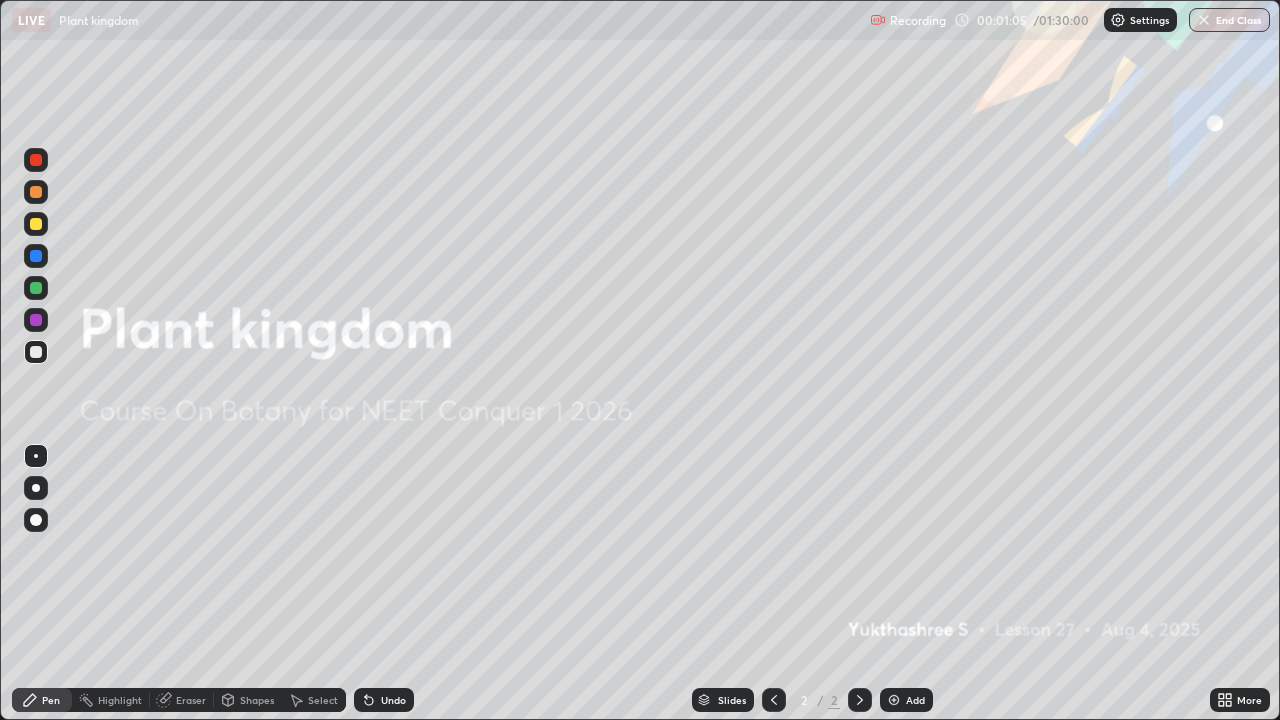 click on "Add" at bounding box center (915, 700) 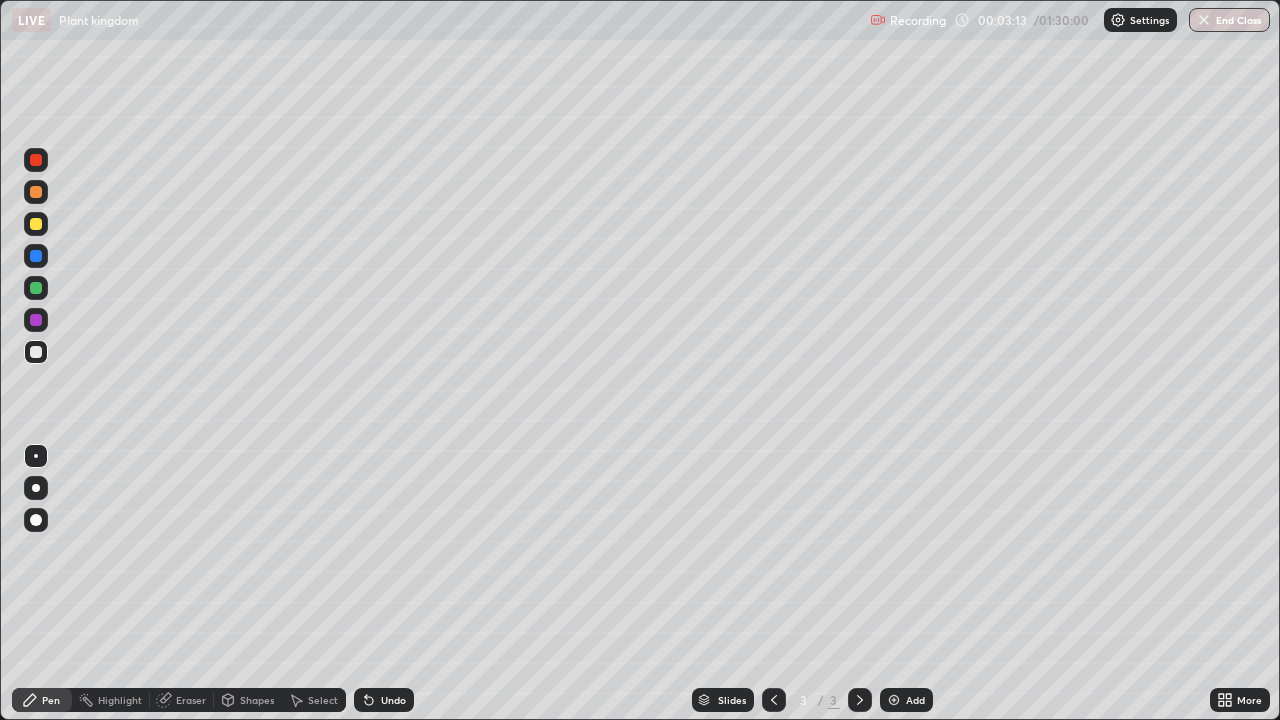 click at bounding box center (36, 224) 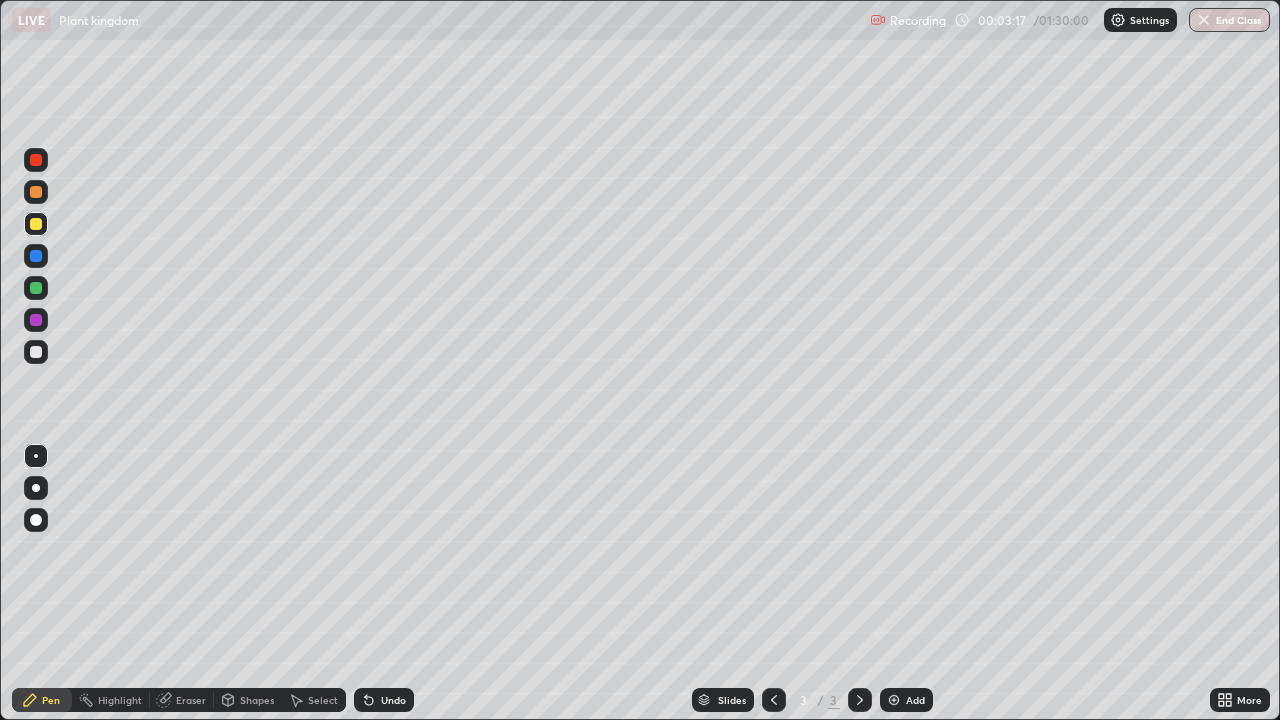 click on "Undo" at bounding box center (393, 700) 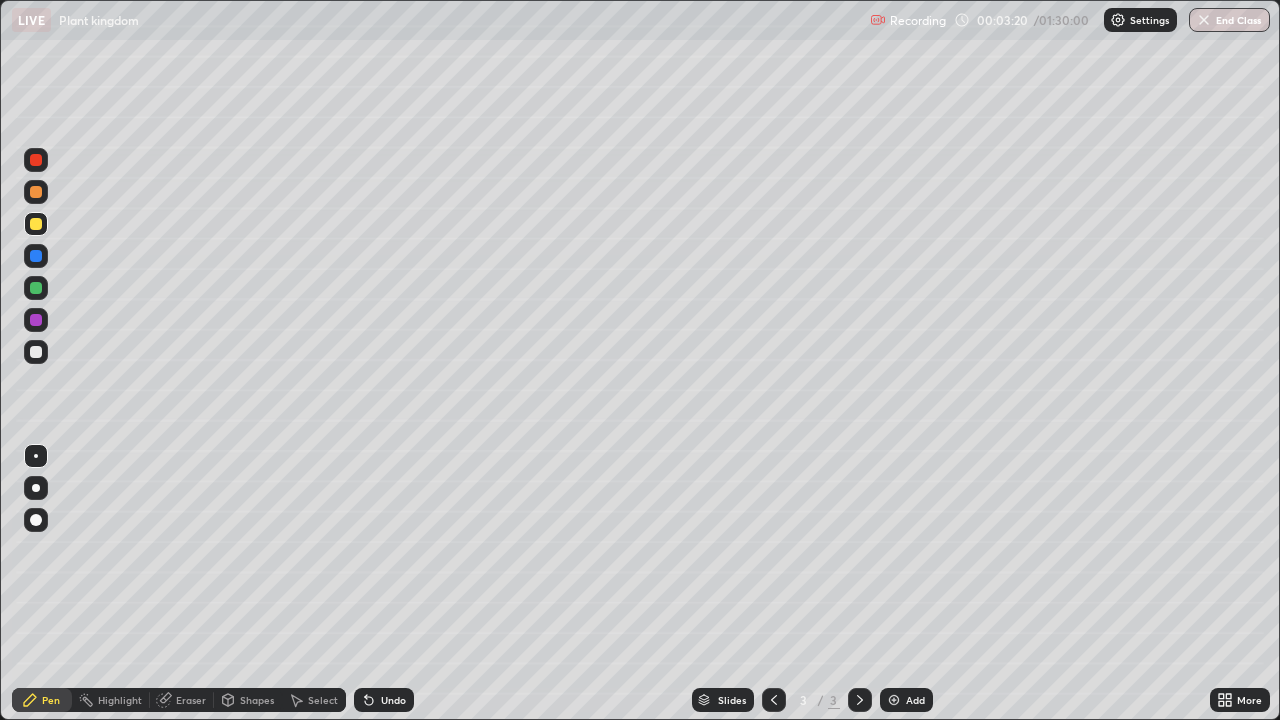 click at bounding box center [36, 288] 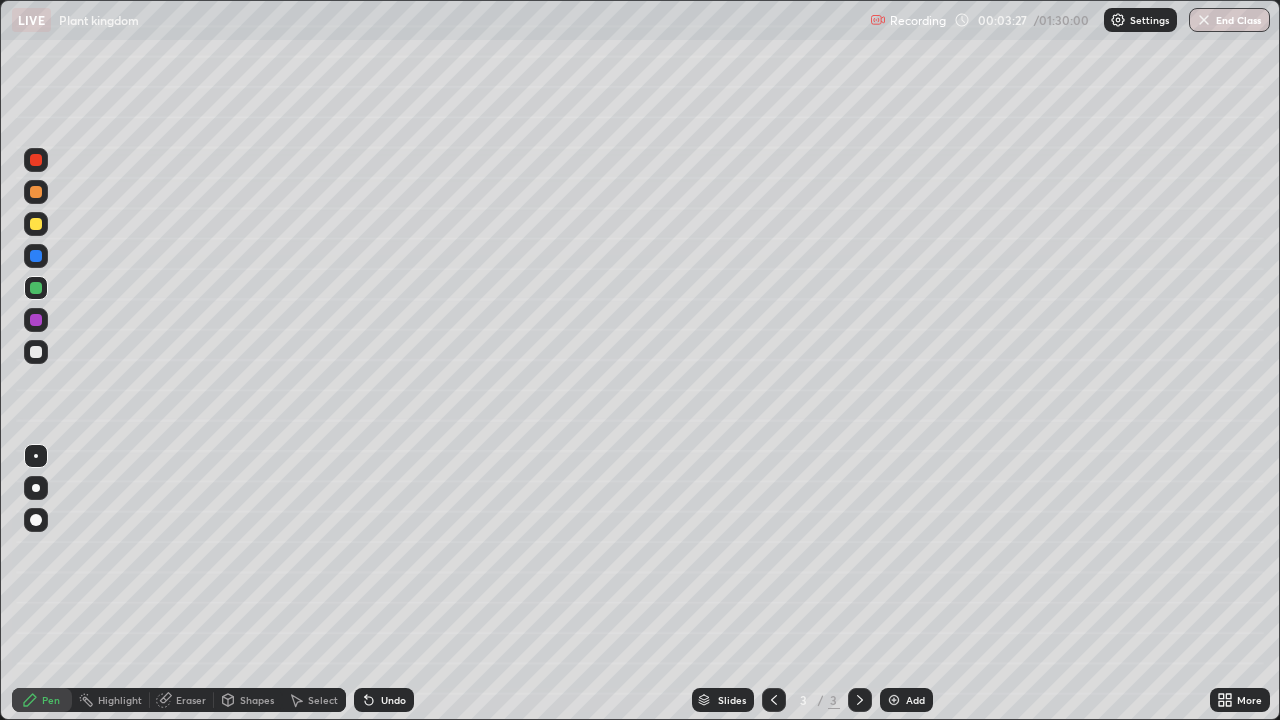 click on "Undo" at bounding box center (384, 700) 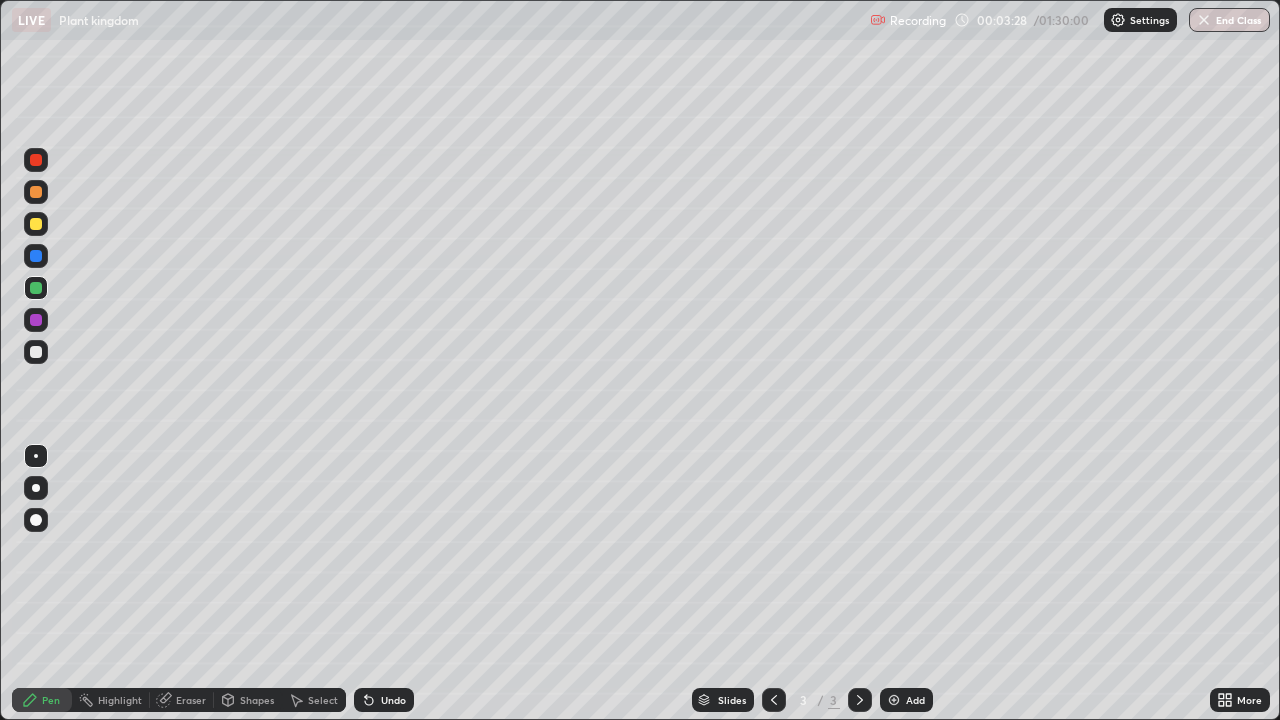 click on "Undo" at bounding box center (384, 700) 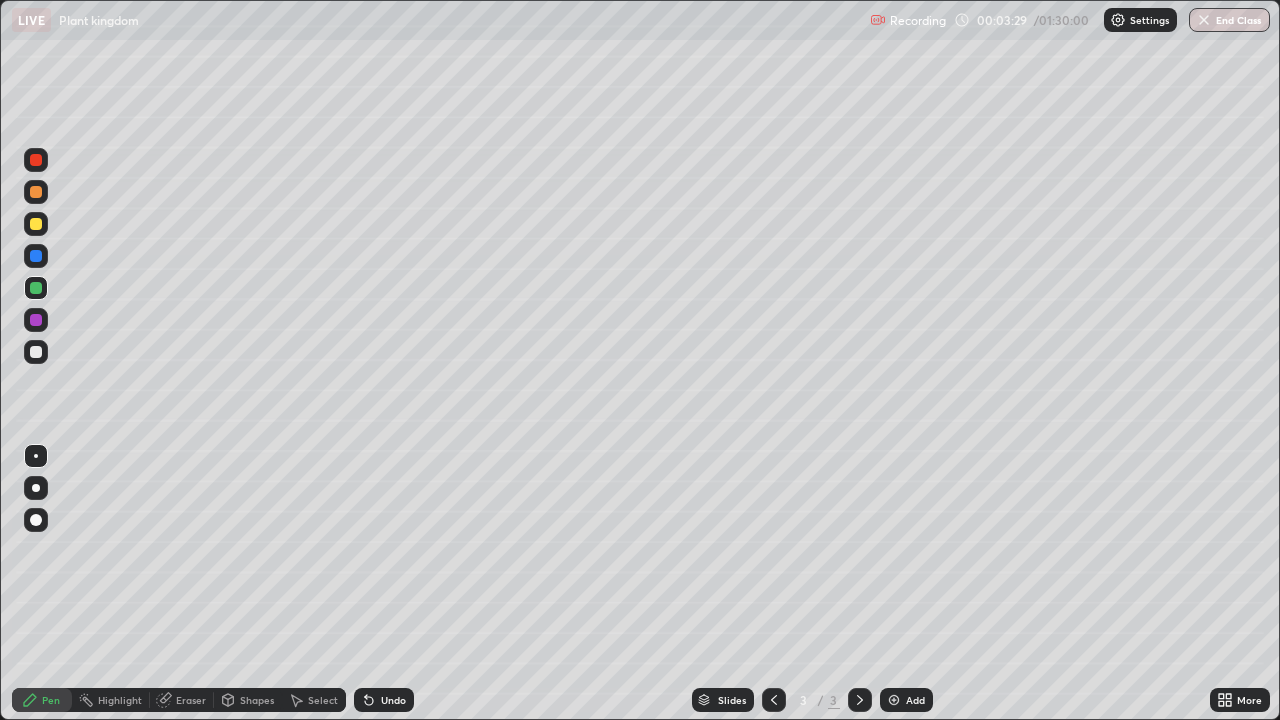 click on "Undo" at bounding box center (384, 700) 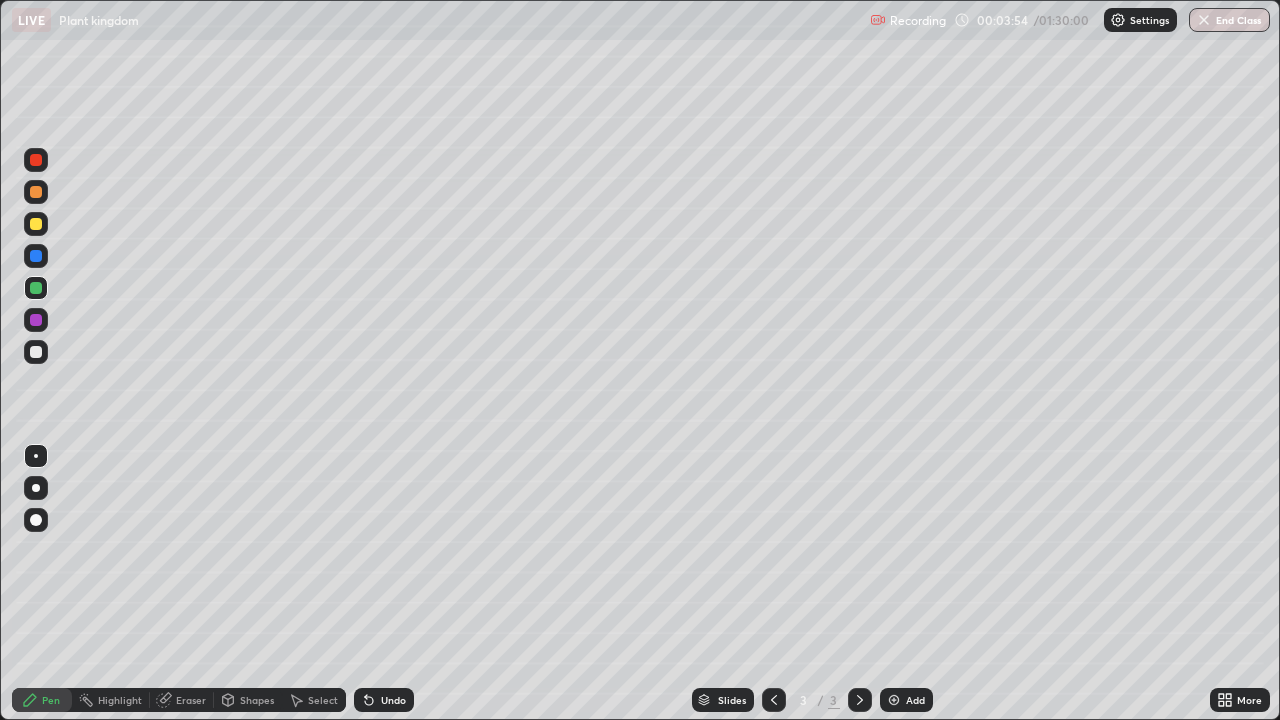 click at bounding box center (36, 192) 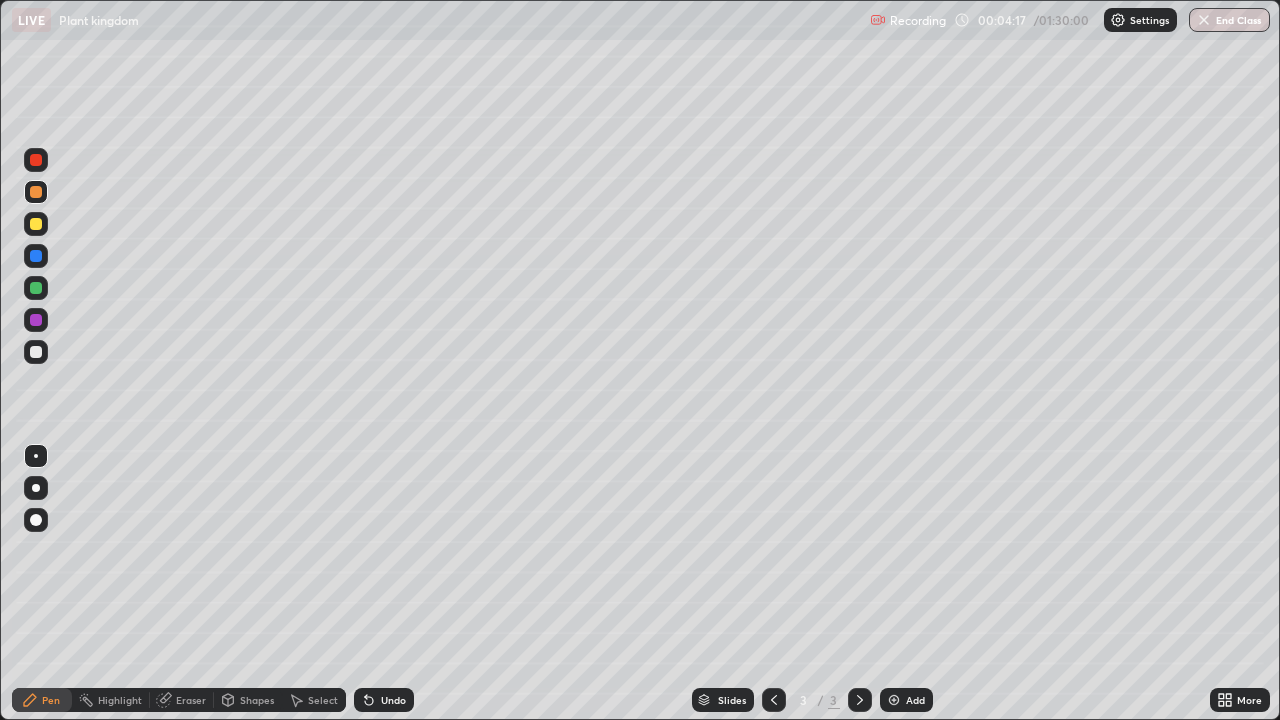 click at bounding box center [36, 224] 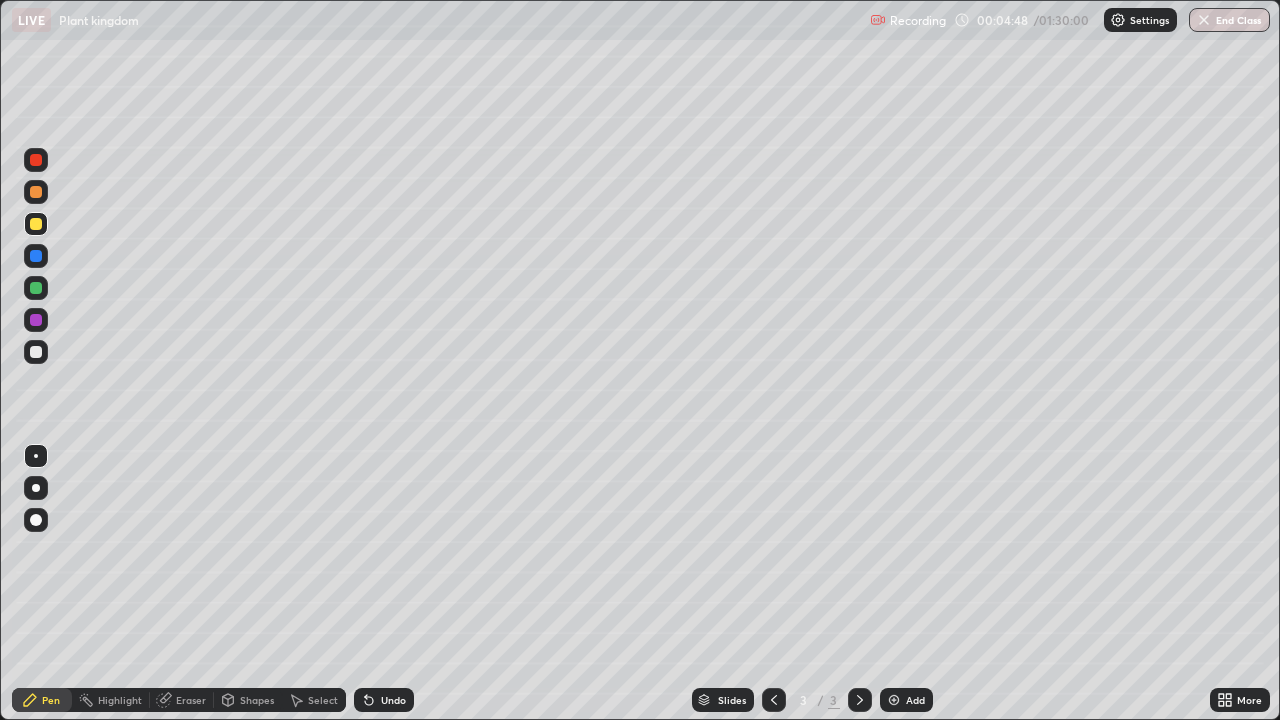 click at bounding box center [36, 288] 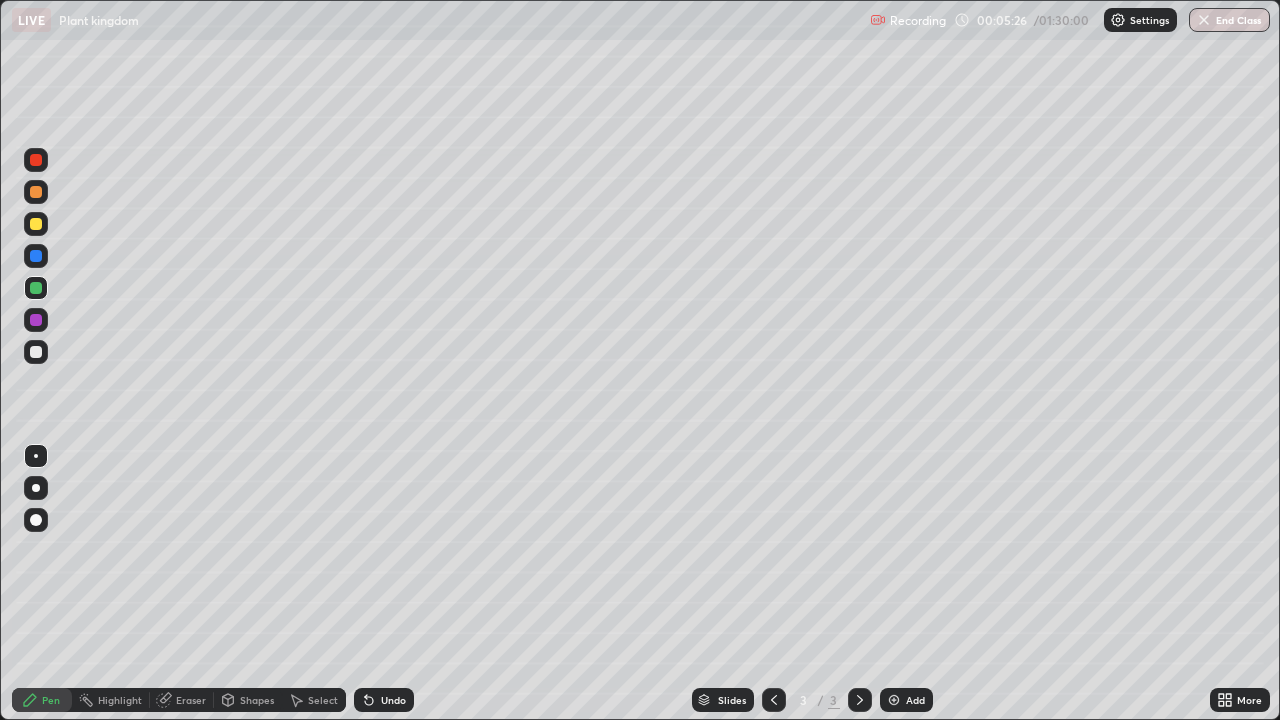 click at bounding box center (36, 160) 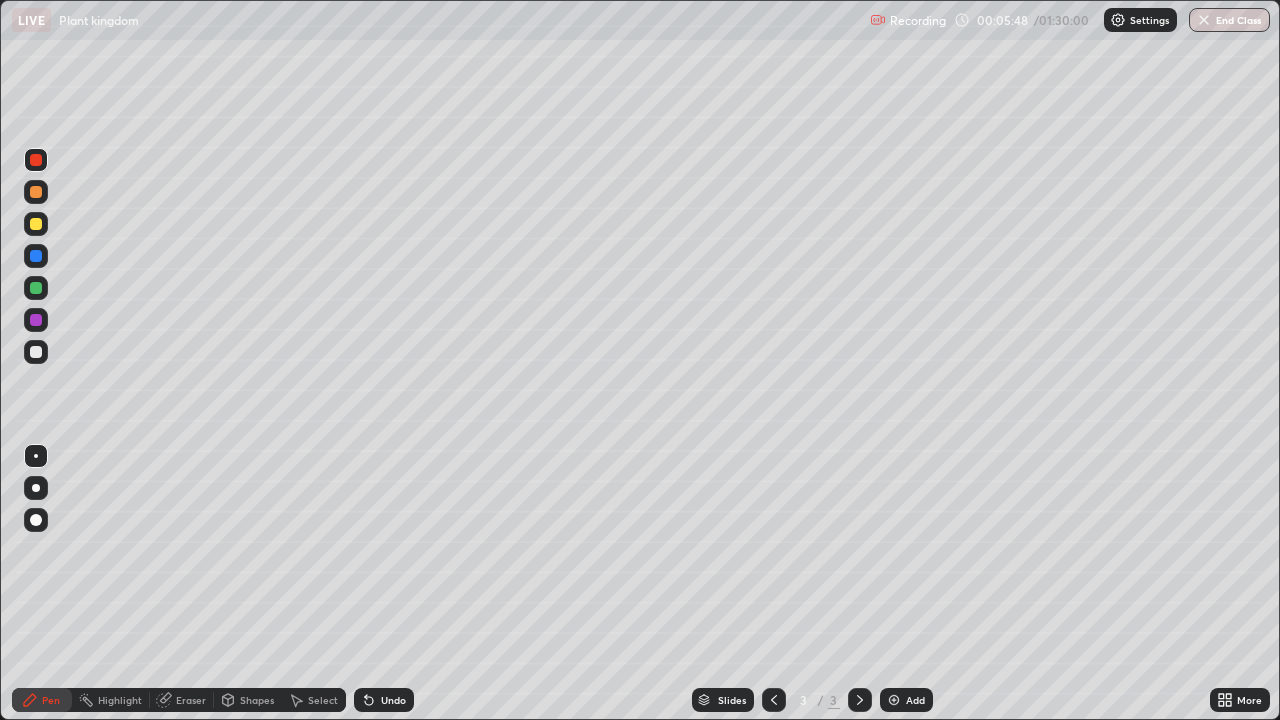 click on "Undo" at bounding box center [393, 700] 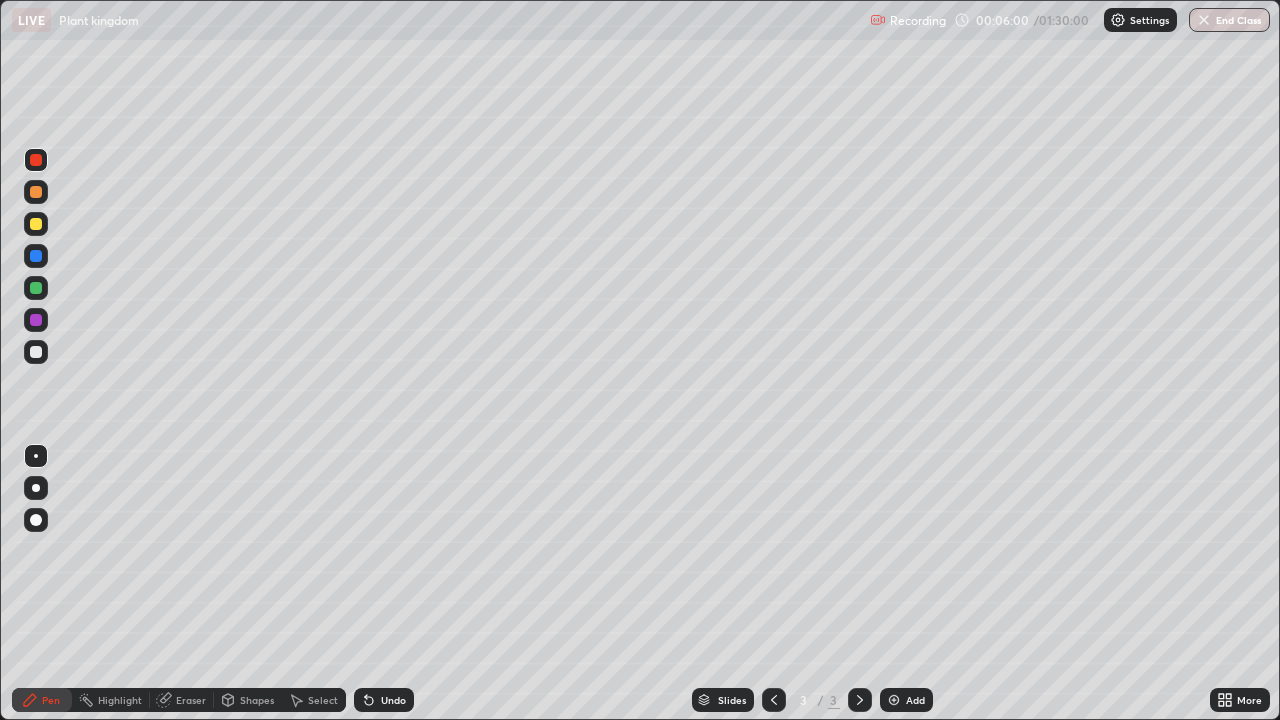 click at bounding box center [36, 288] 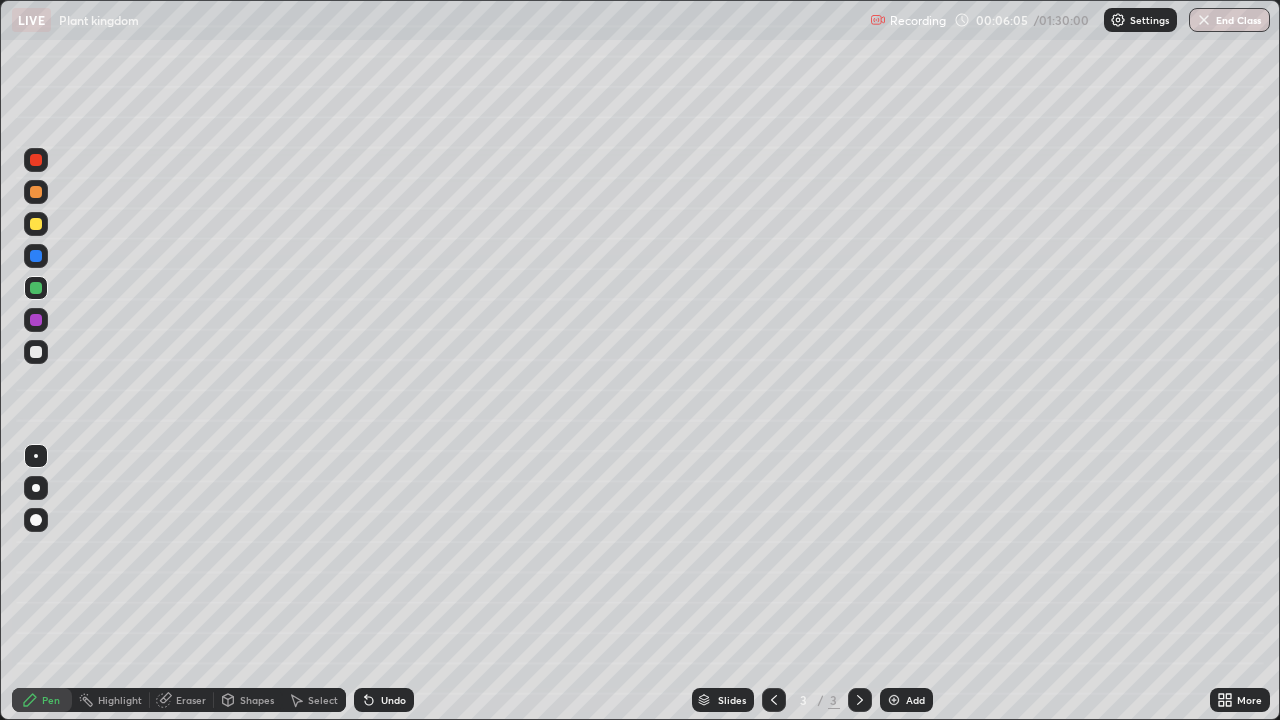 click 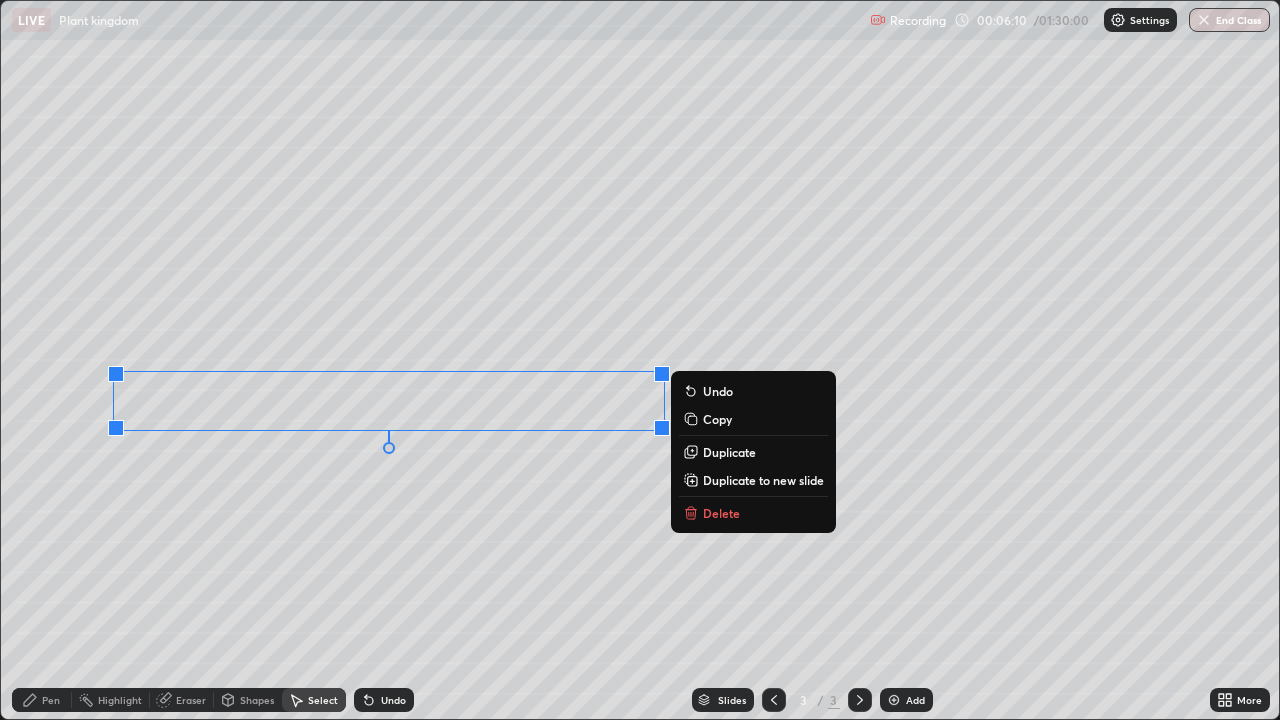click on "Pen" at bounding box center [51, 700] 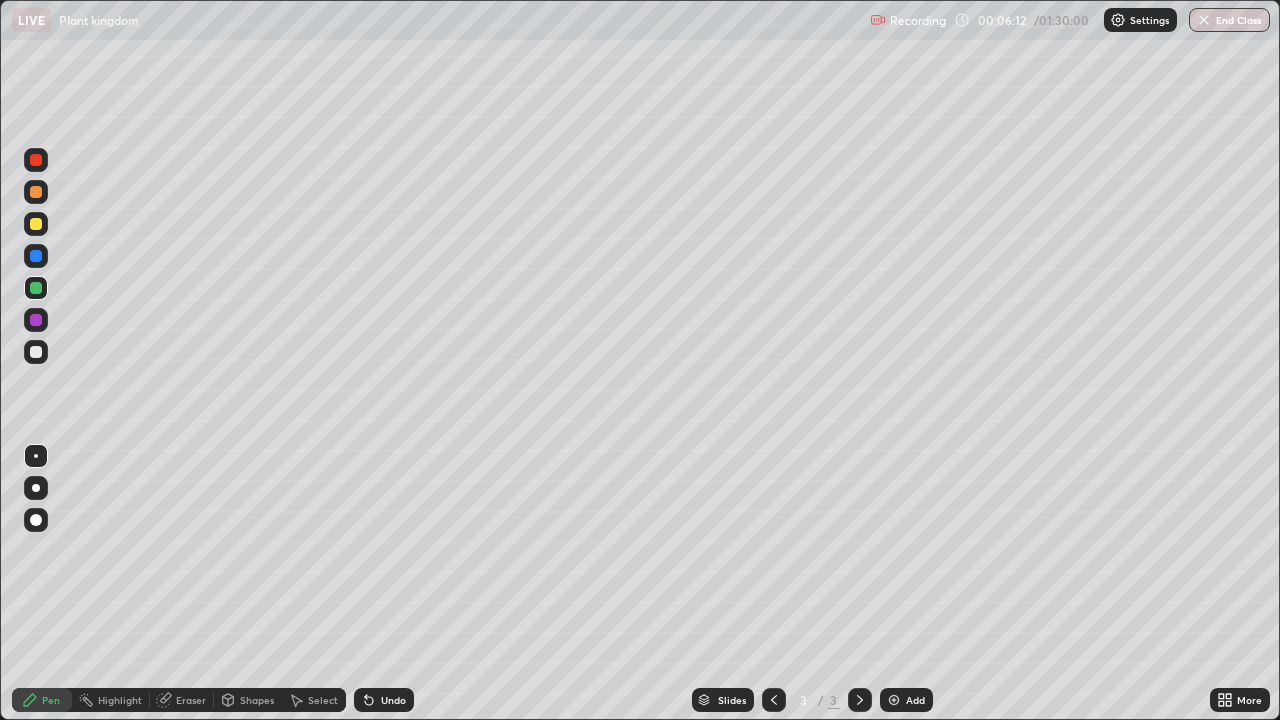 click at bounding box center [36, 256] 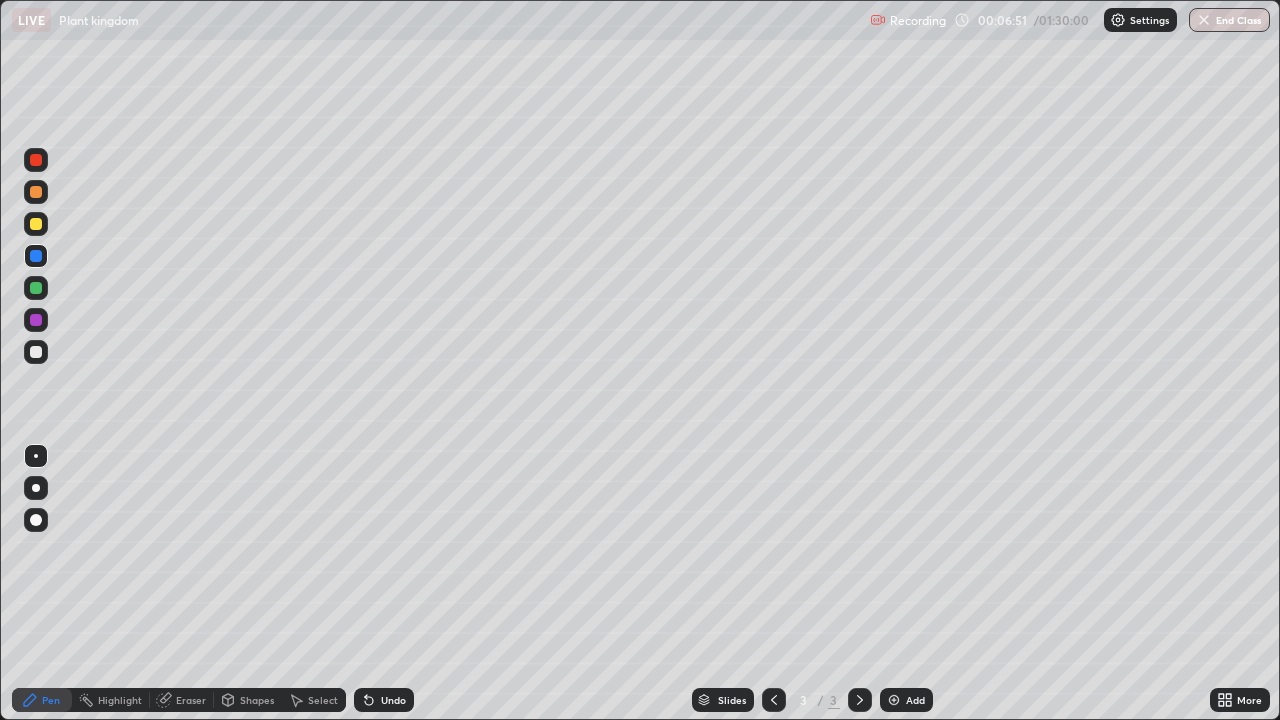 click at bounding box center [36, 352] 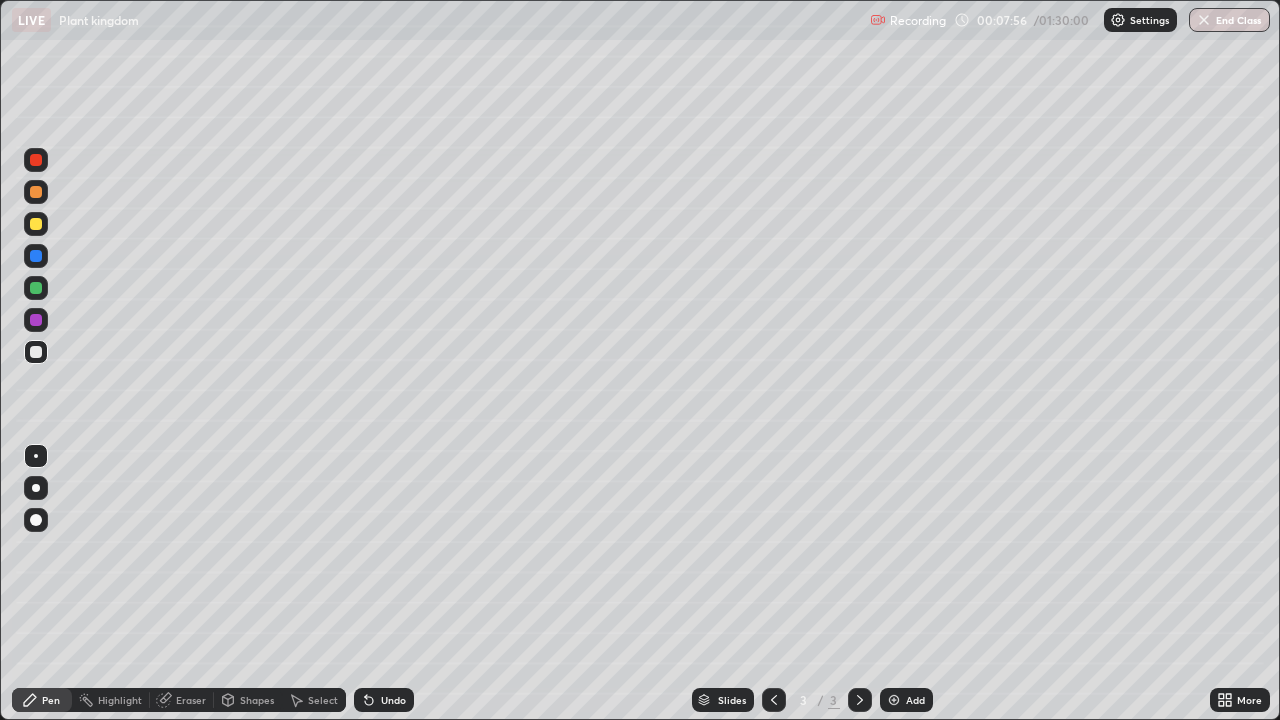 click on "Undo" at bounding box center [384, 700] 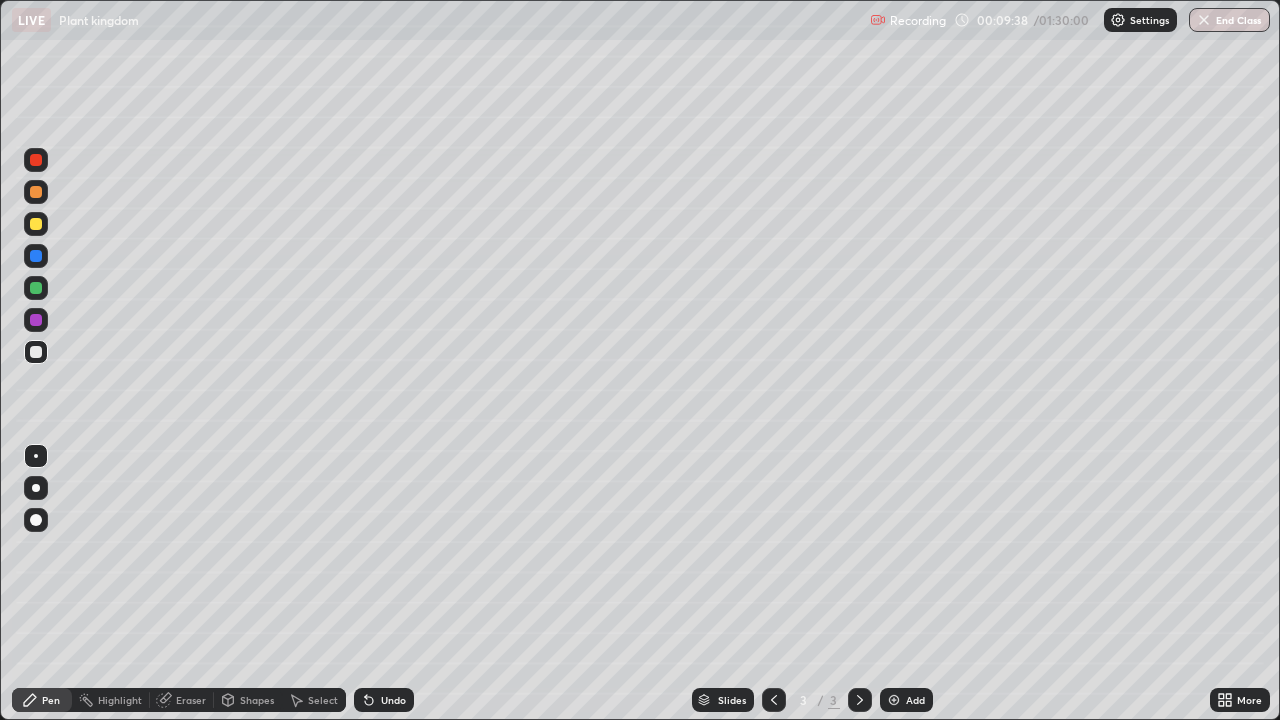 click at bounding box center (36, 160) 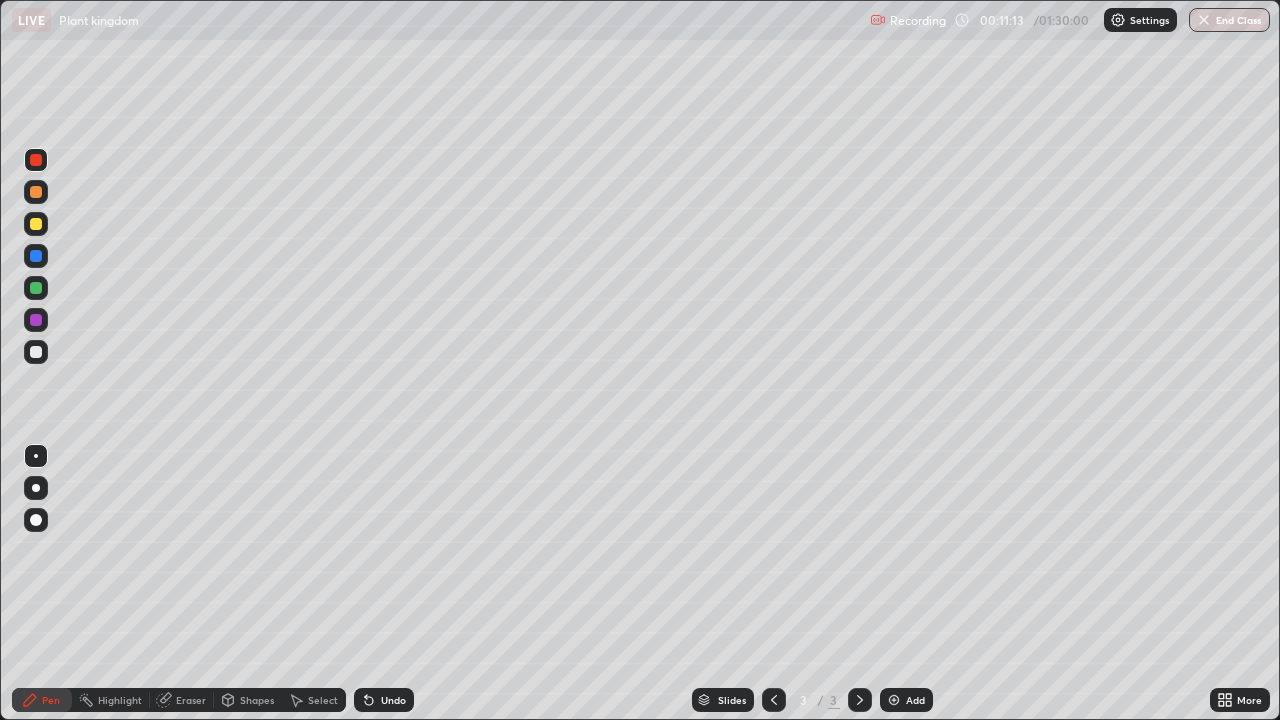 click on "Add" at bounding box center [906, 700] 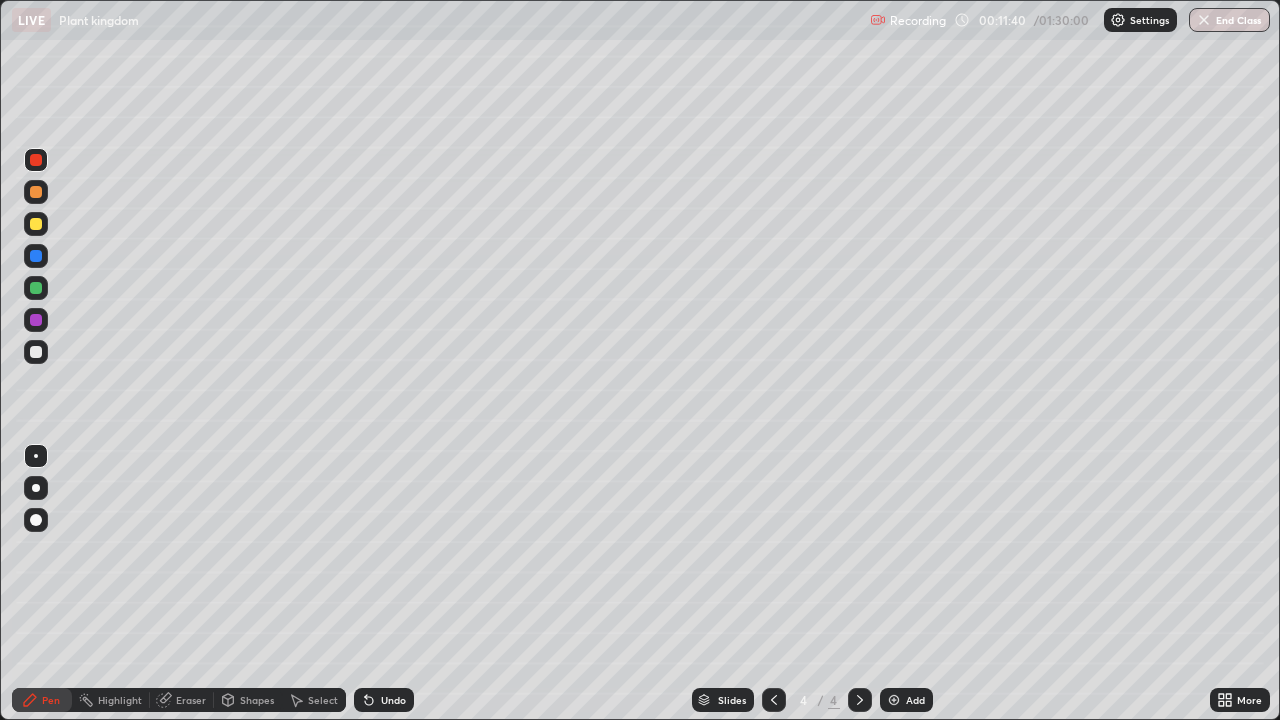 click at bounding box center [36, 224] 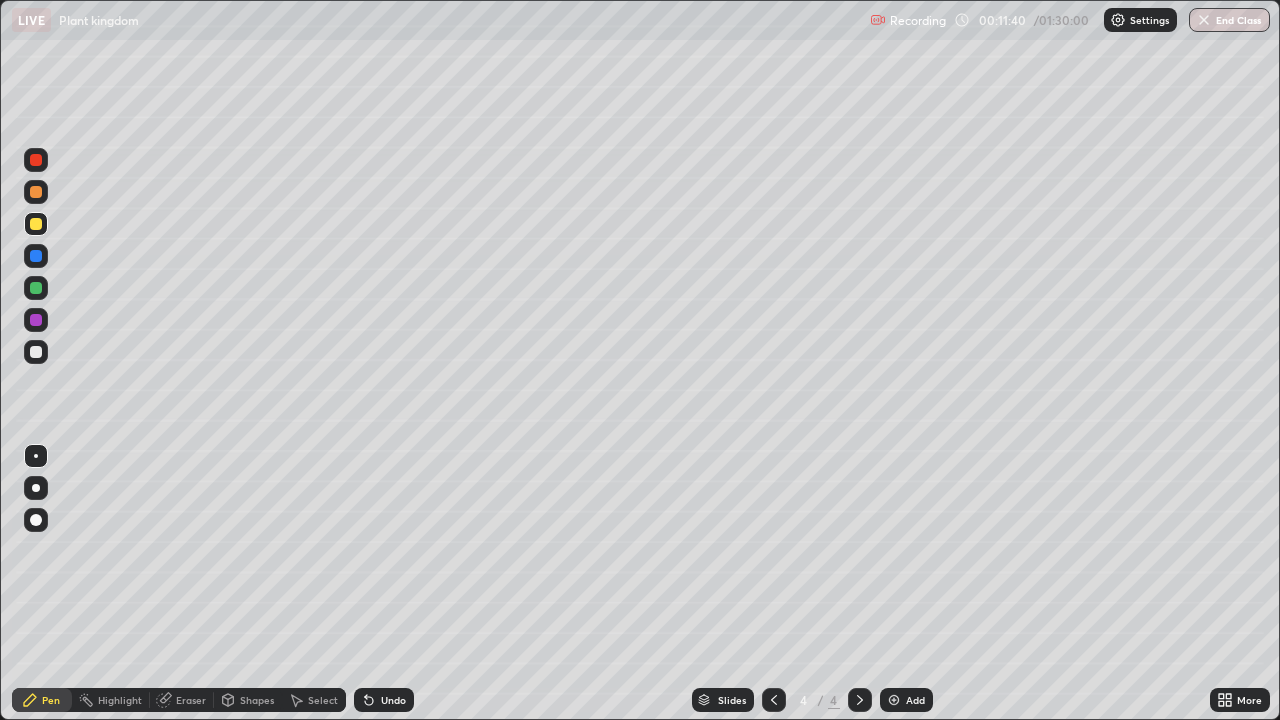 click at bounding box center [36, 224] 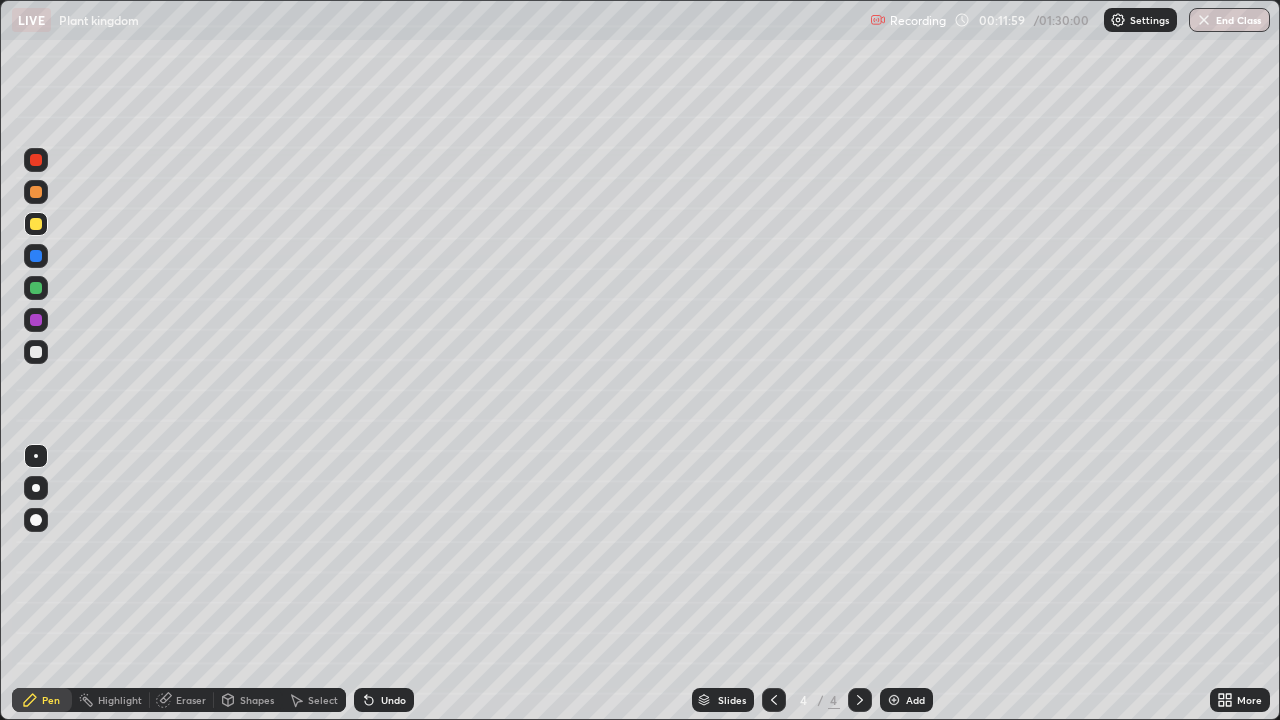 click on "Undo" at bounding box center [384, 700] 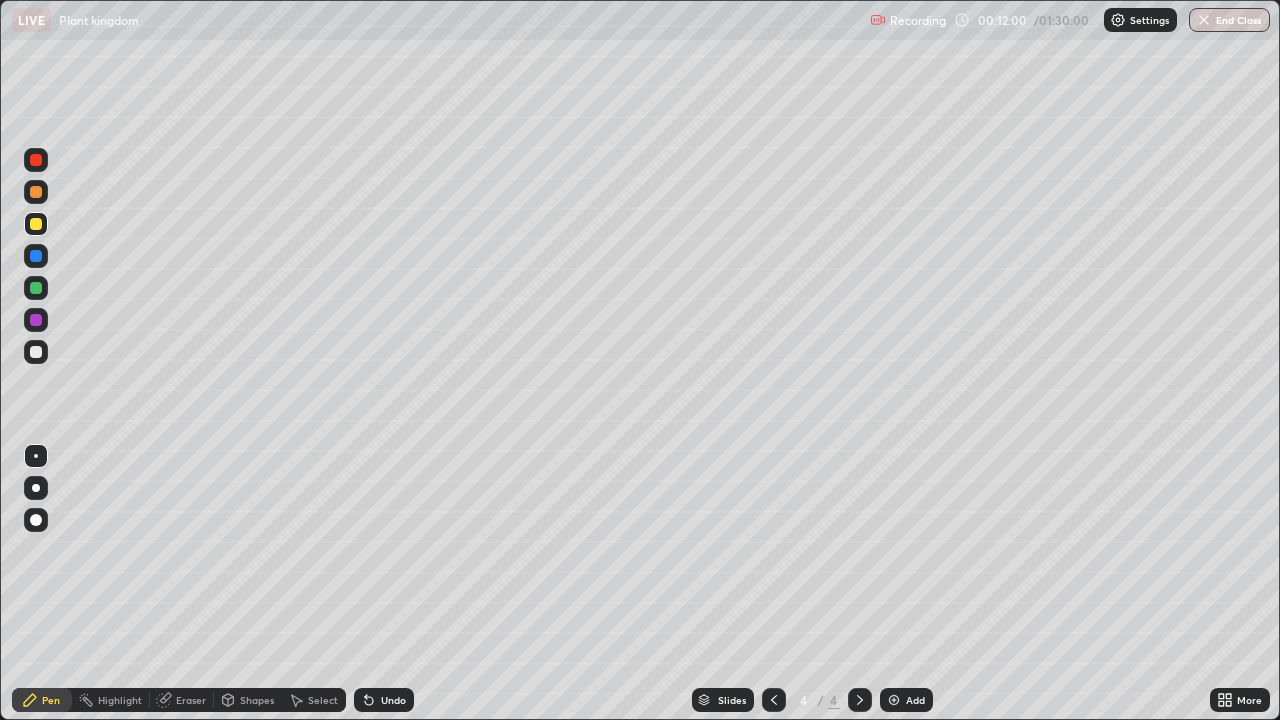 click on "Undo" at bounding box center (384, 700) 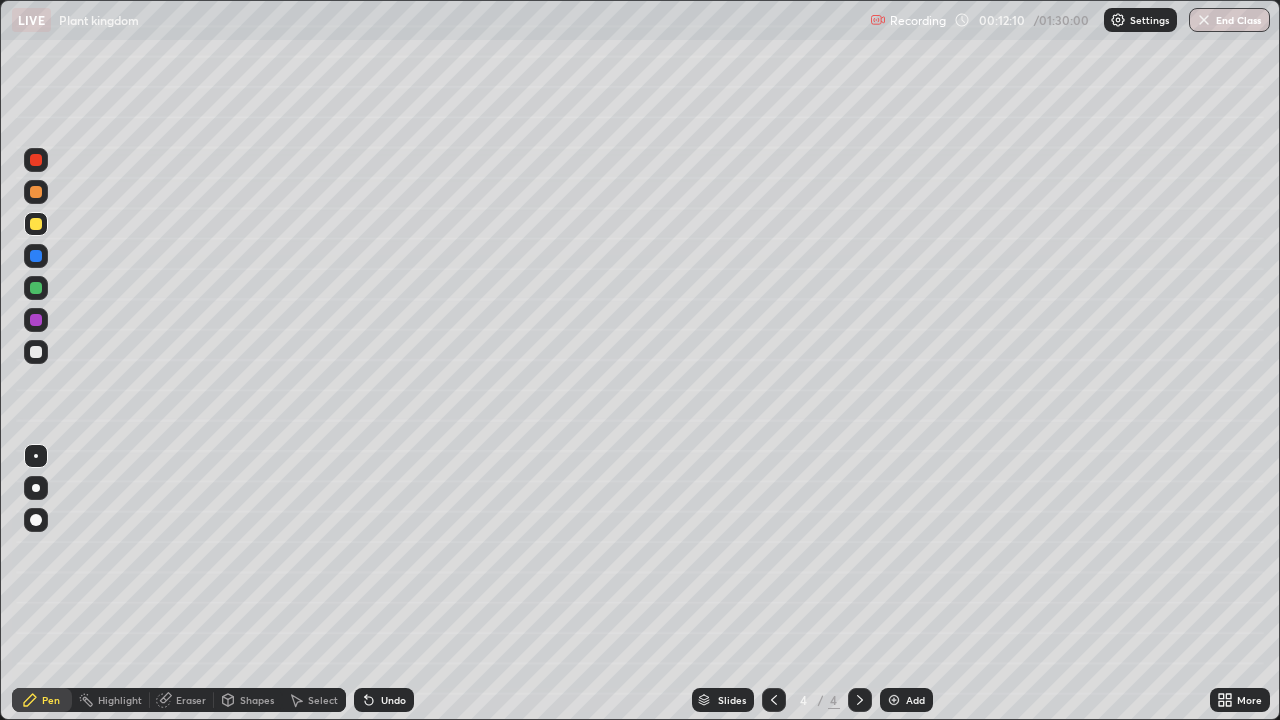 click on "Undo" at bounding box center [384, 700] 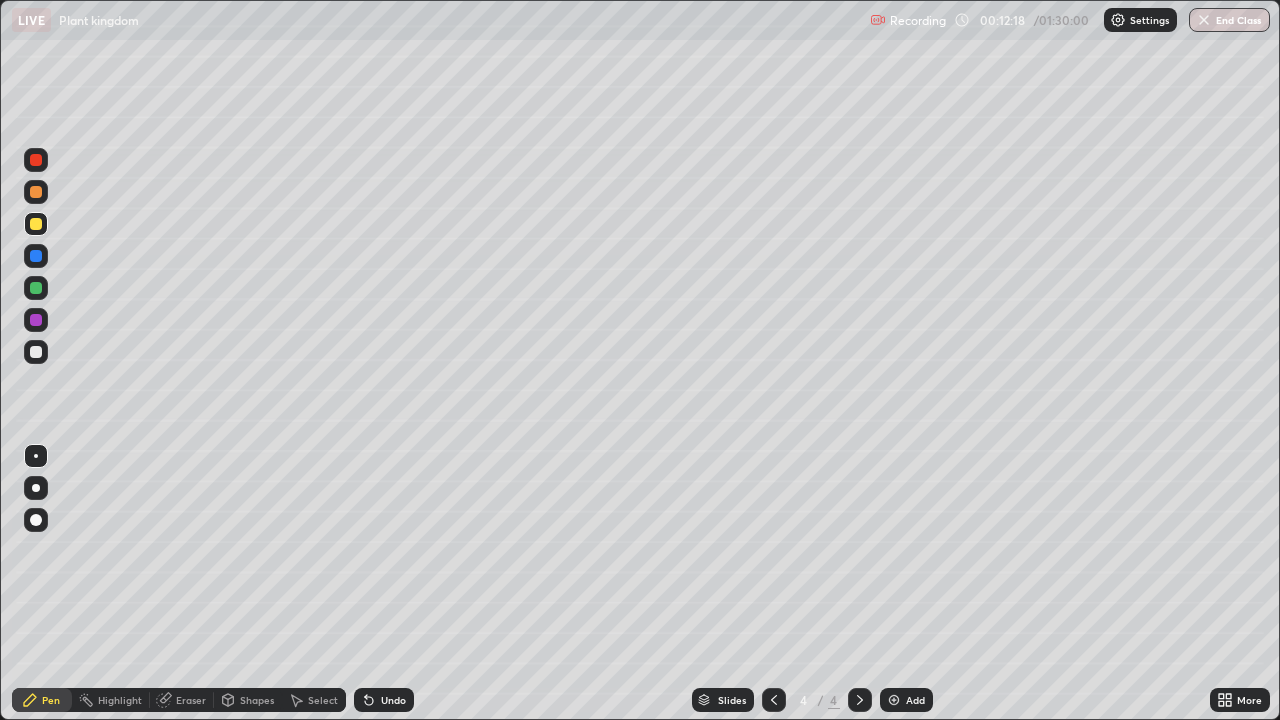 click at bounding box center (36, 192) 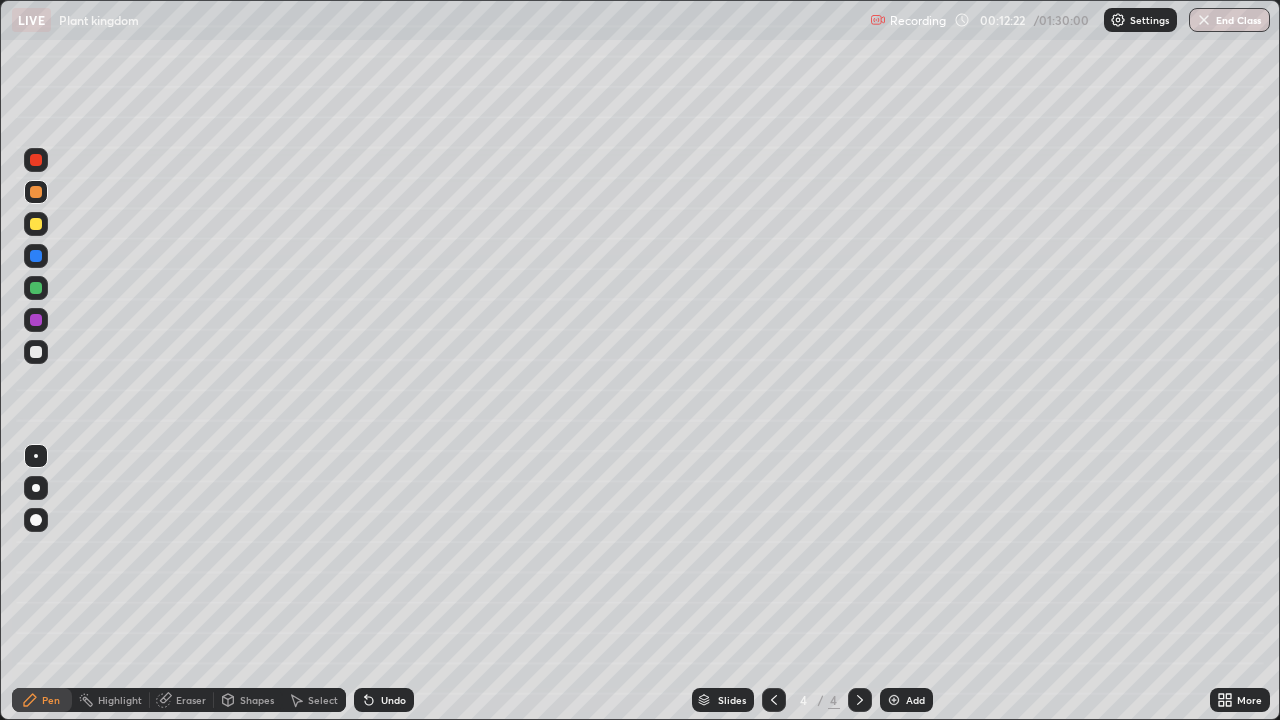 click on "Undo" at bounding box center [384, 700] 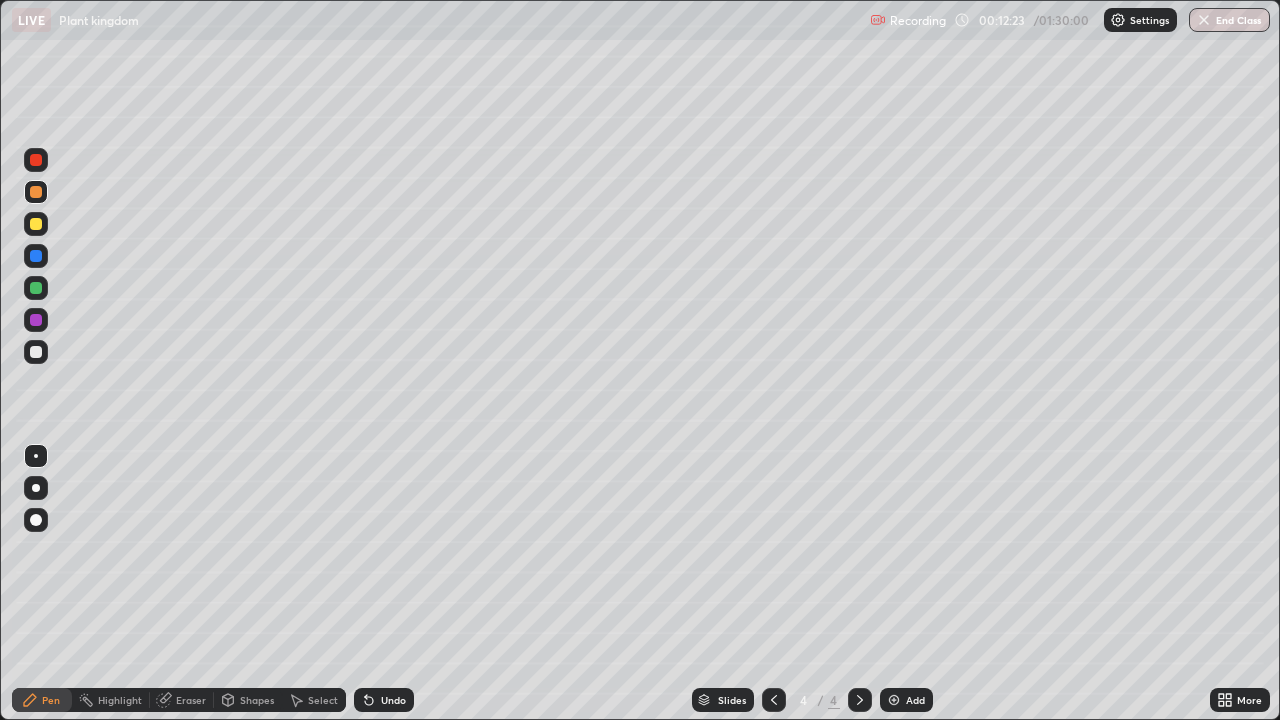 click on "Undo" at bounding box center (393, 700) 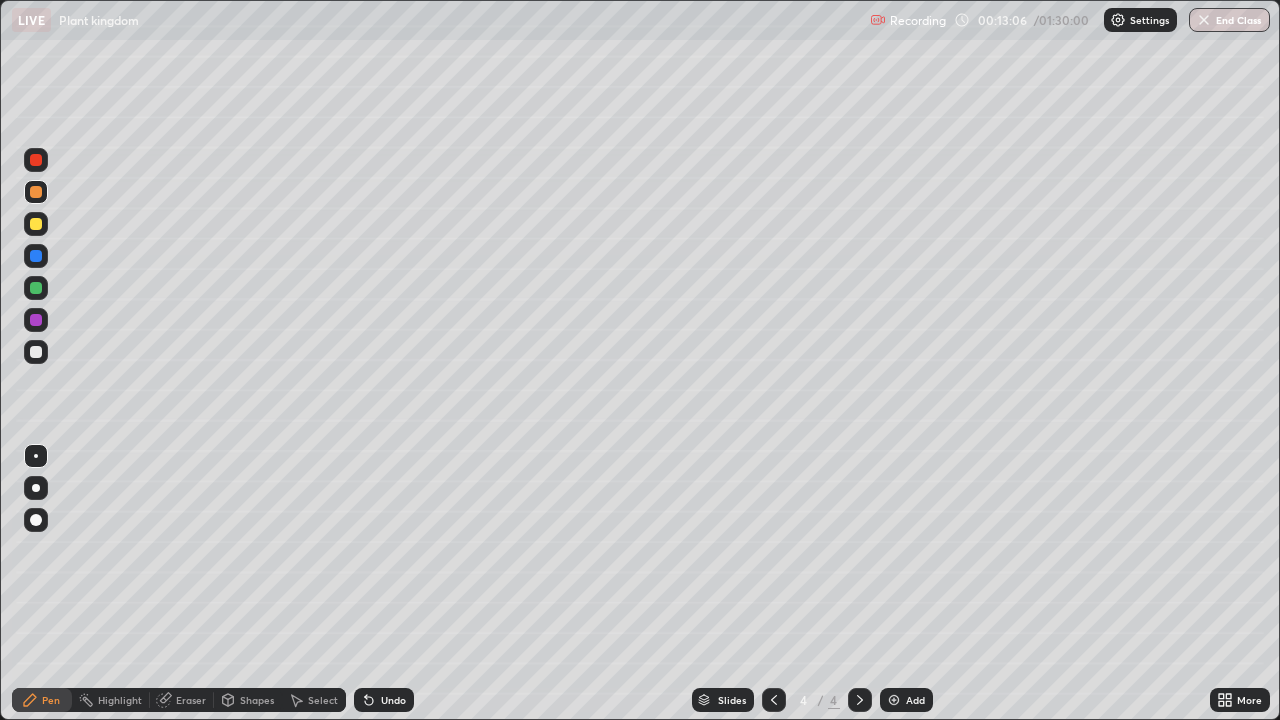 click at bounding box center (36, 256) 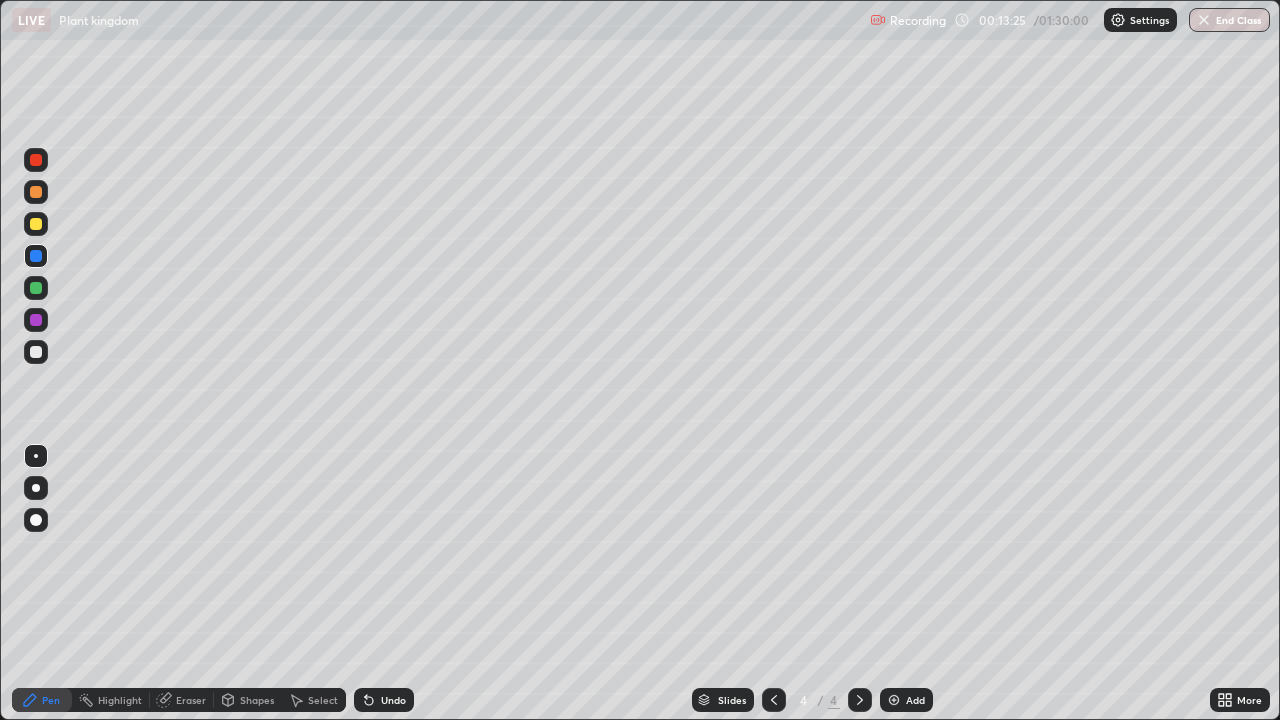 click at bounding box center (36, 192) 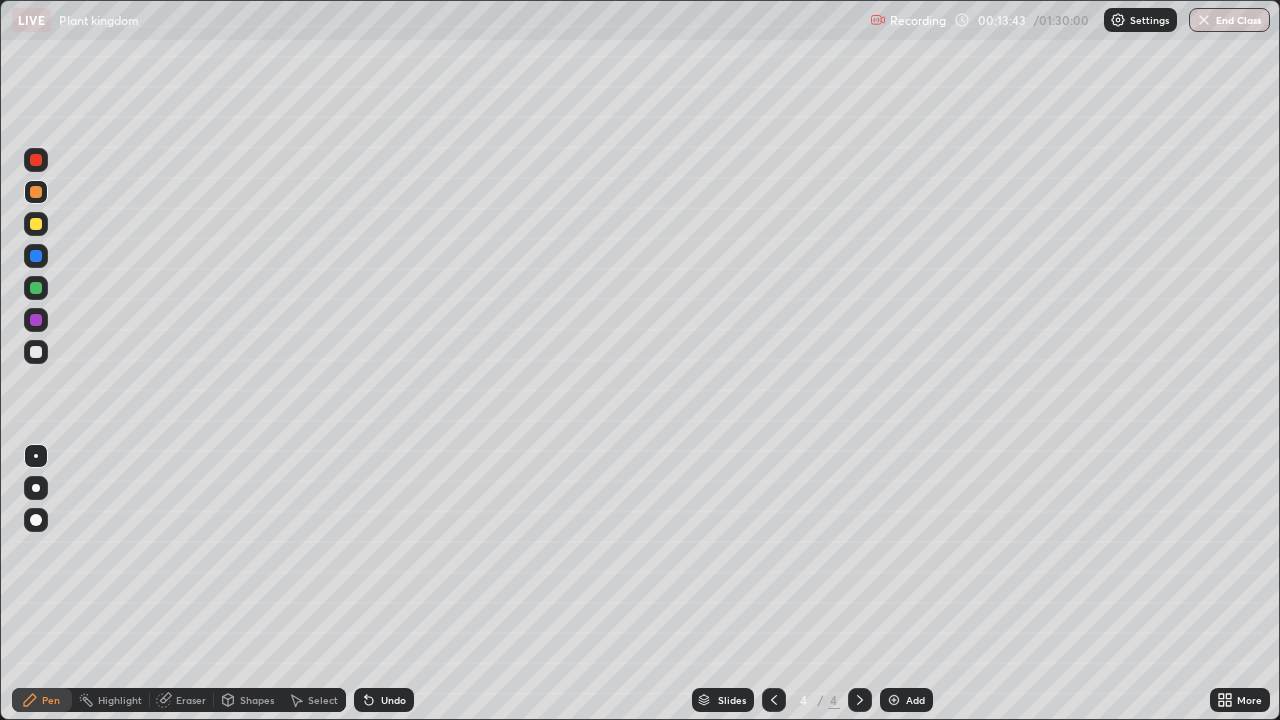 click at bounding box center [36, 224] 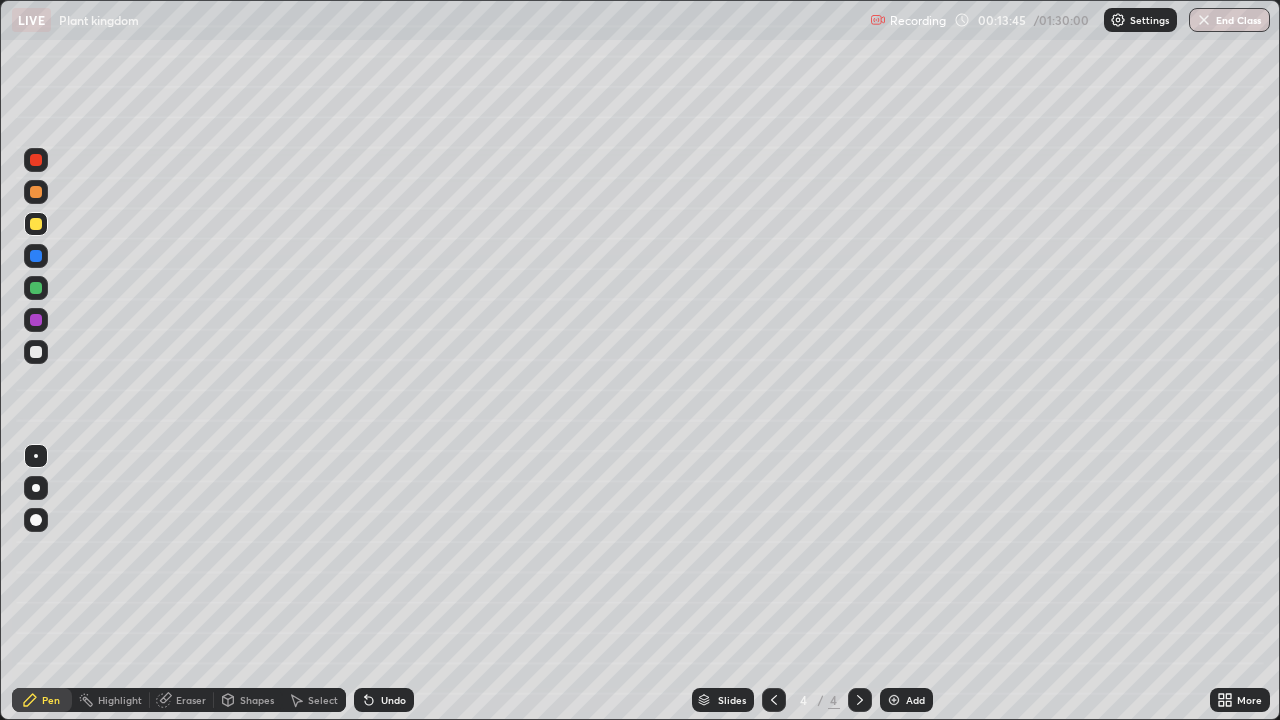 click at bounding box center [36, 192] 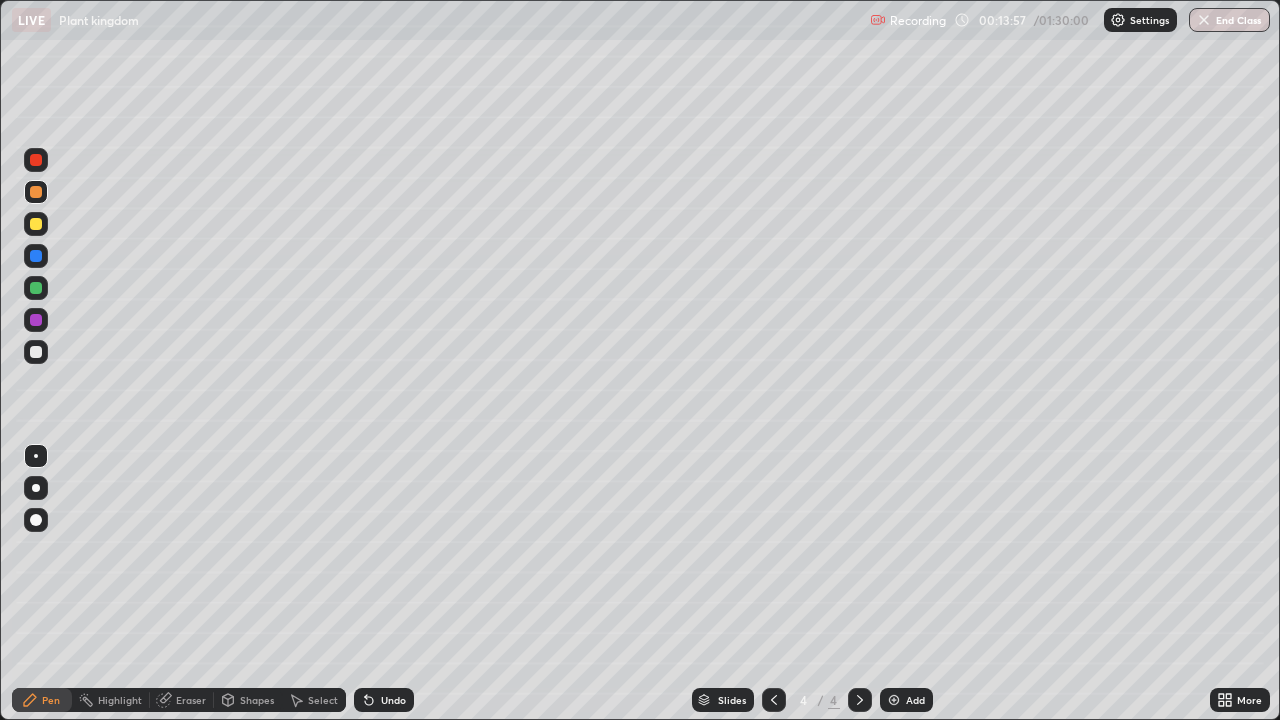 click at bounding box center [36, 160] 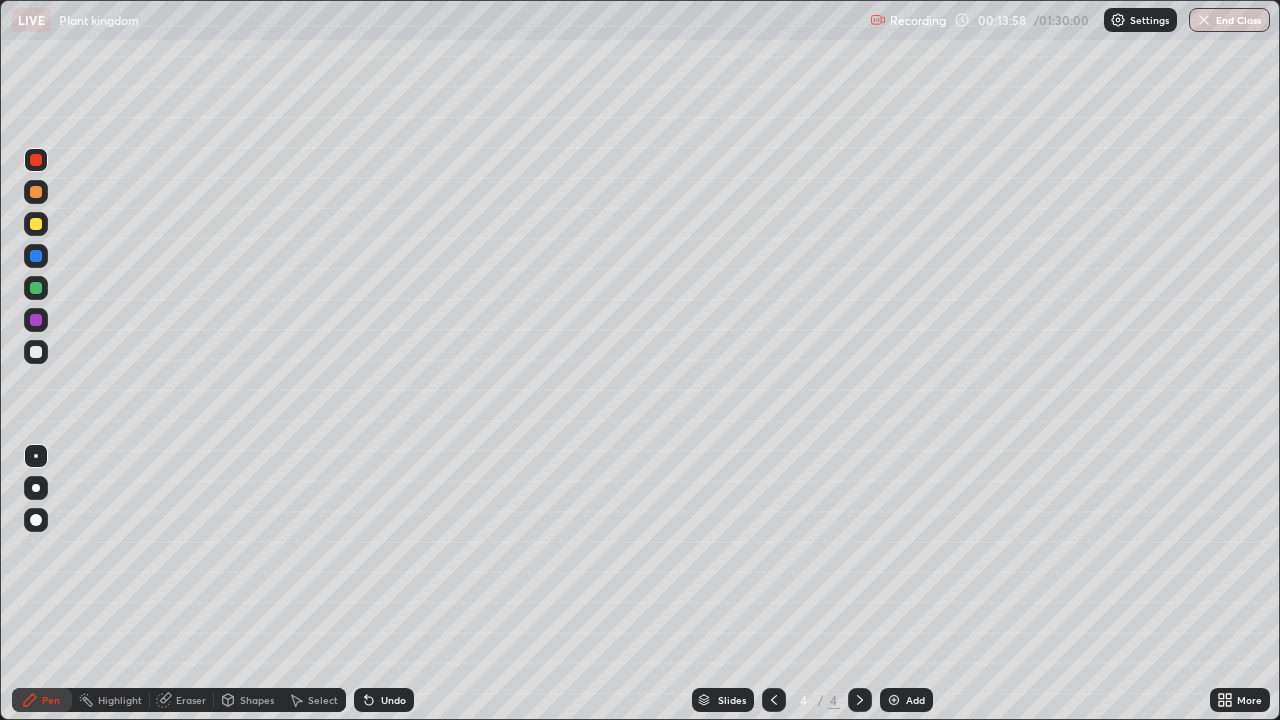 click at bounding box center [36, 288] 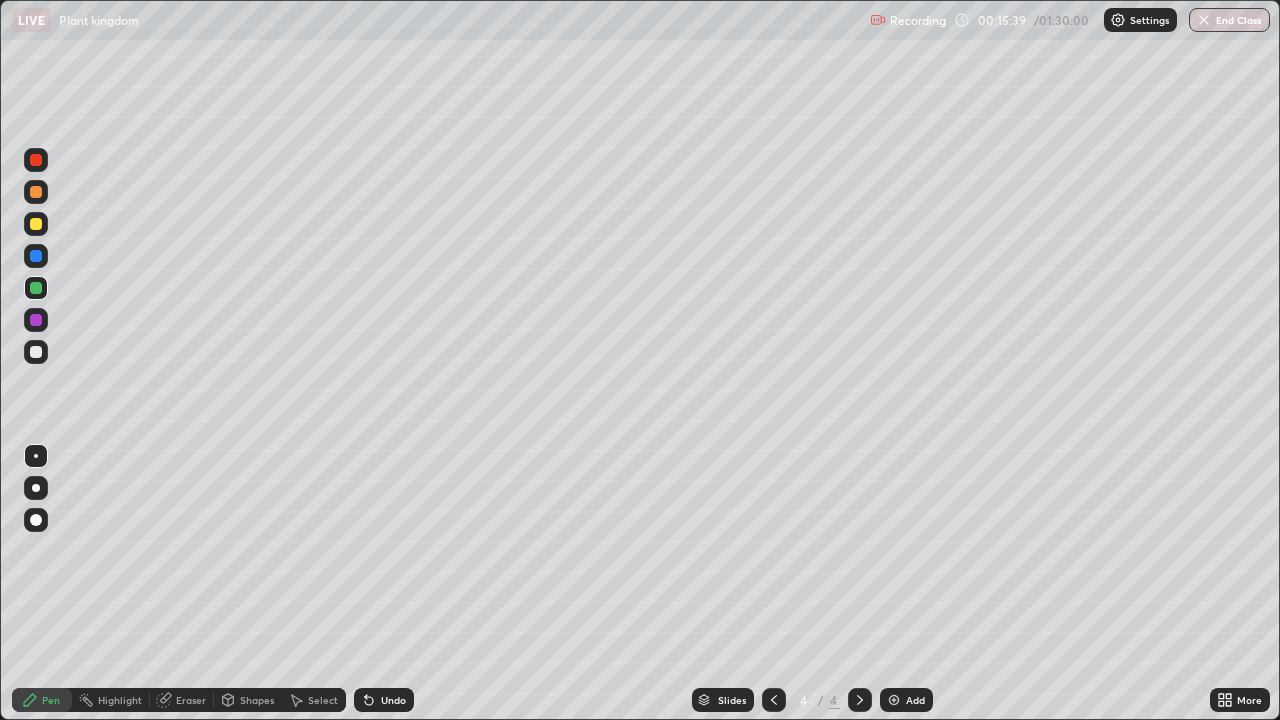 click at bounding box center [36, 192] 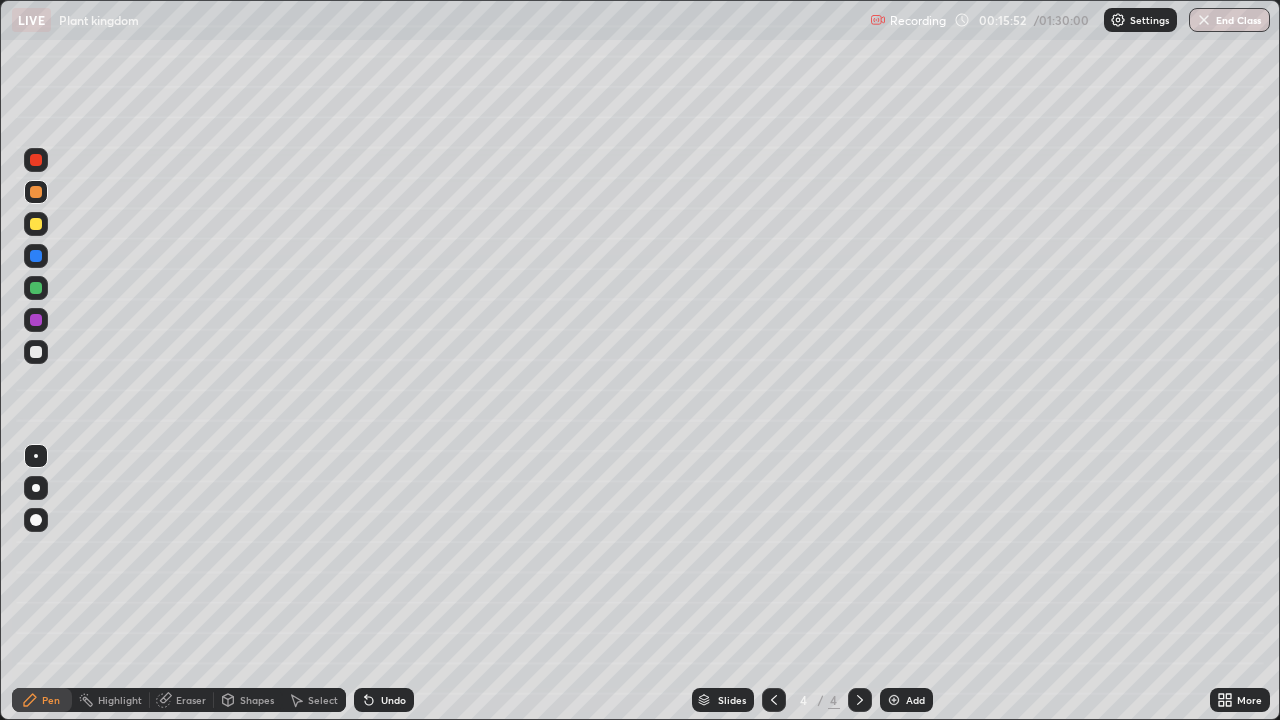 click at bounding box center (36, 288) 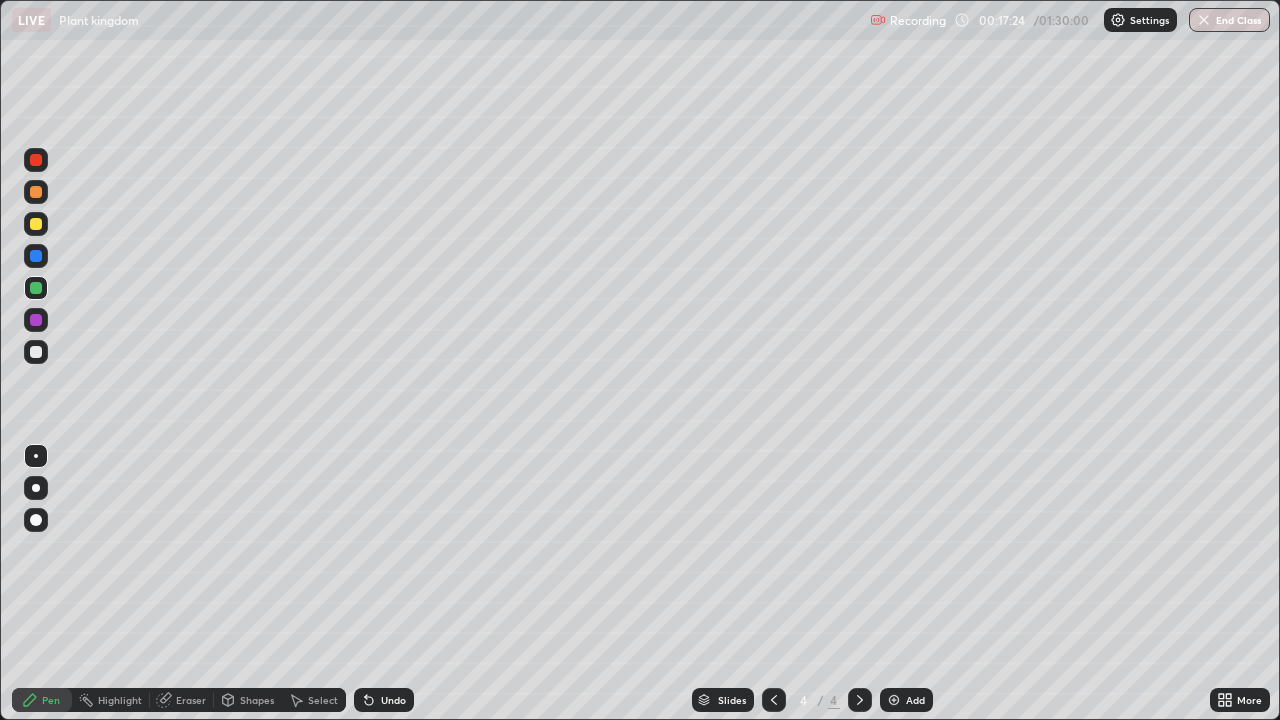 click on "Undo" at bounding box center [393, 700] 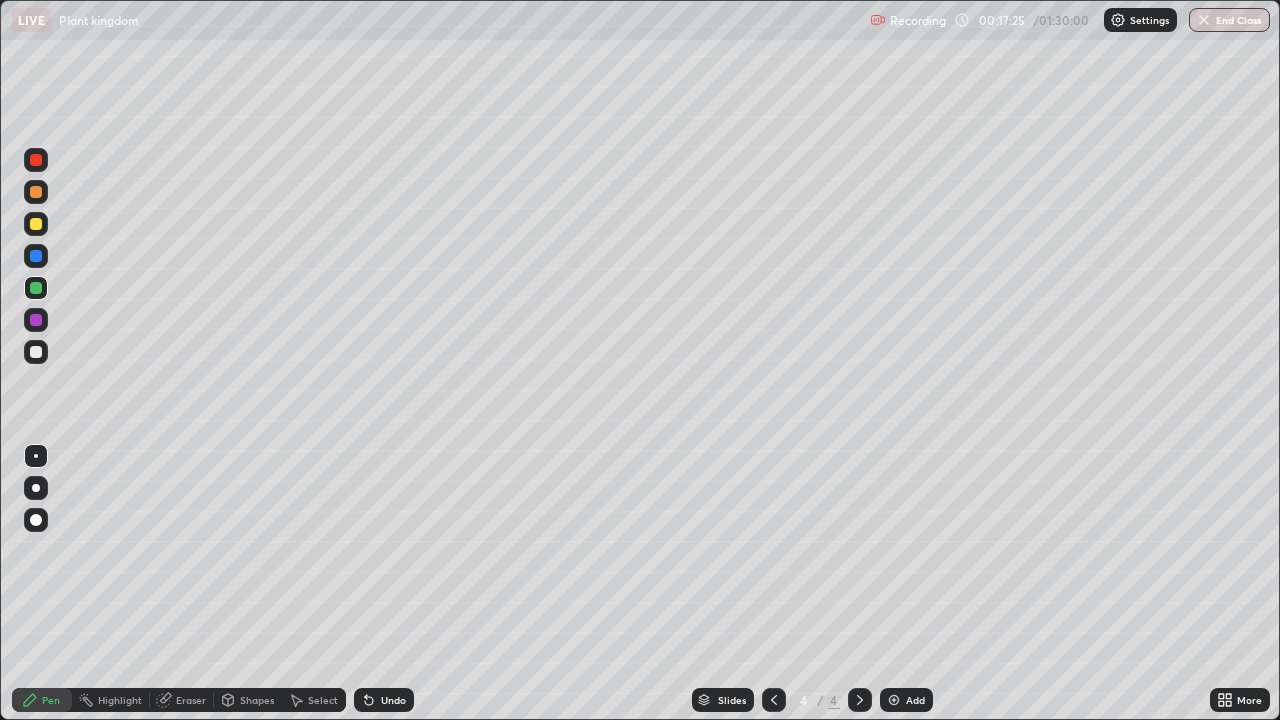 click on "Undo" at bounding box center (393, 700) 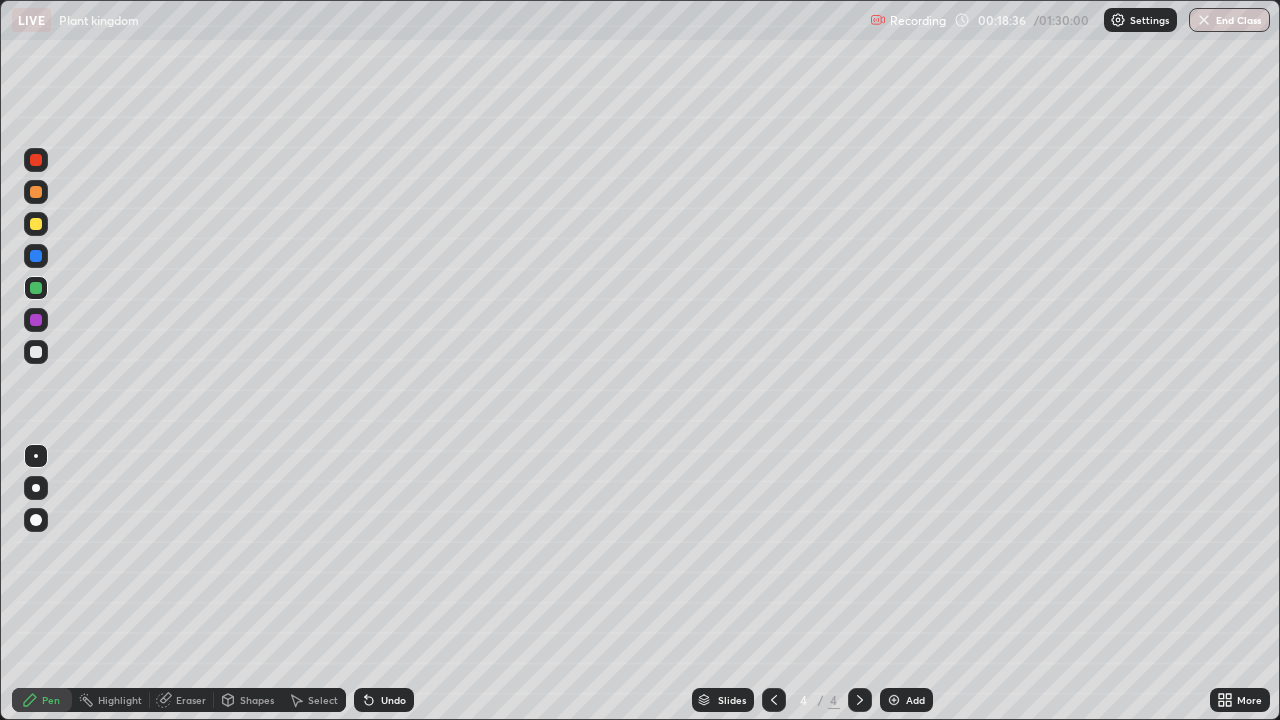 click at bounding box center [36, 224] 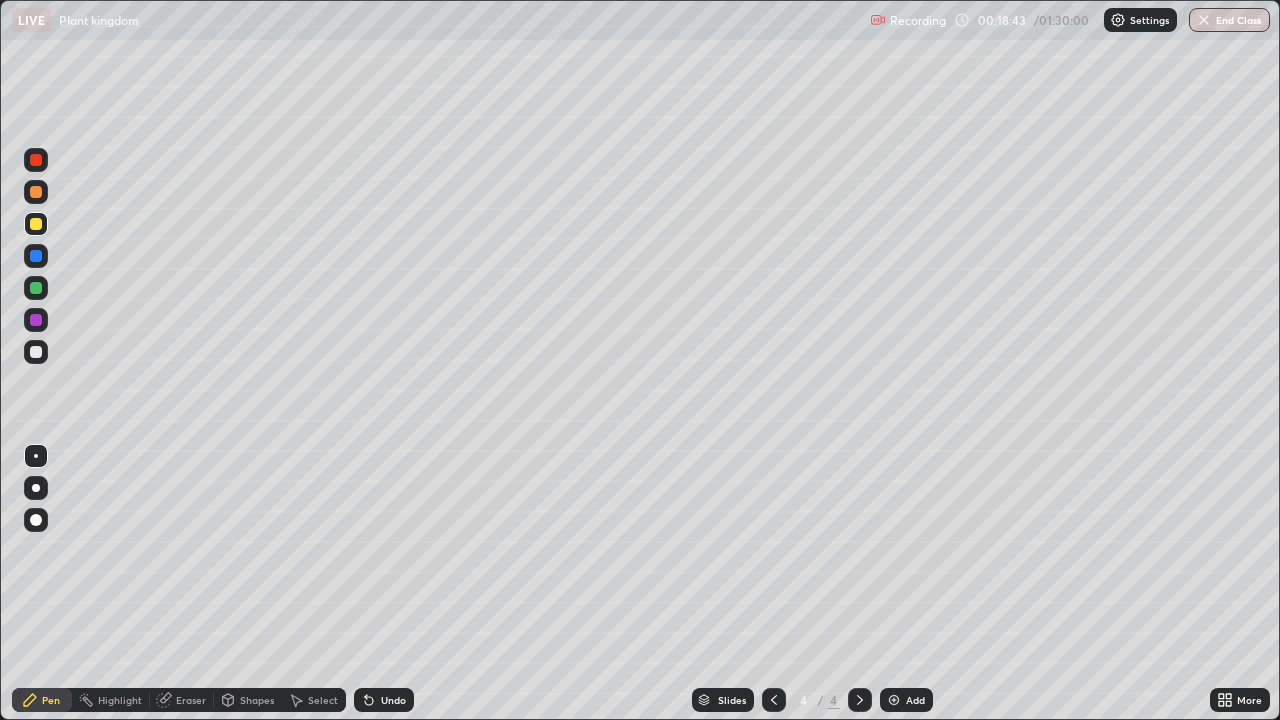 click at bounding box center (36, 288) 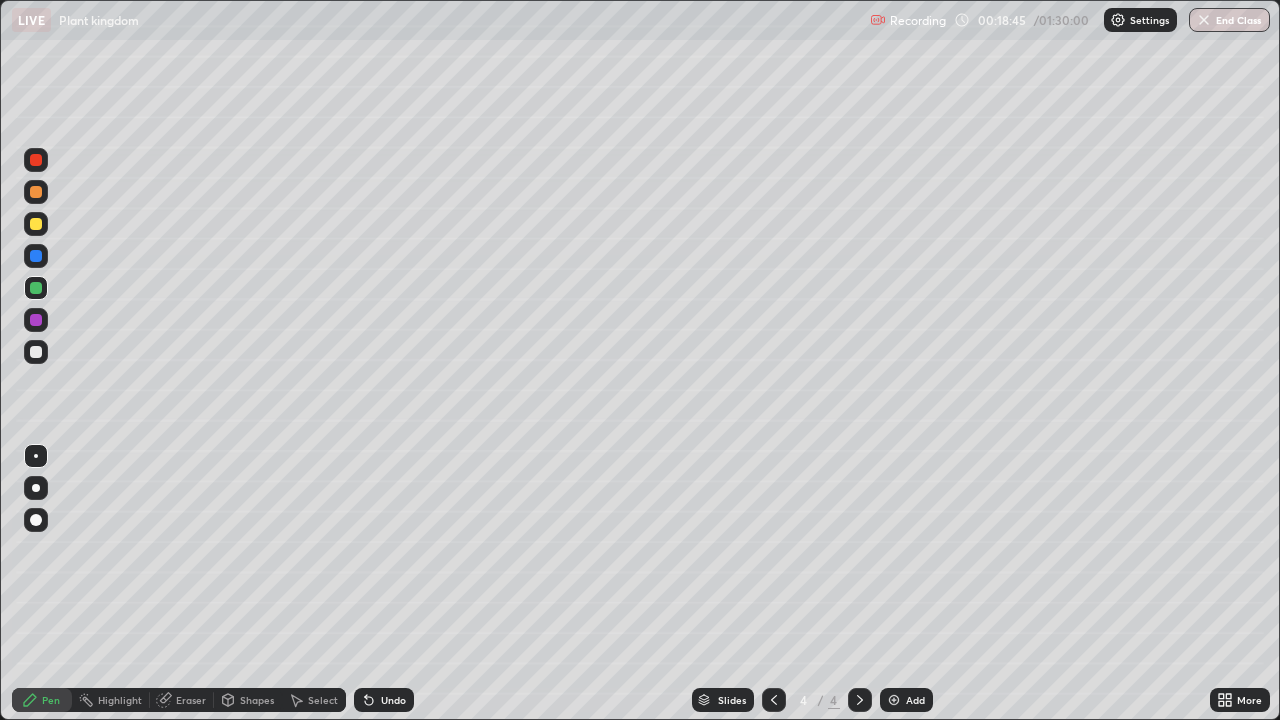 click at bounding box center [36, 192] 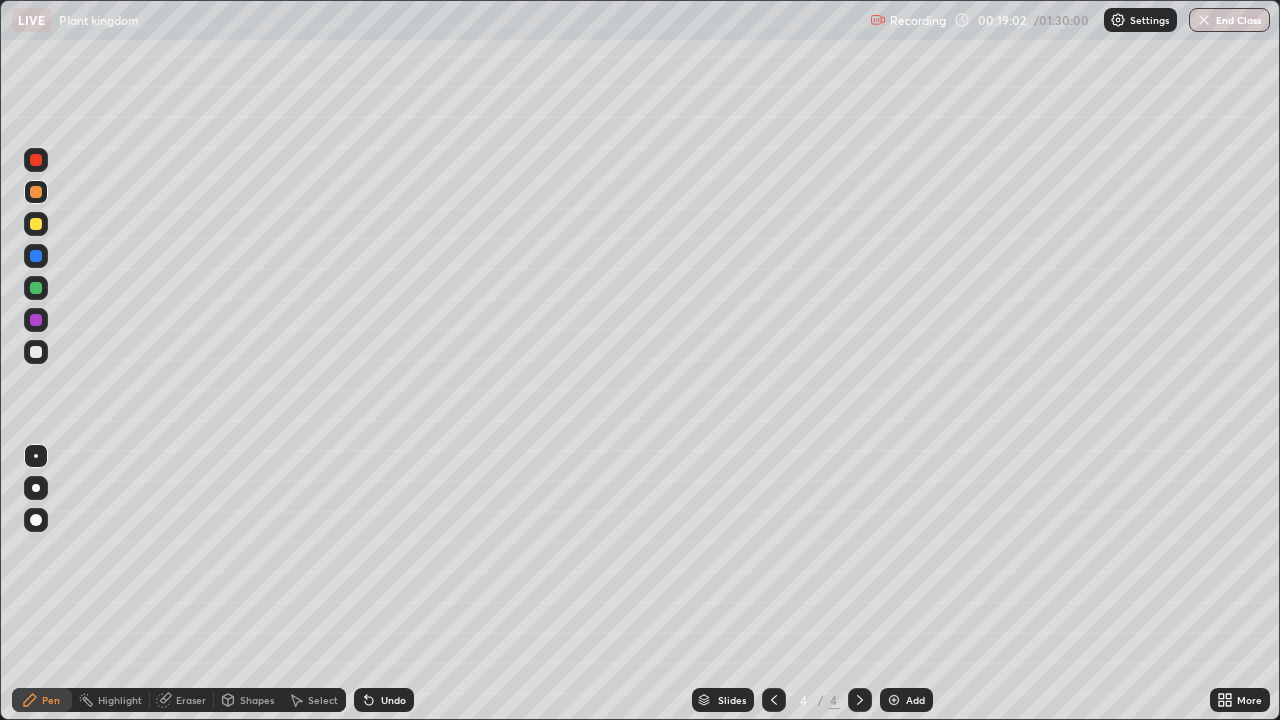 click on "Undo" at bounding box center [384, 700] 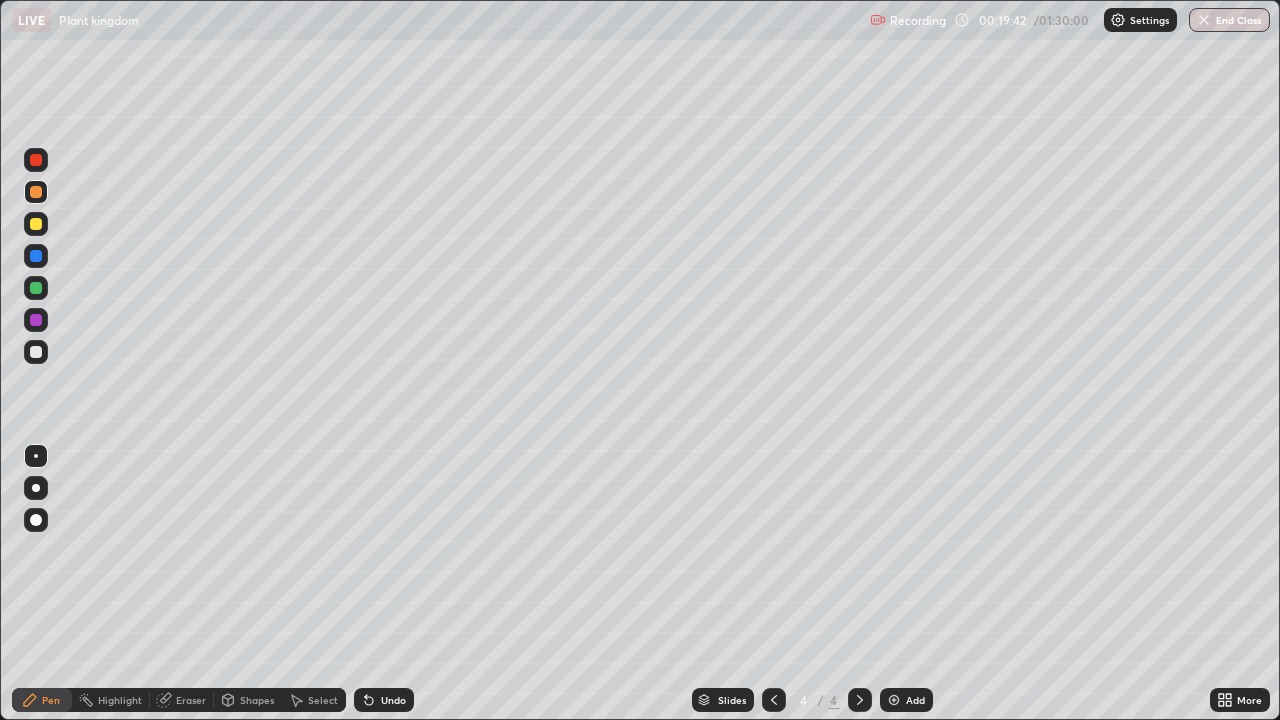 click 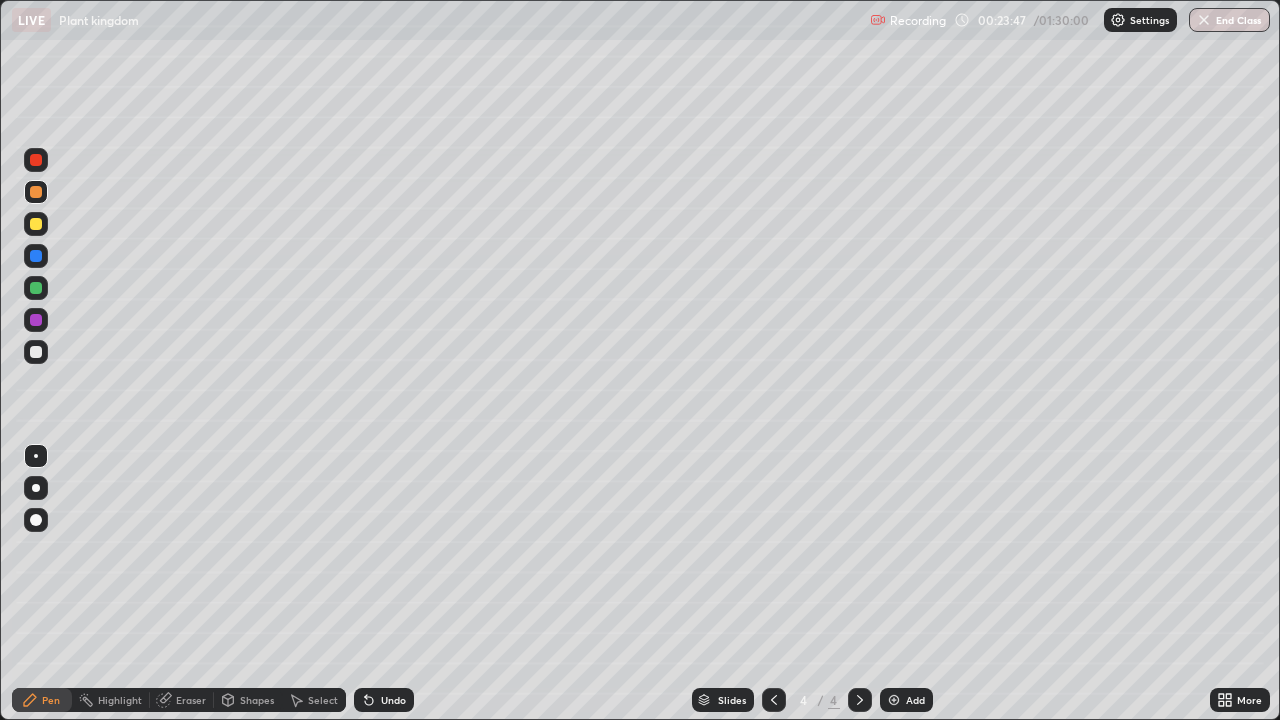 click on "Add" at bounding box center (906, 700) 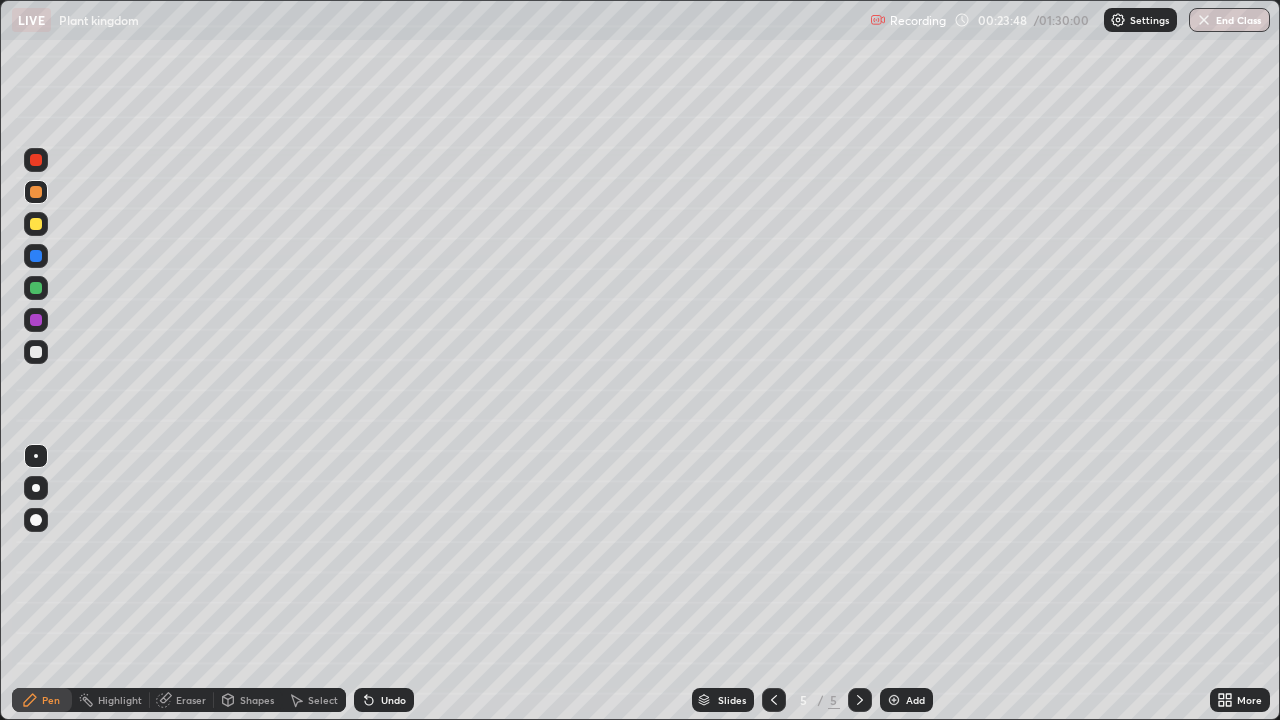 click 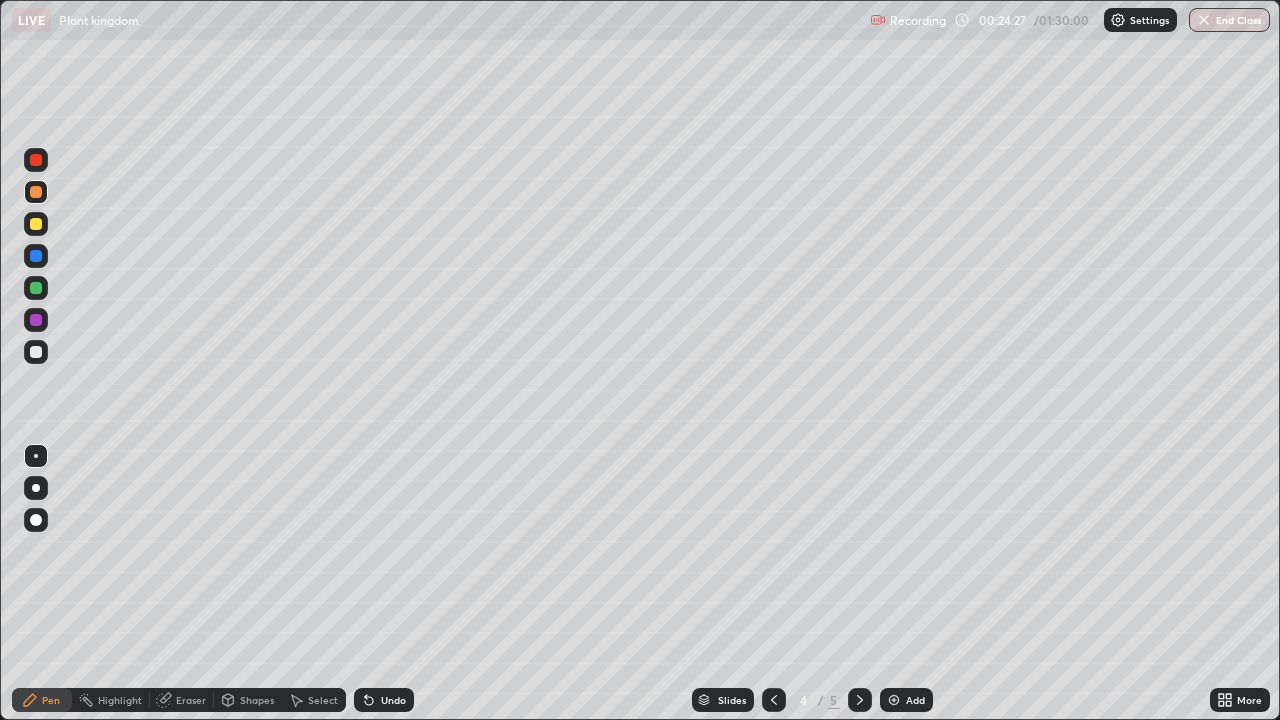 click 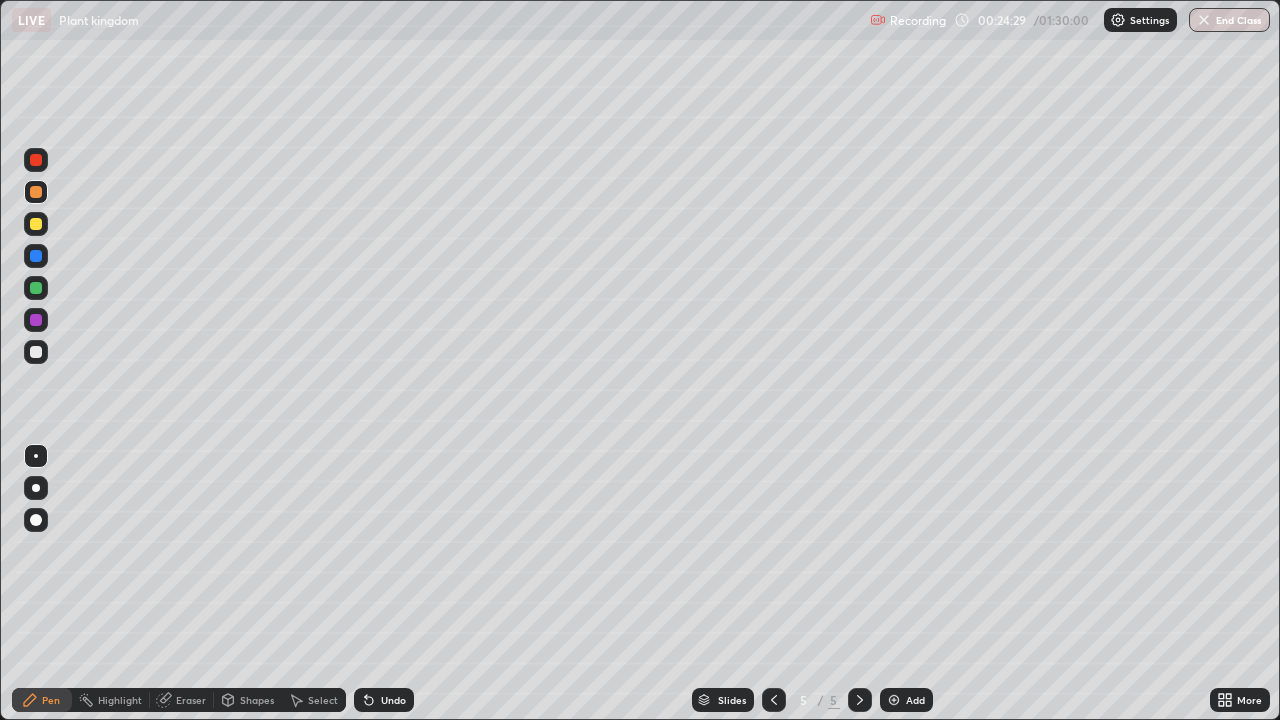 click at bounding box center [36, 224] 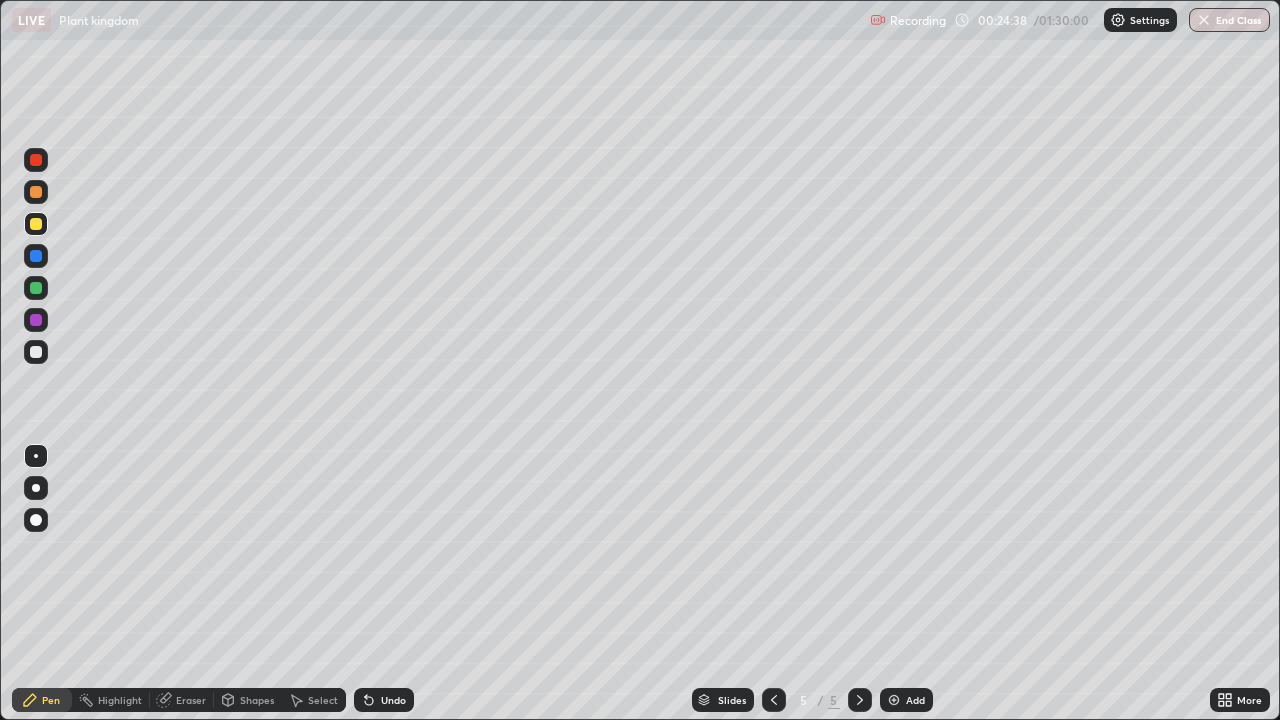click at bounding box center (36, 192) 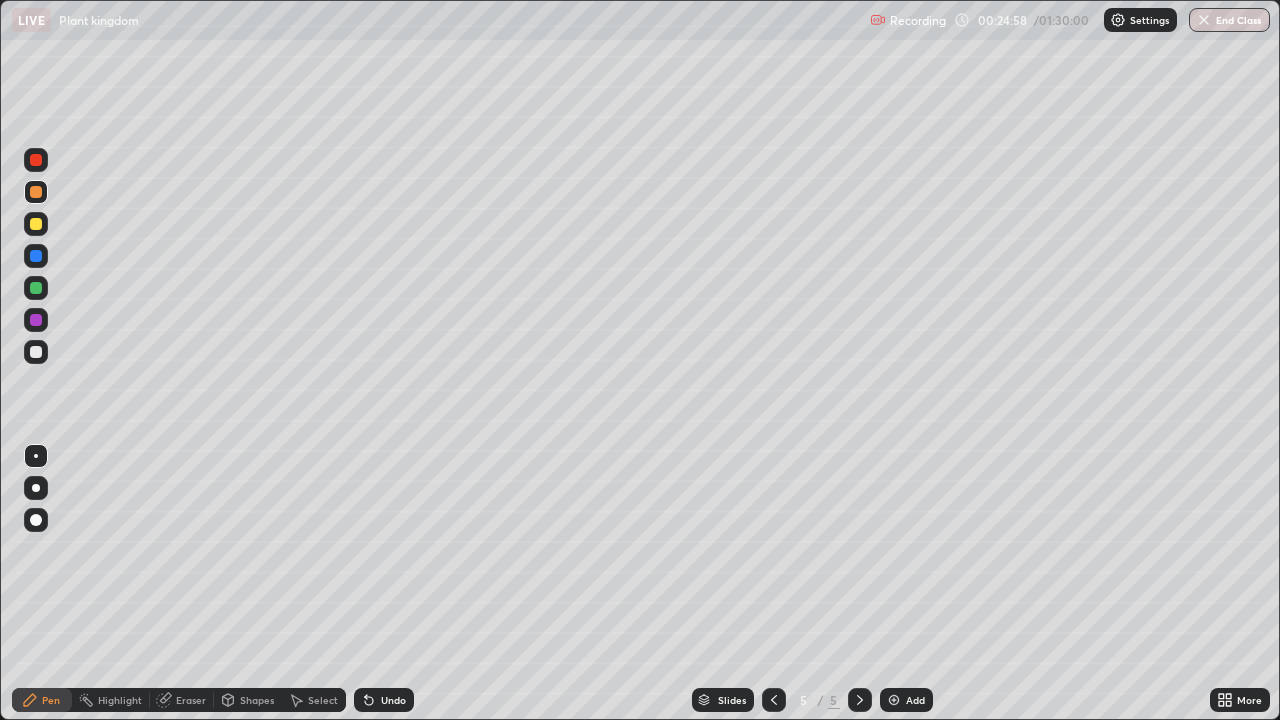 click at bounding box center (36, 224) 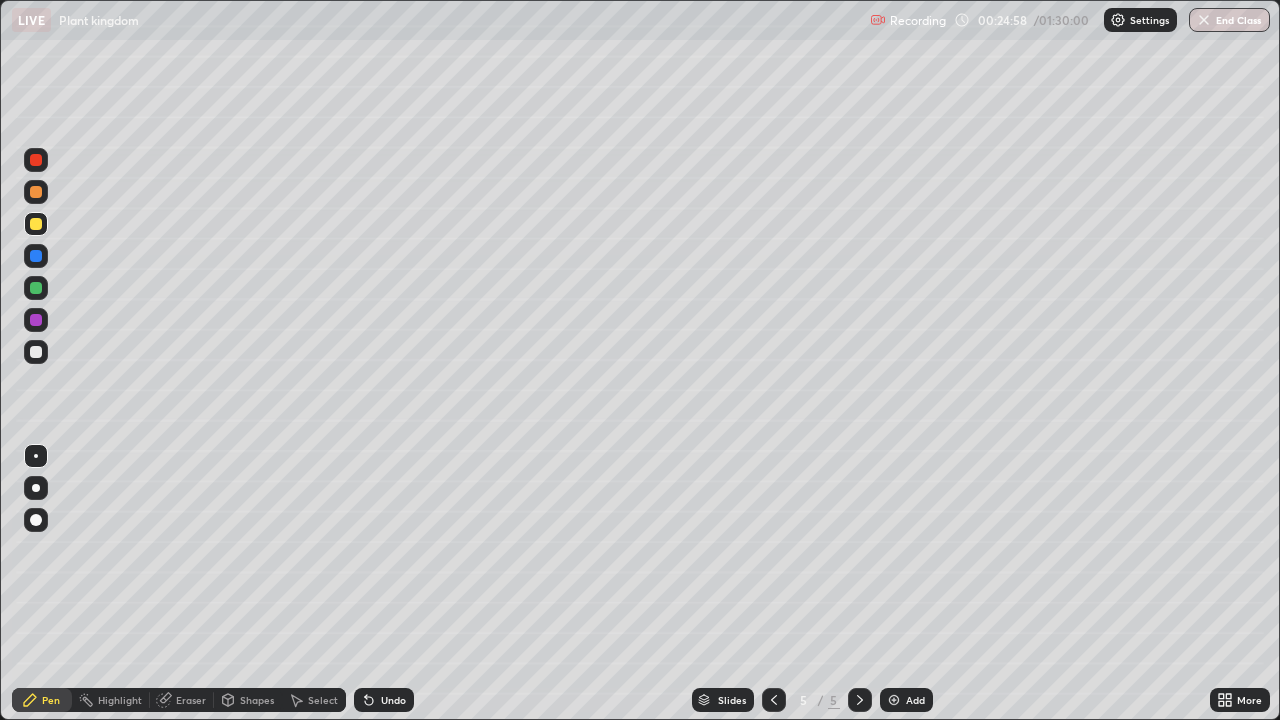 click at bounding box center (36, 256) 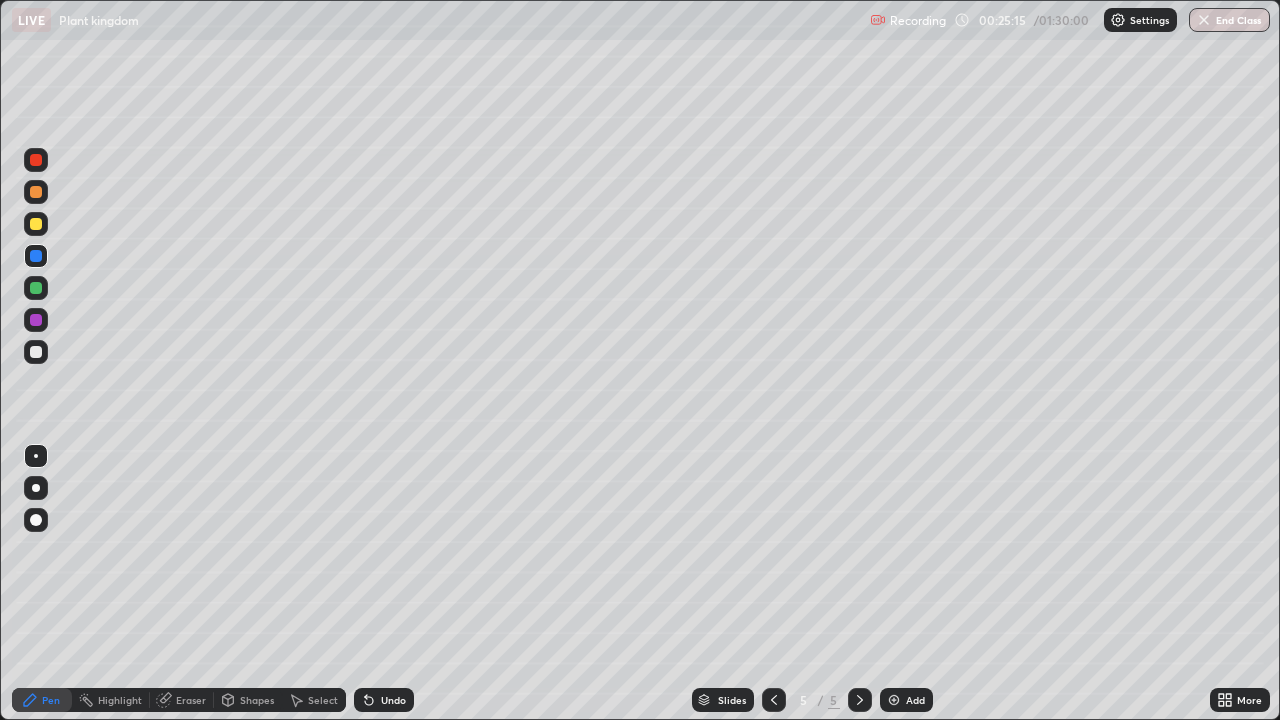 click at bounding box center [36, 192] 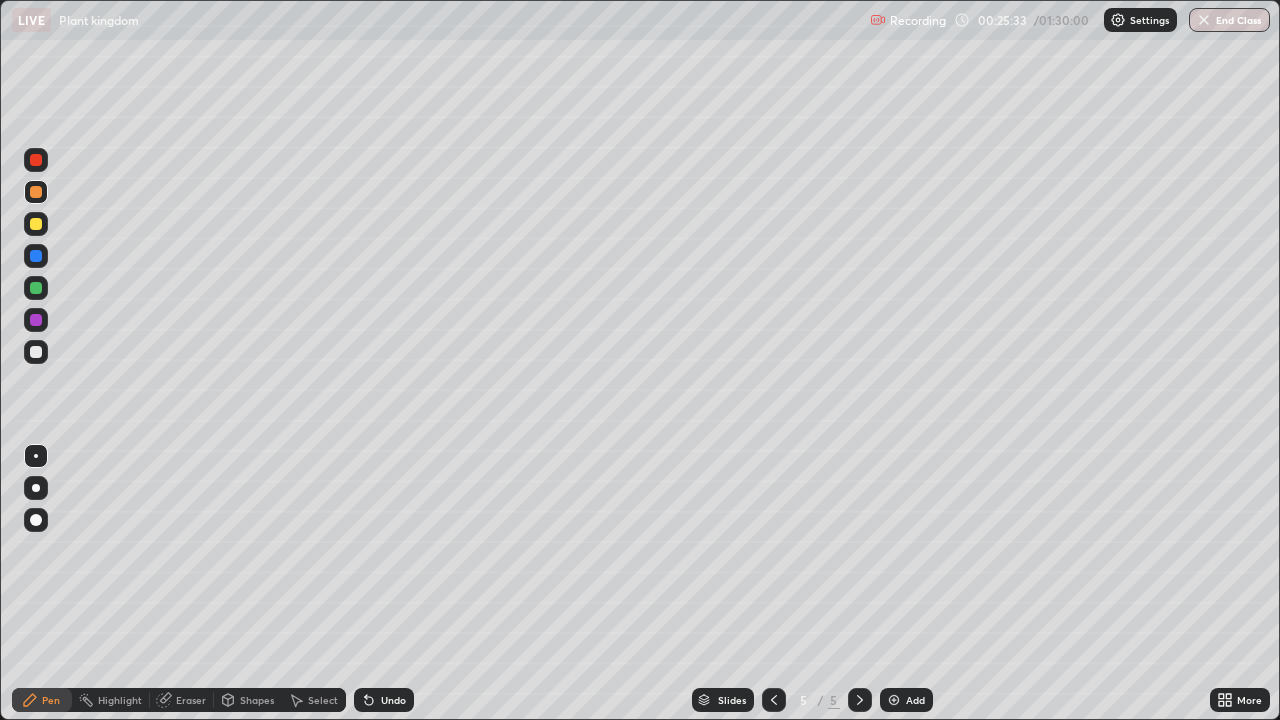 click at bounding box center (36, 256) 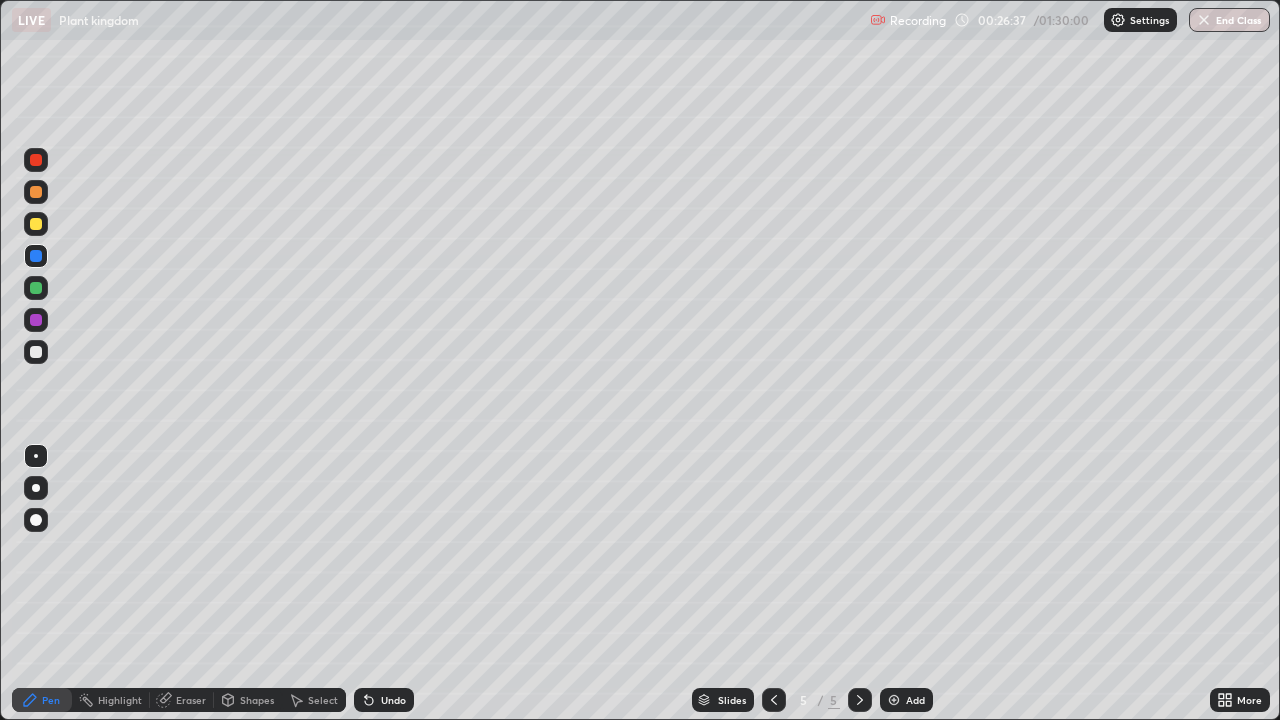 click on "Eraser" at bounding box center [182, 700] 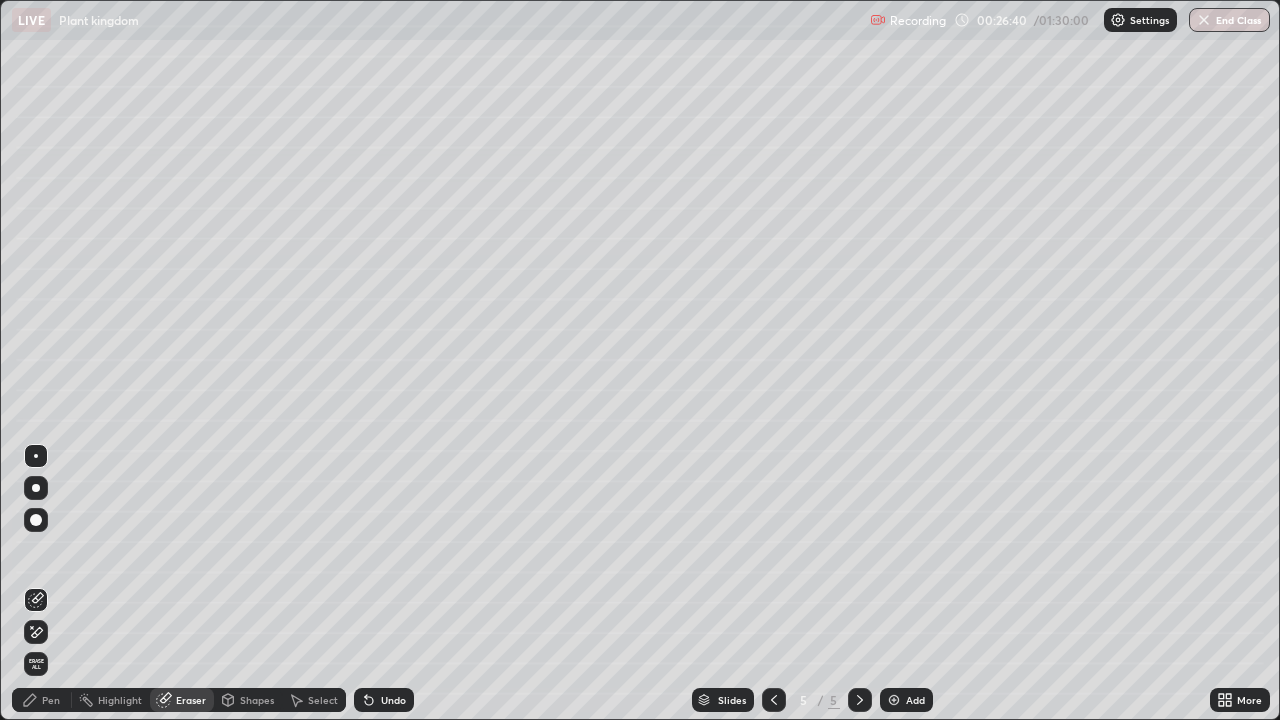 click on "Pen" at bounding box center (51, 700) 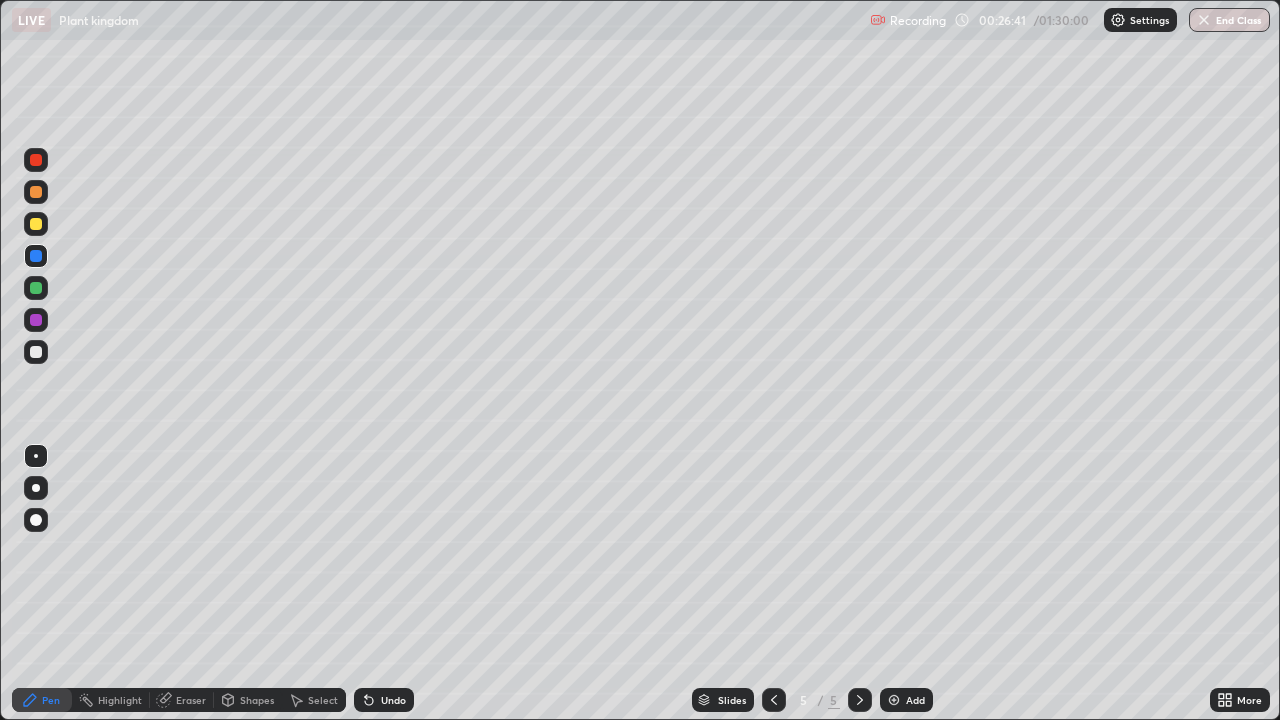 click at bounding box center [36, 192] 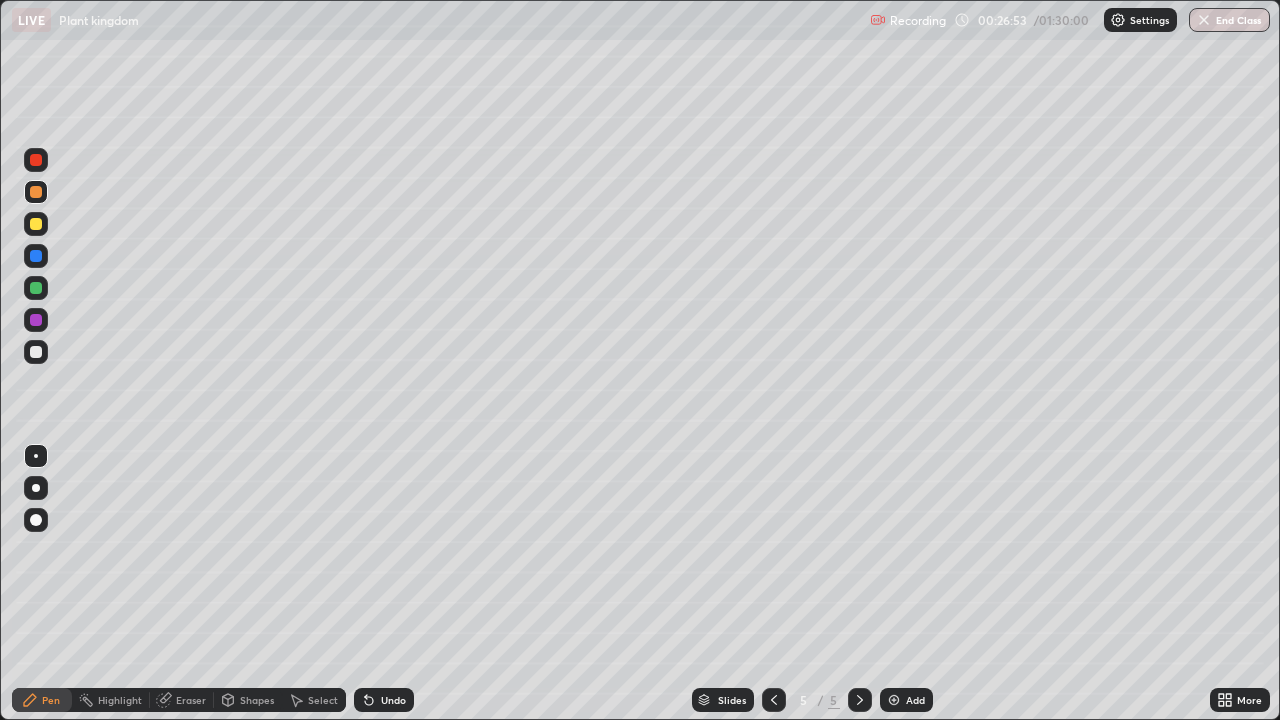click at bounding box center (36, 256) 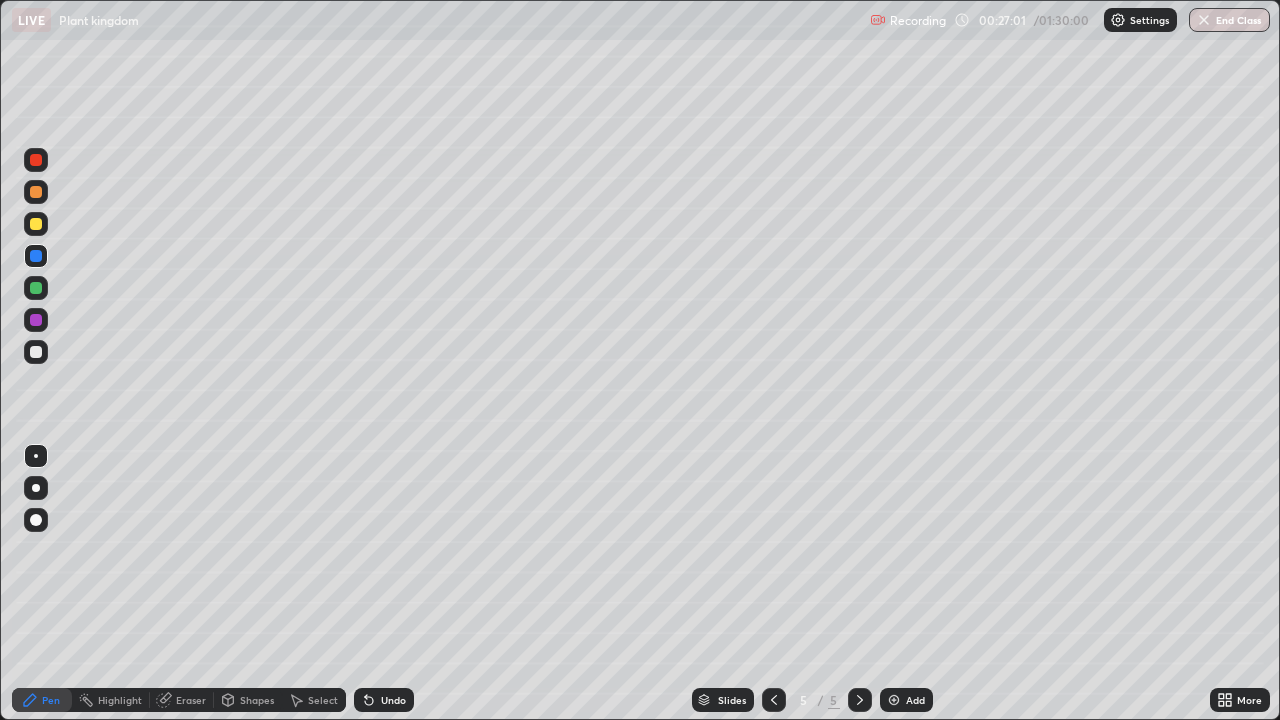 click at bounding box center (36, 160) 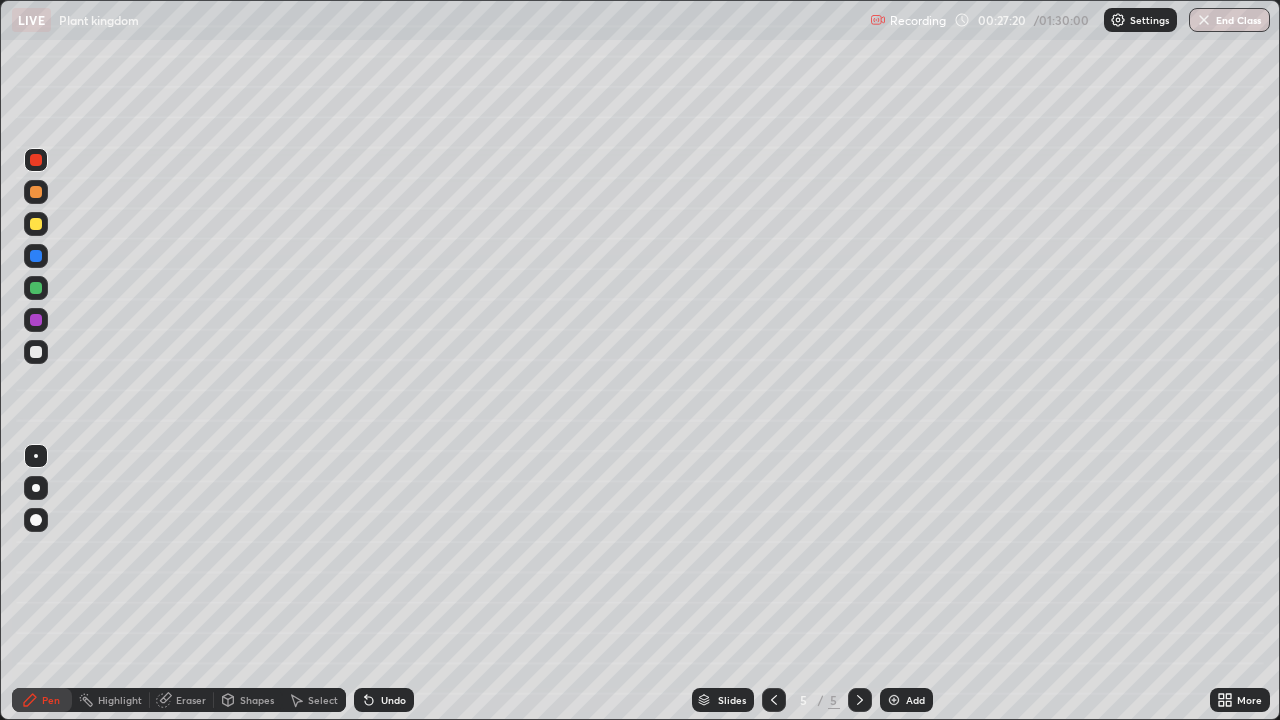 click at bounding box center [36, 256] 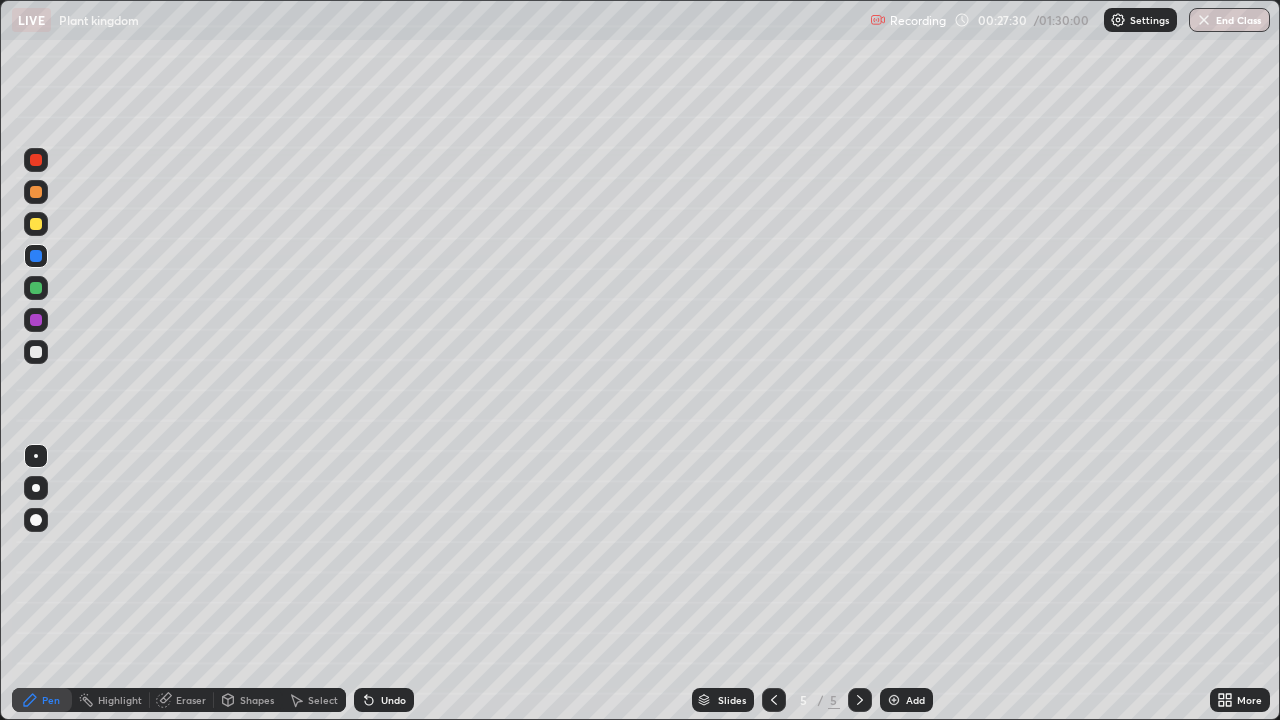 click at bounding box center (36, 160) 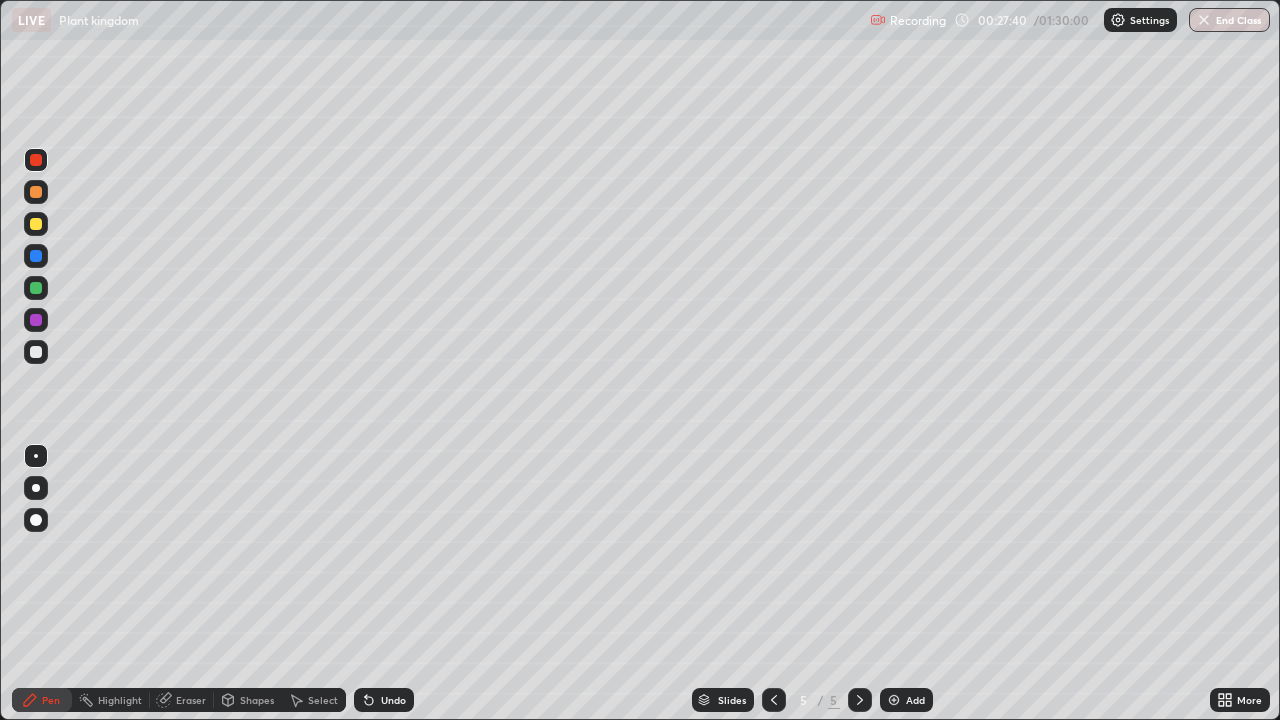 click at bounding box center (36, 256) 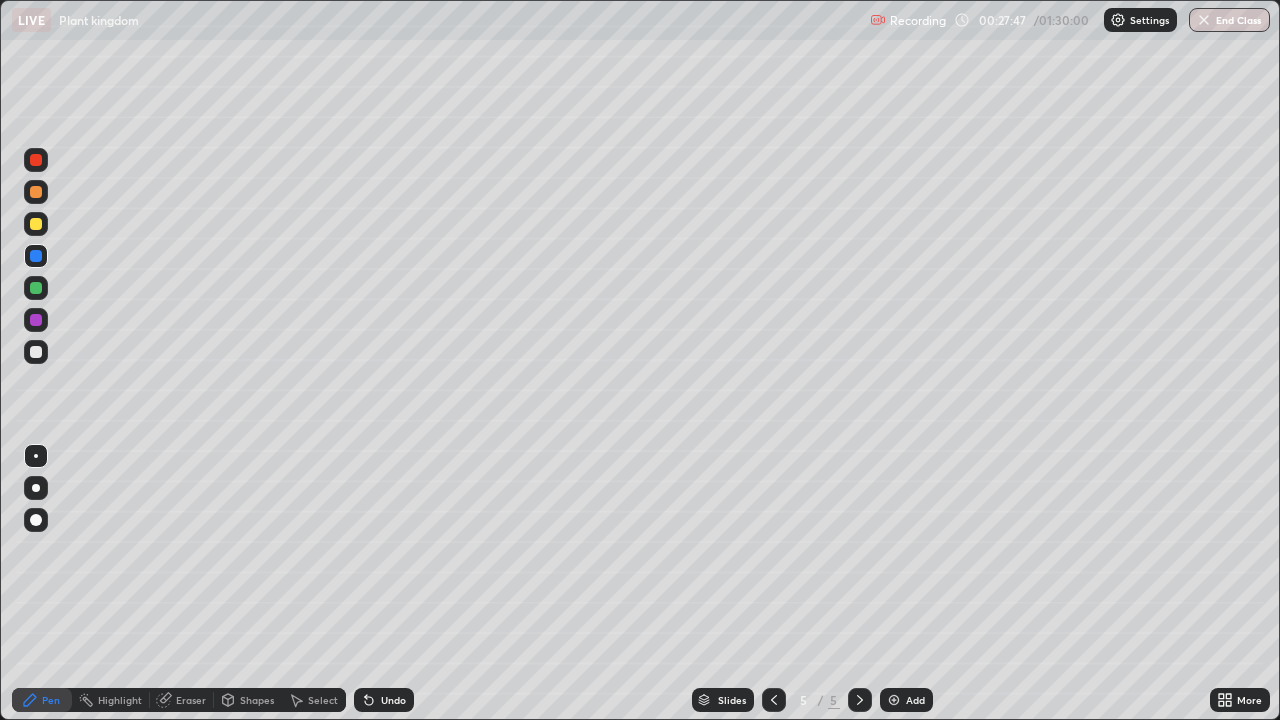 click at bounding box center [36, 160] 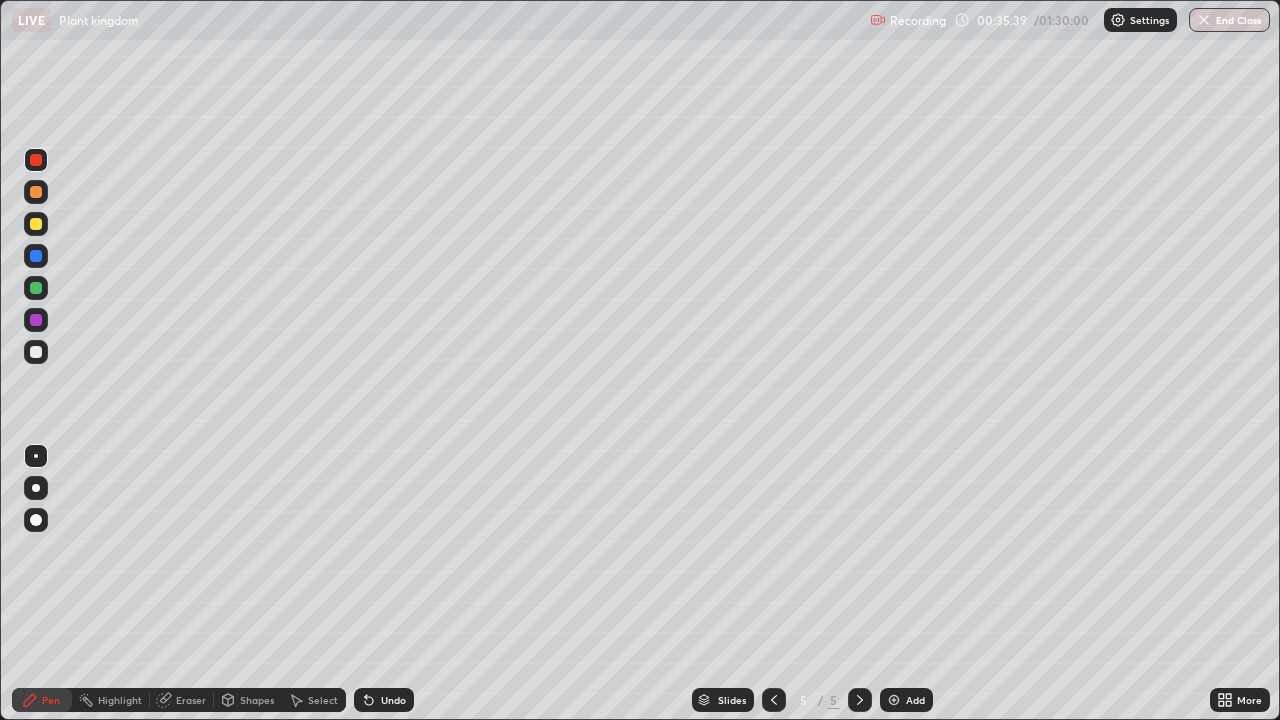 click 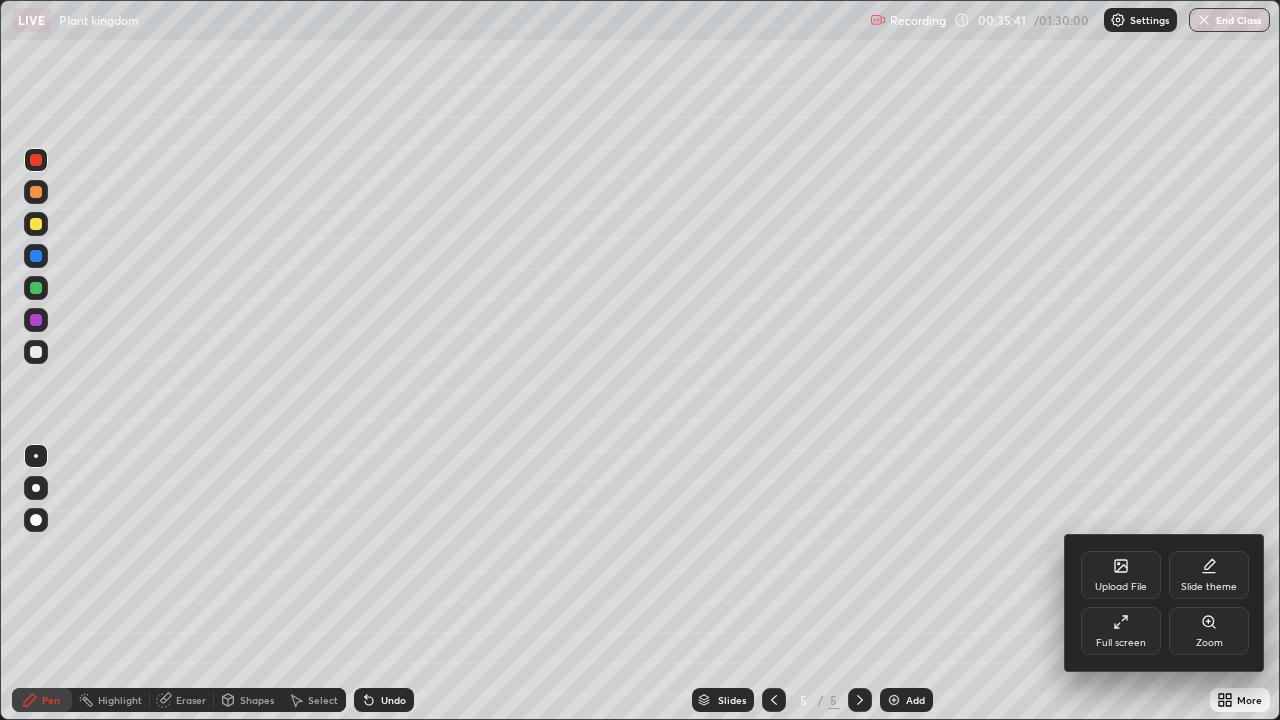 click on "Full screen" at bounding box center [1121, 631] 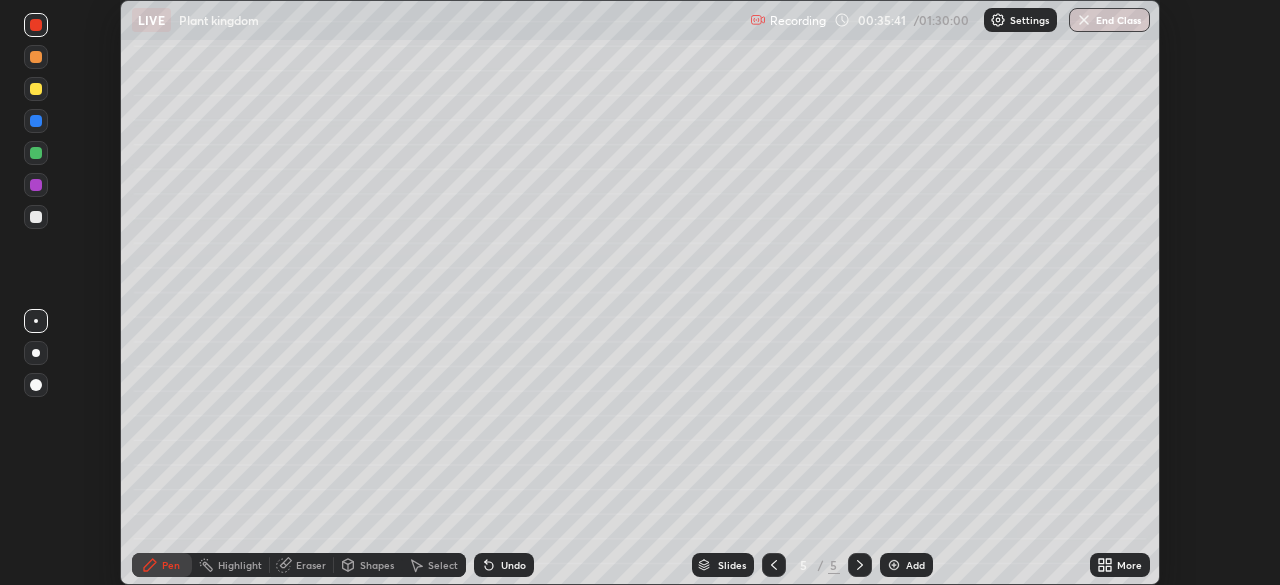 scroll, scrollTop: 585, scrollLeft: 1280, axis: both 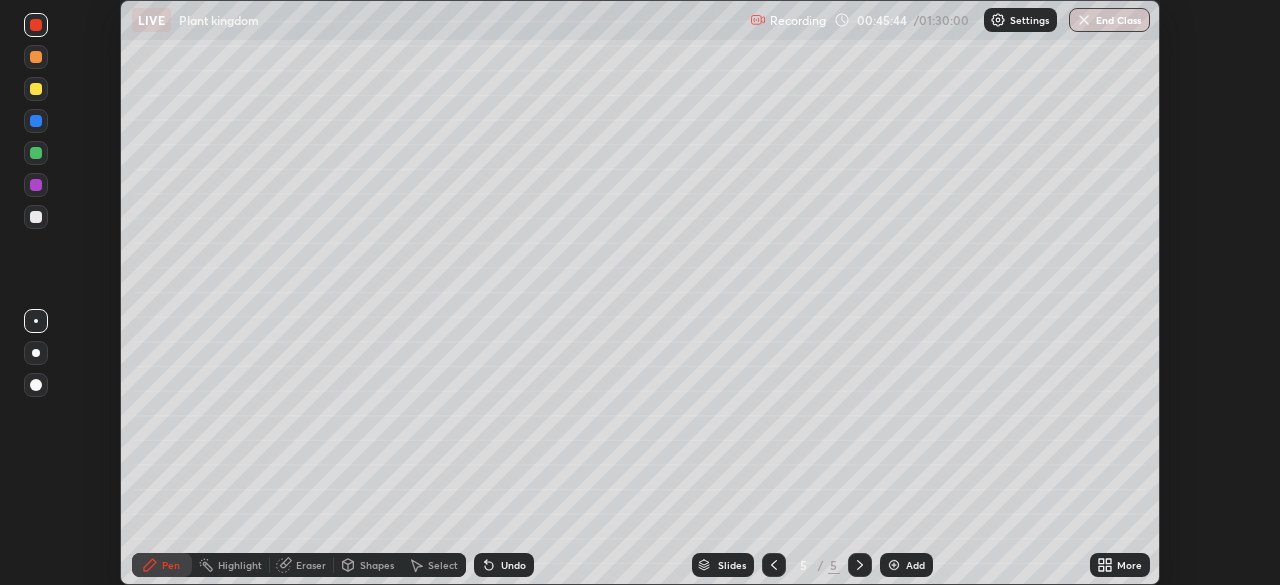 click on "More" at bounding box center (1120, 565) 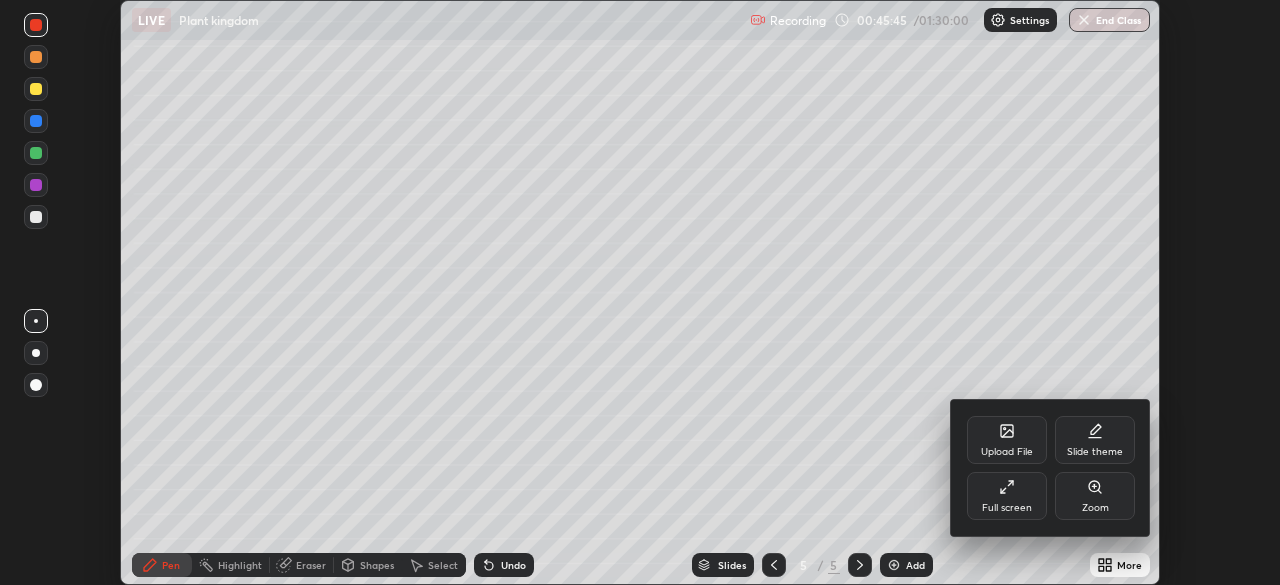 click on "Full screen" at bounding box center [1007, 496] 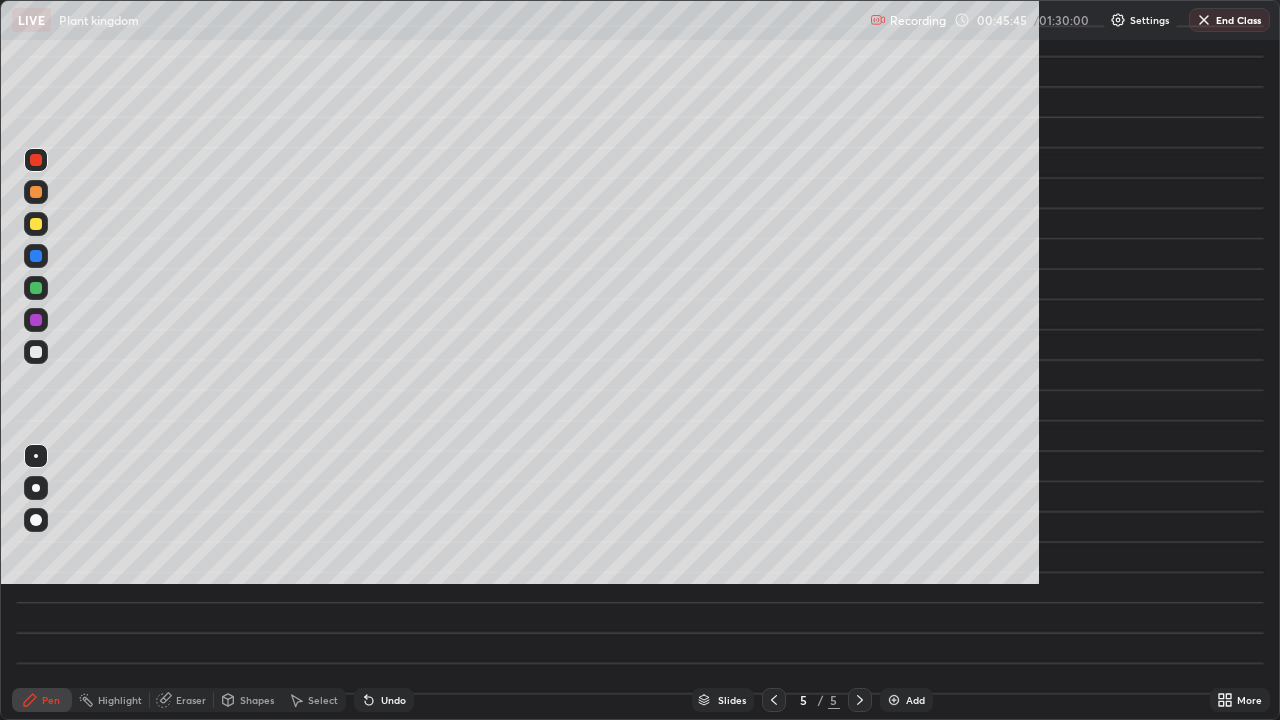 scroll, scrollTop: 99280, scrollLeft: 98720, axis: both 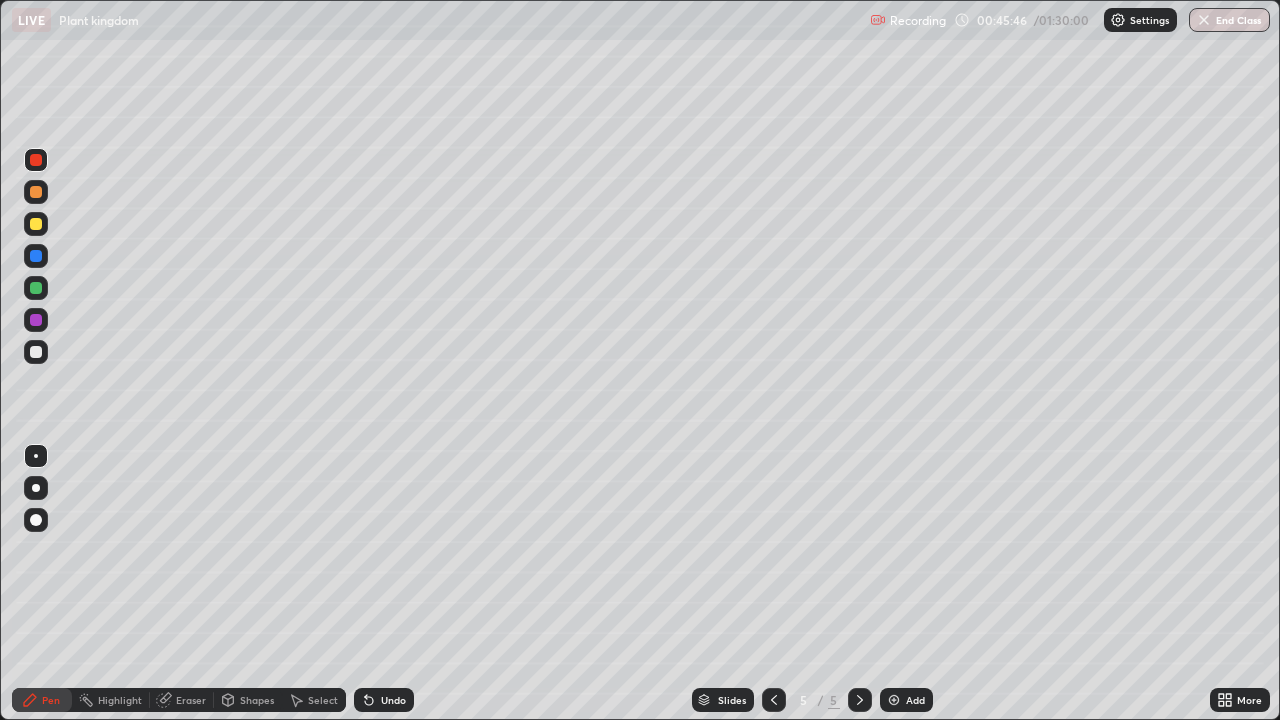 click on "Add" at bounding box center [906, 700] 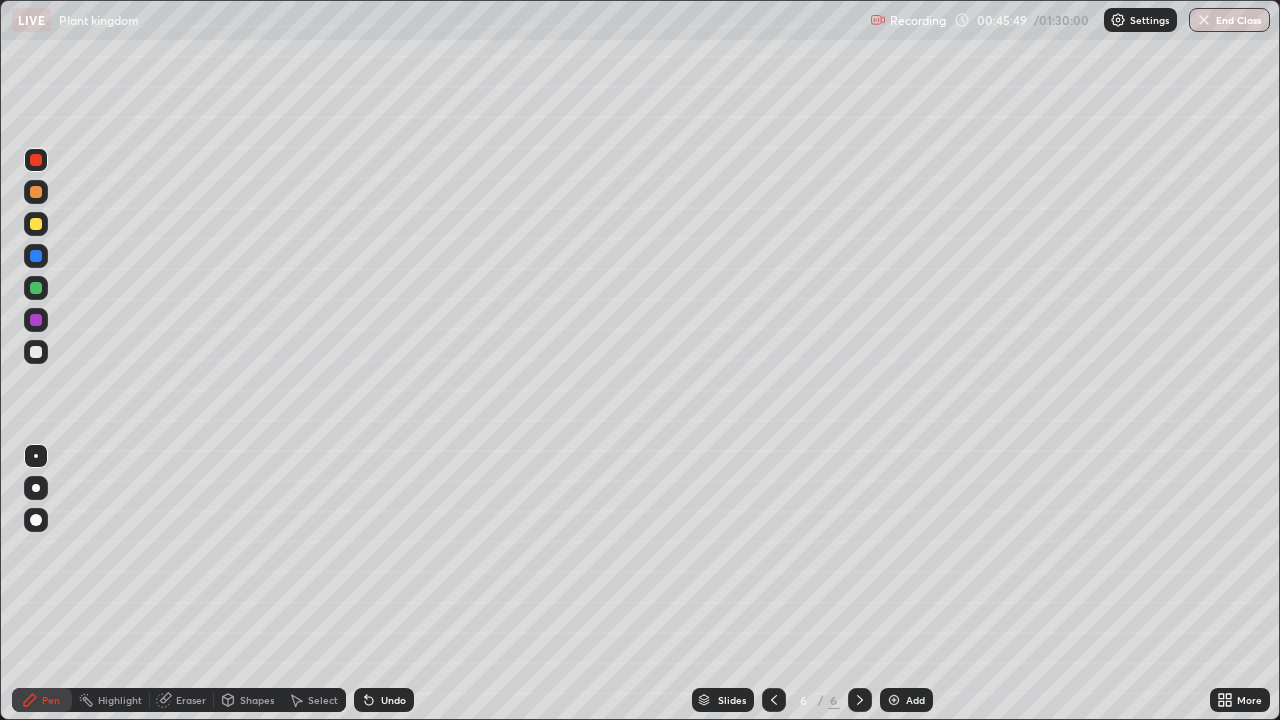 click at bounding box center [36, 192] 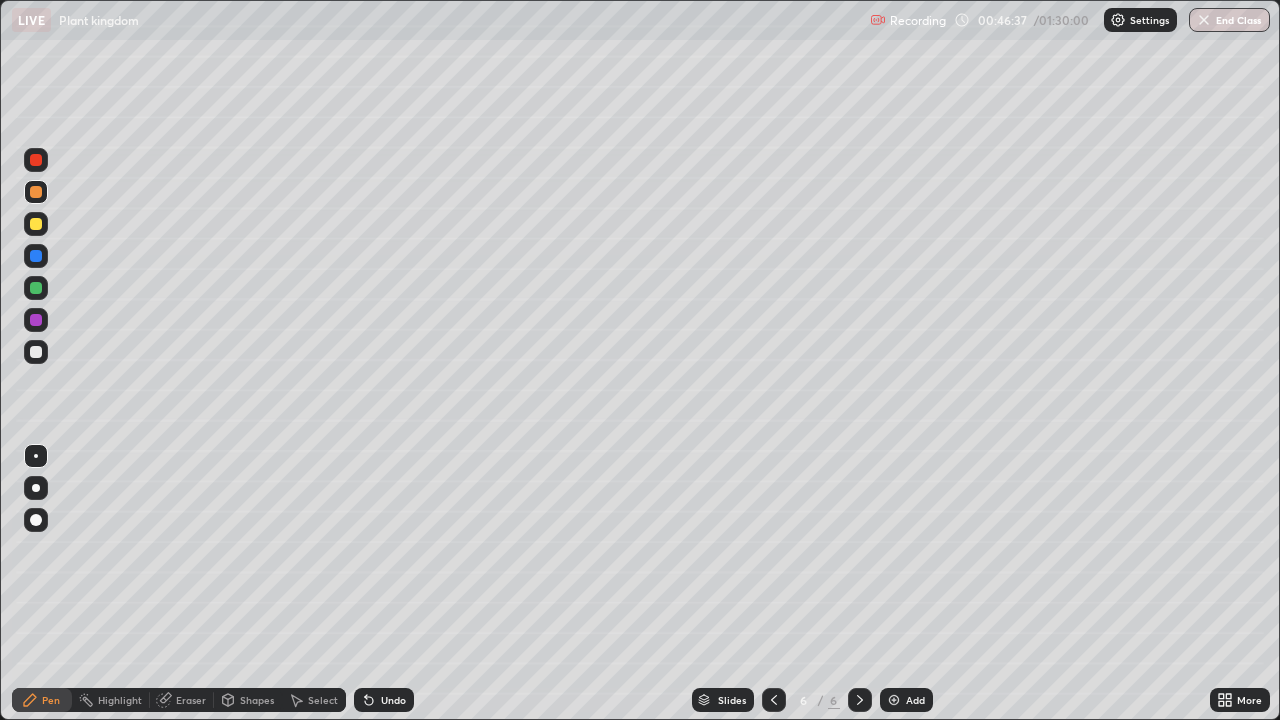 click at bounding box center (36, 224) 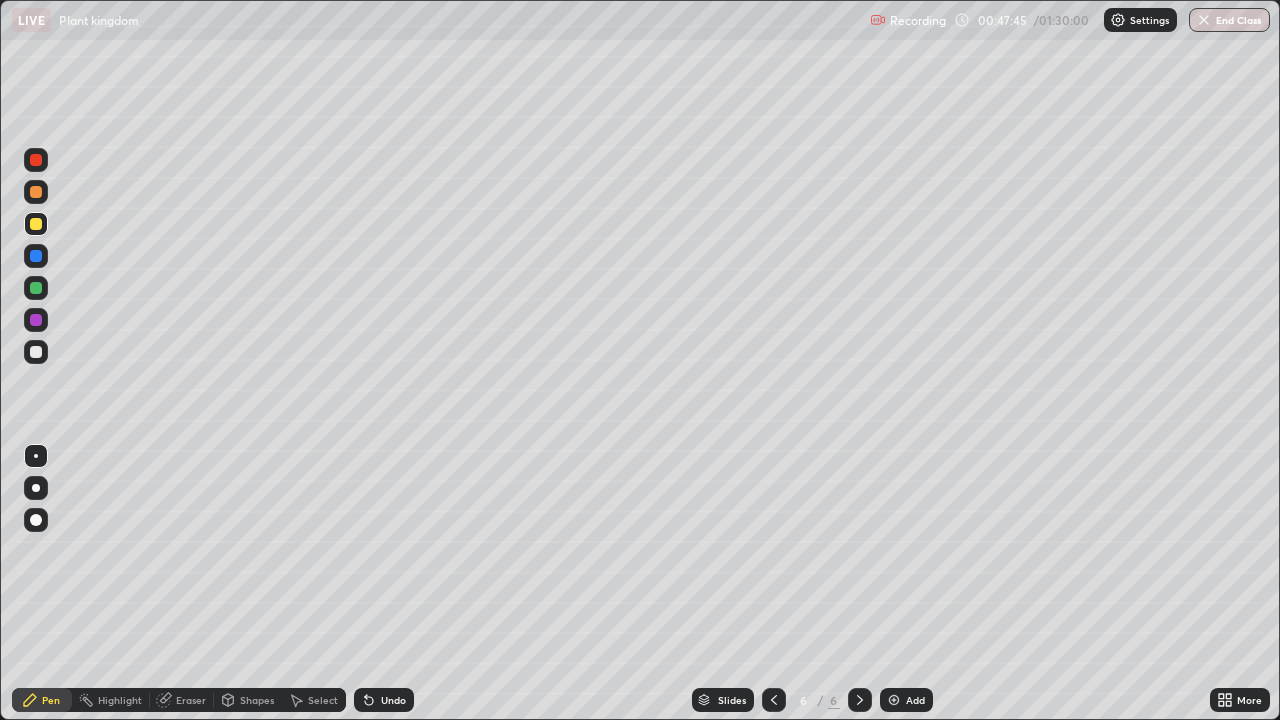 click at bounding box center [36, 192] 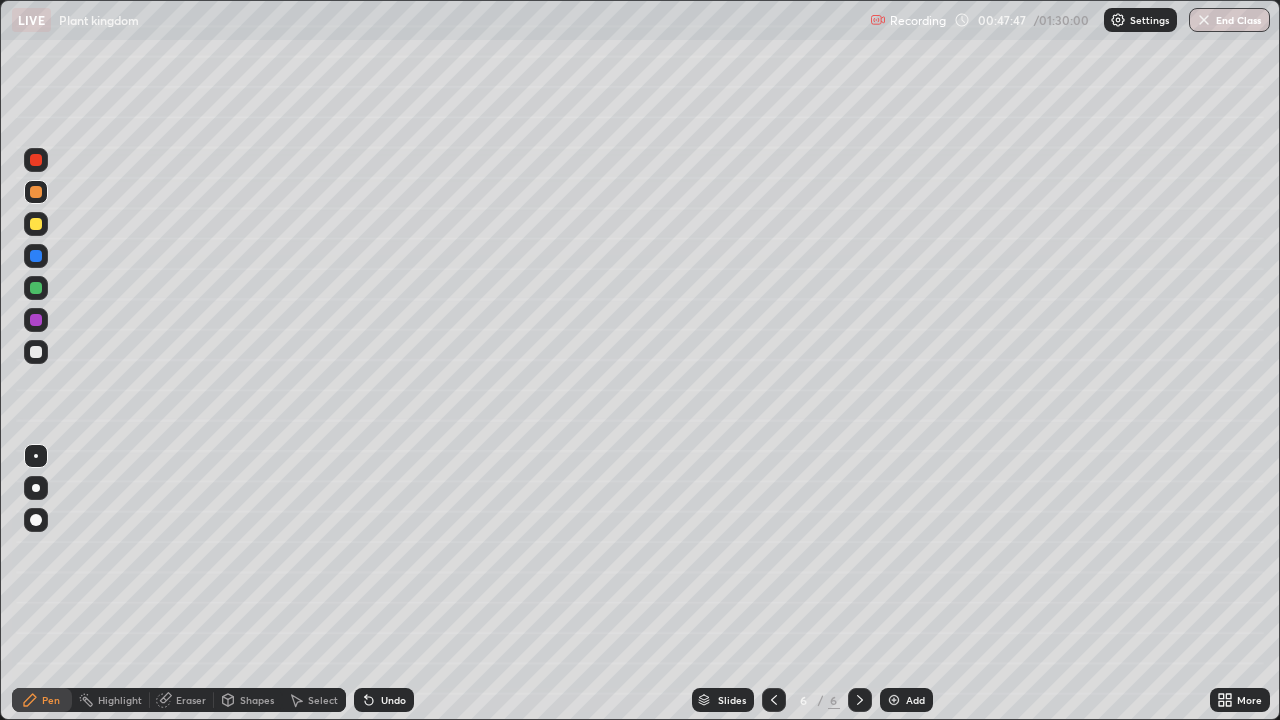 click at bounding box center (36, 256) 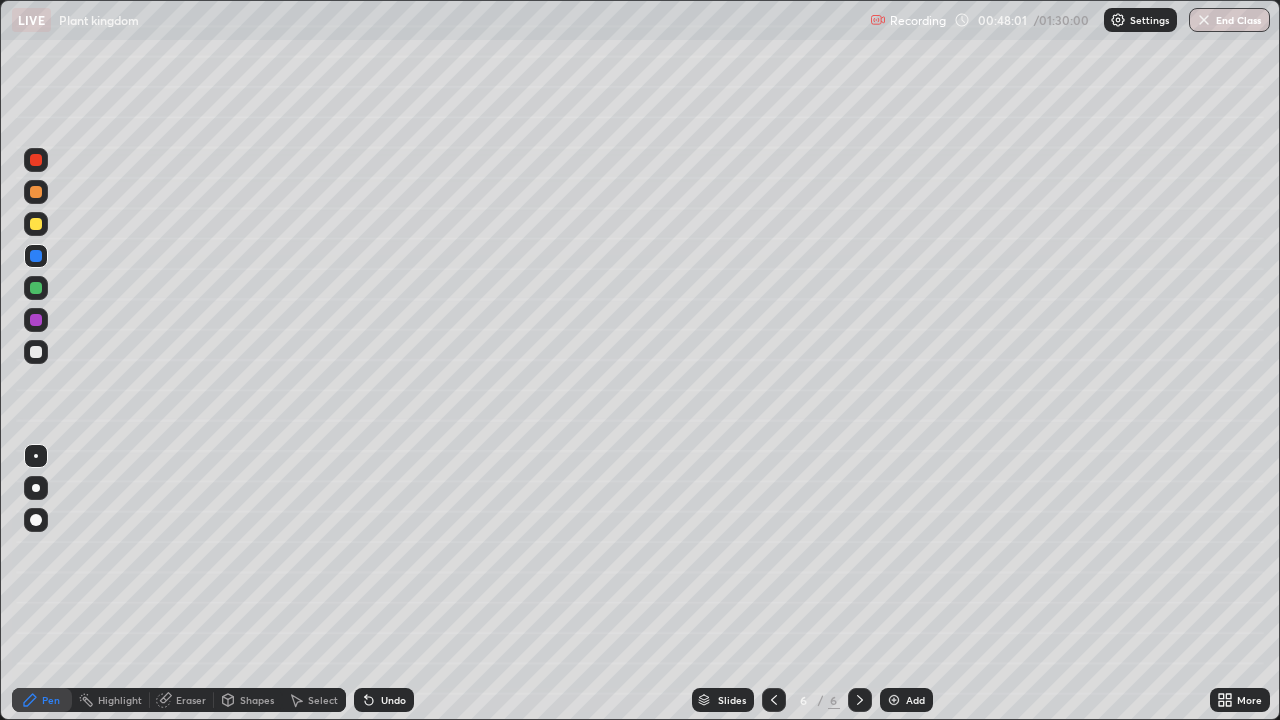 click at bounding box center (36, 224) 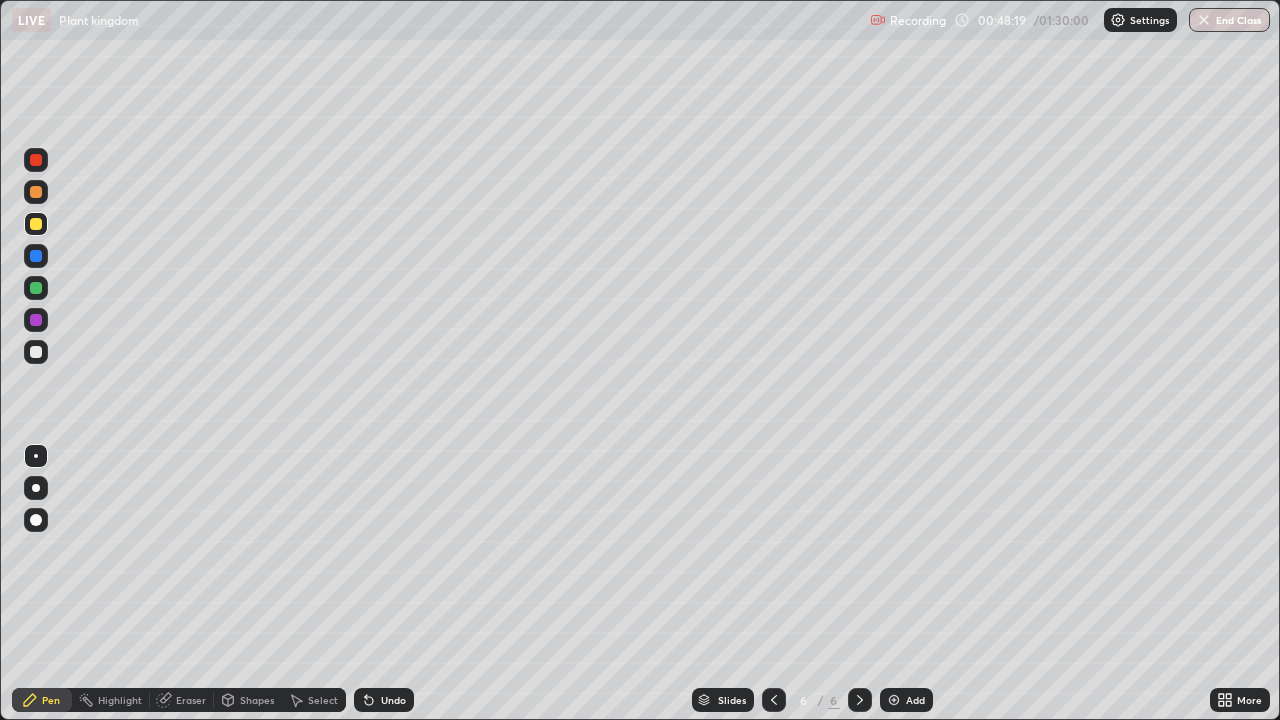 click at bounding box center [36, 256] 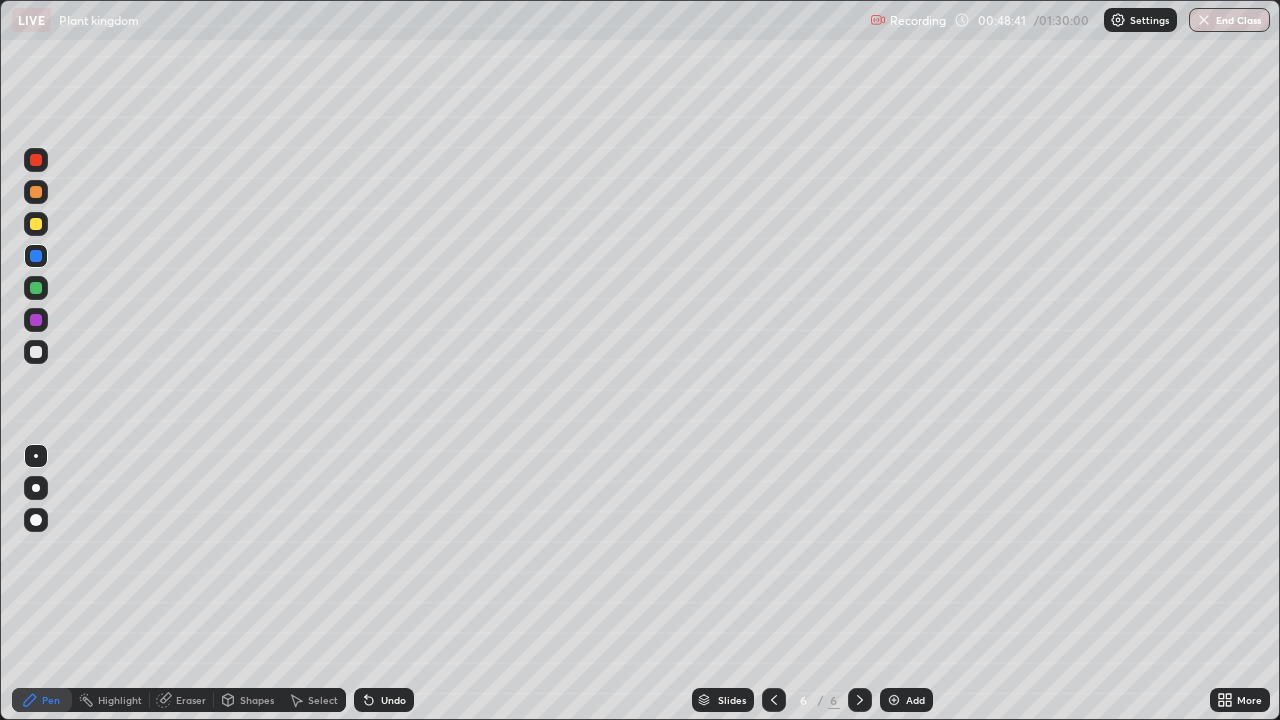 click 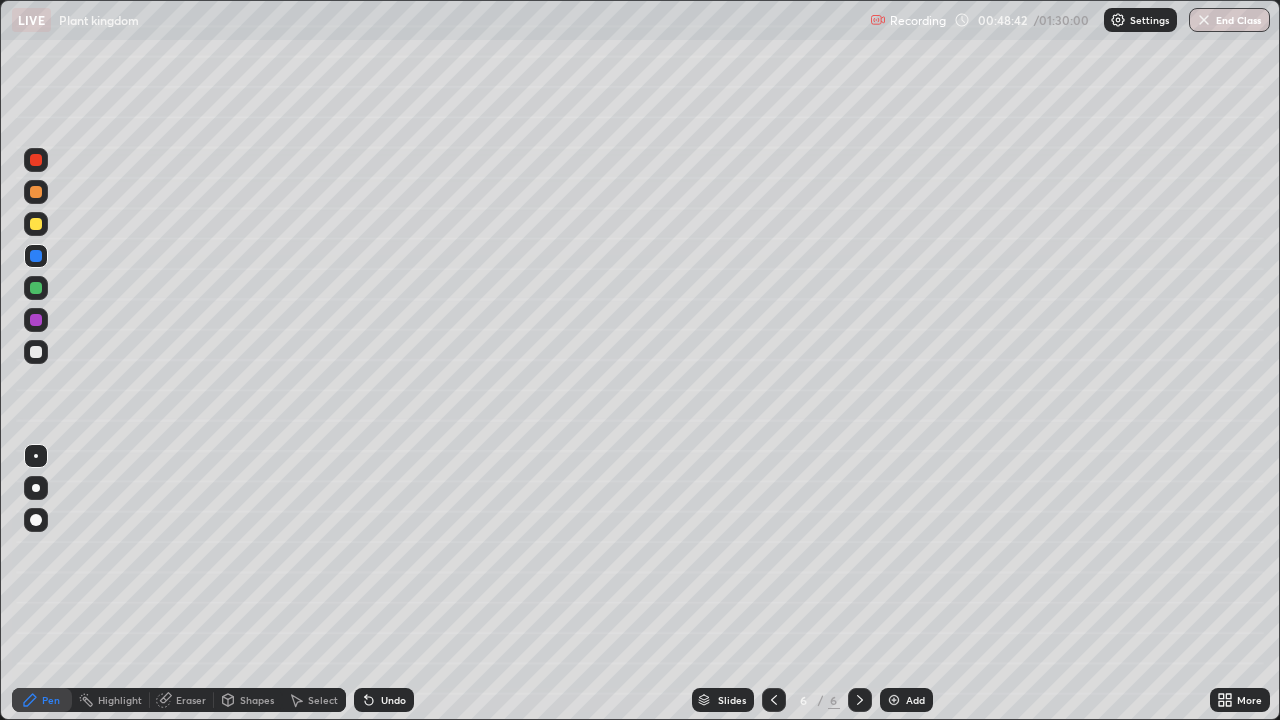 click on "Undo" at bounding box center (384, 700) 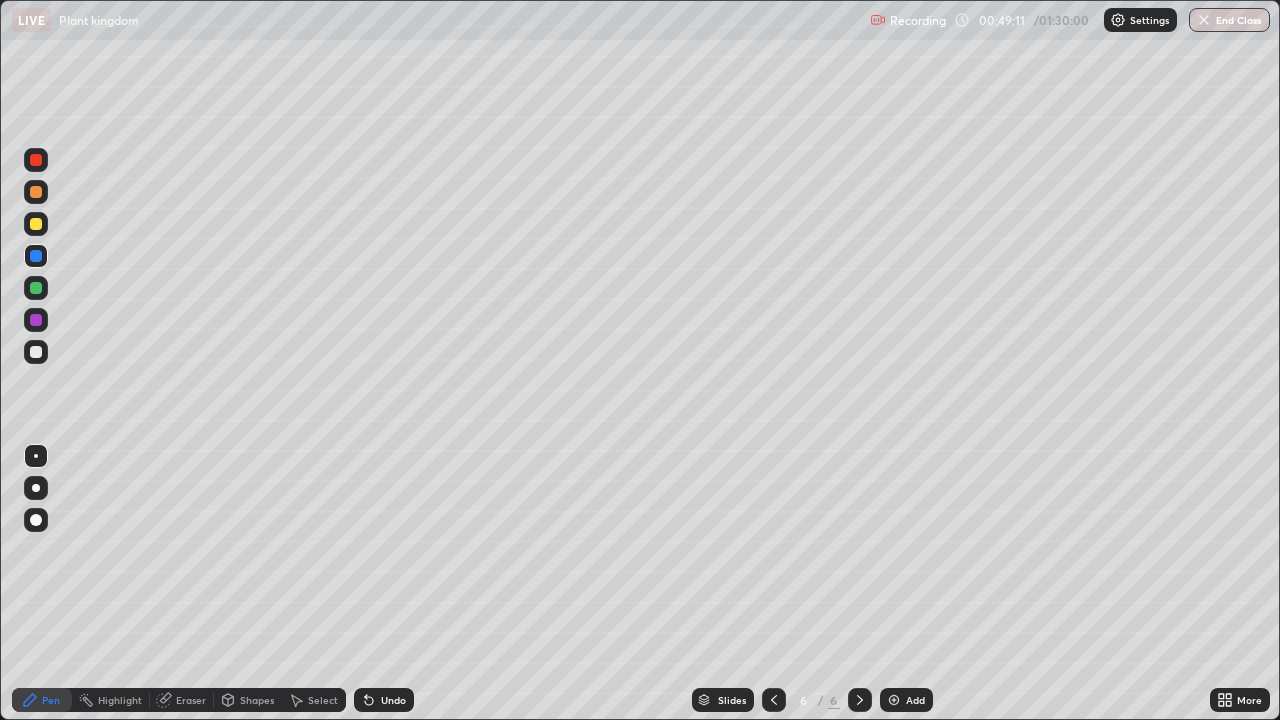 click at bounding box center (36, 192) 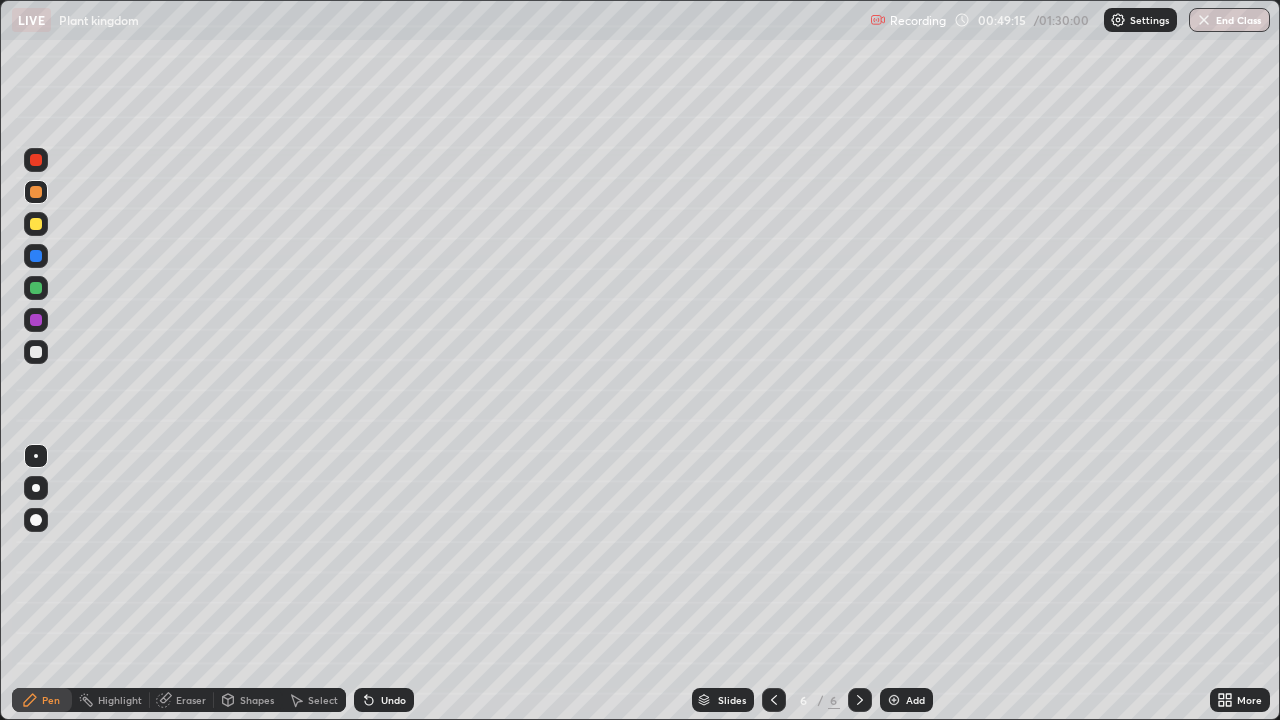click at bounding box center [36, 288] 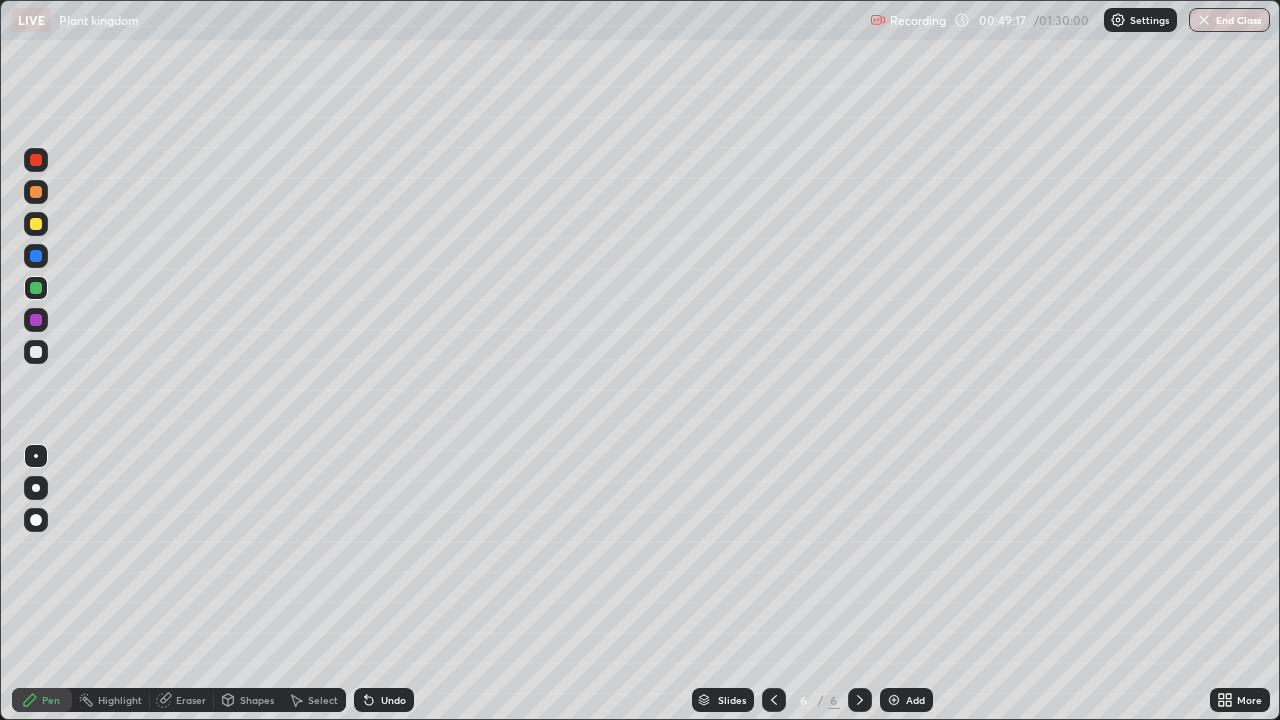click at bounding box center (36, 192) 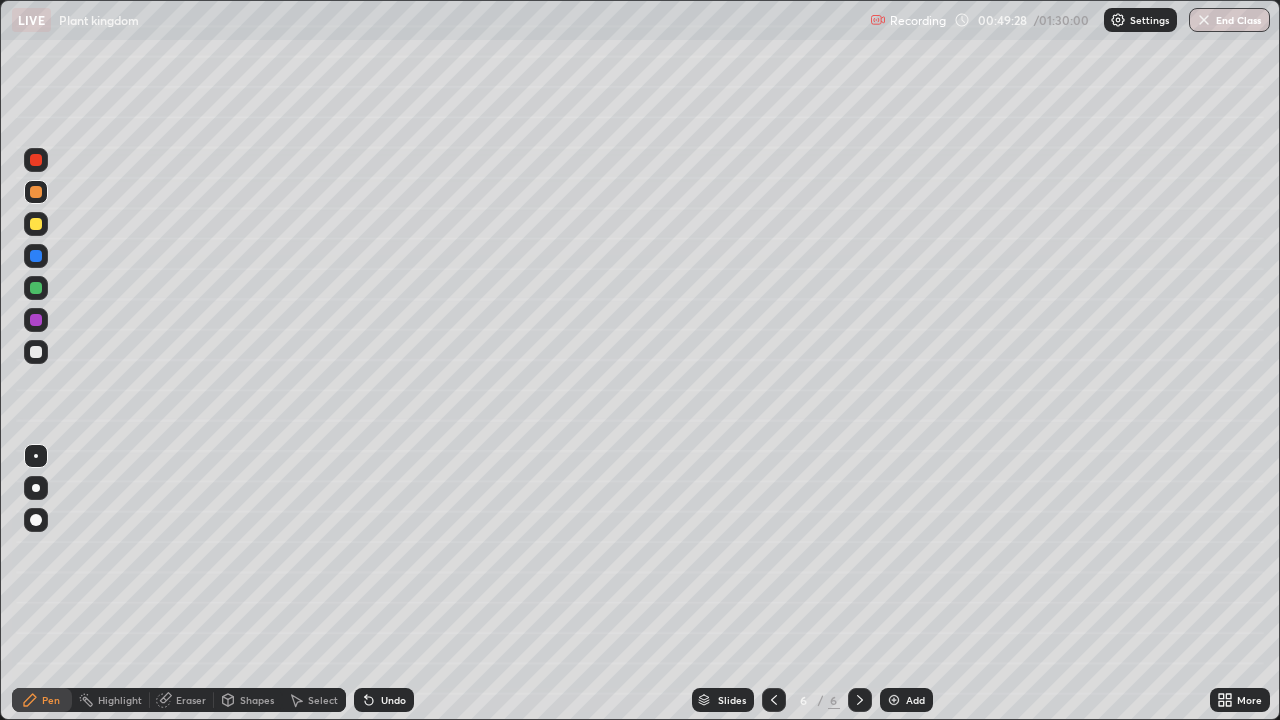 click on "Undo" at bounding box center (384, 700) 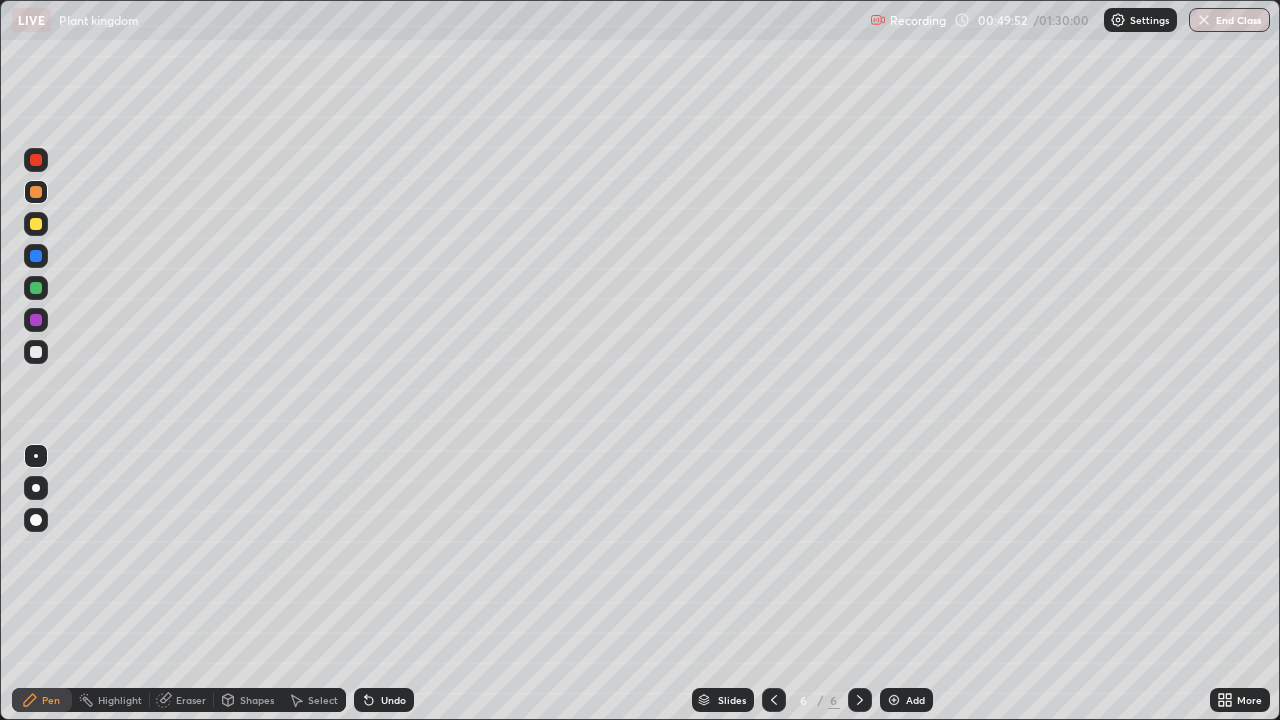 click at bounding box center [36, 288] 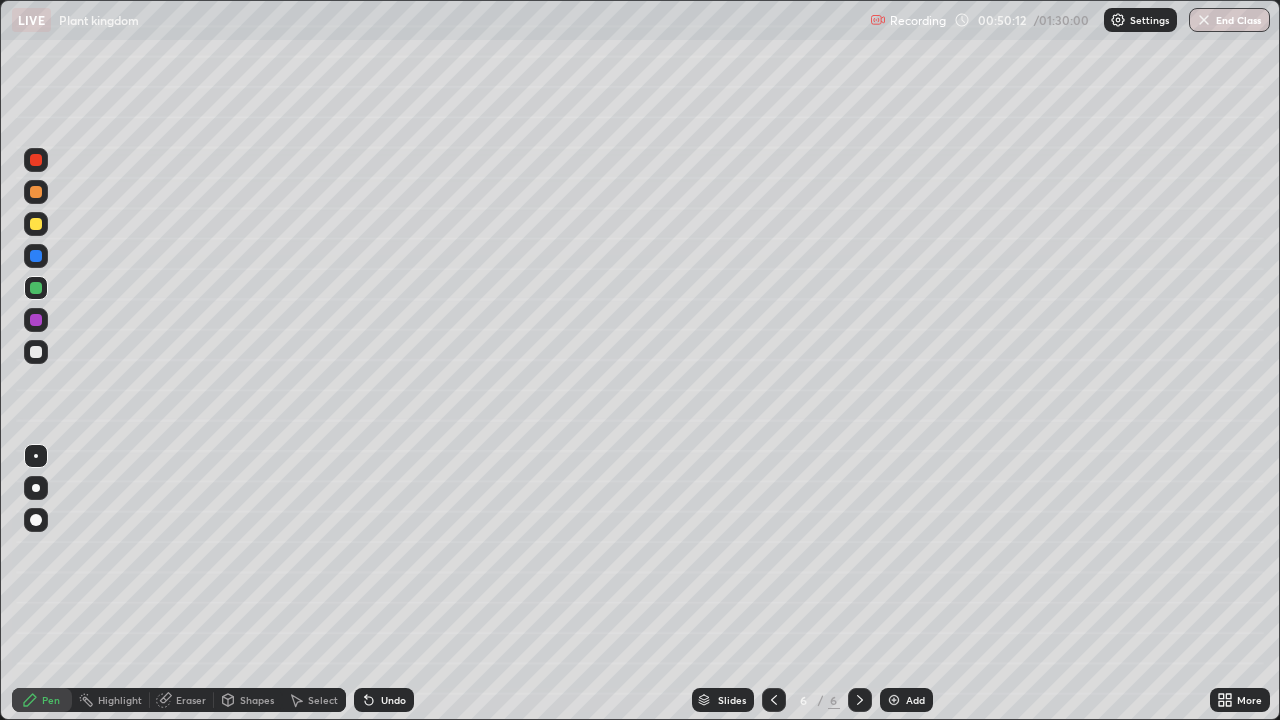 click at bounding box center (36, 192) 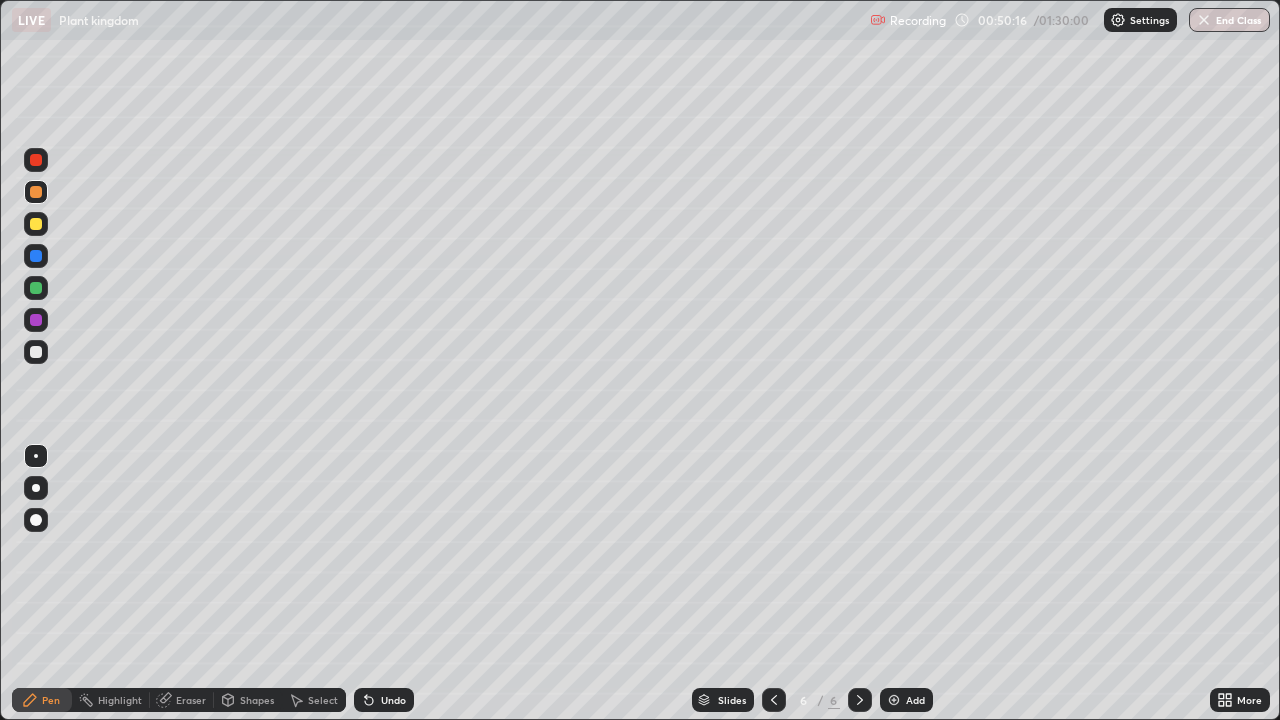click on "Undo" at bounding box center (393, 700) 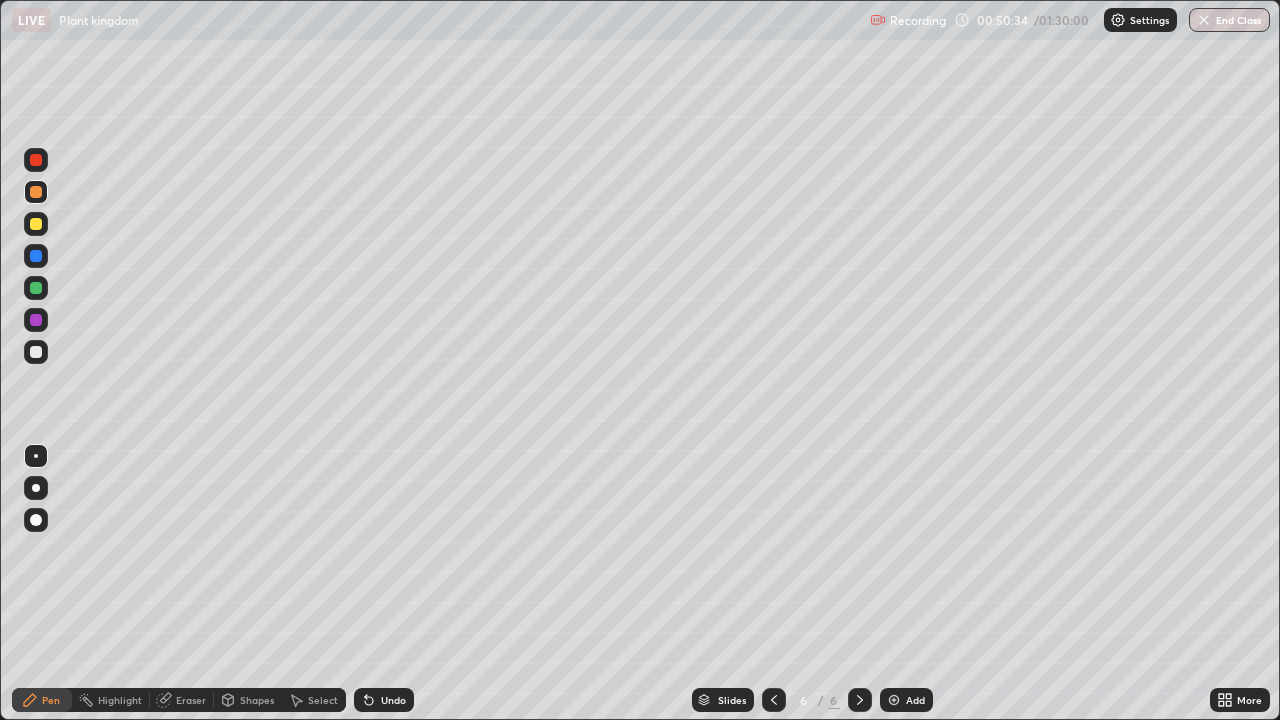 click at bounding box center (36, 160) 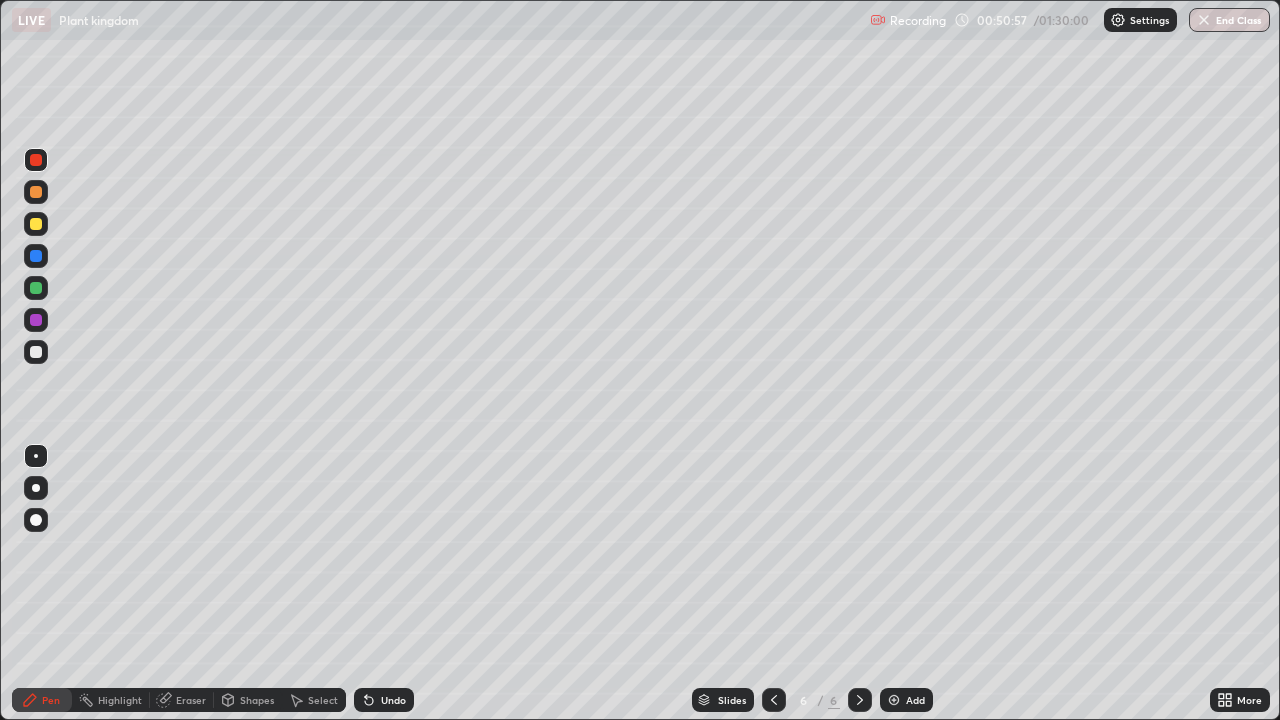 click at bounding box center (36, 192) 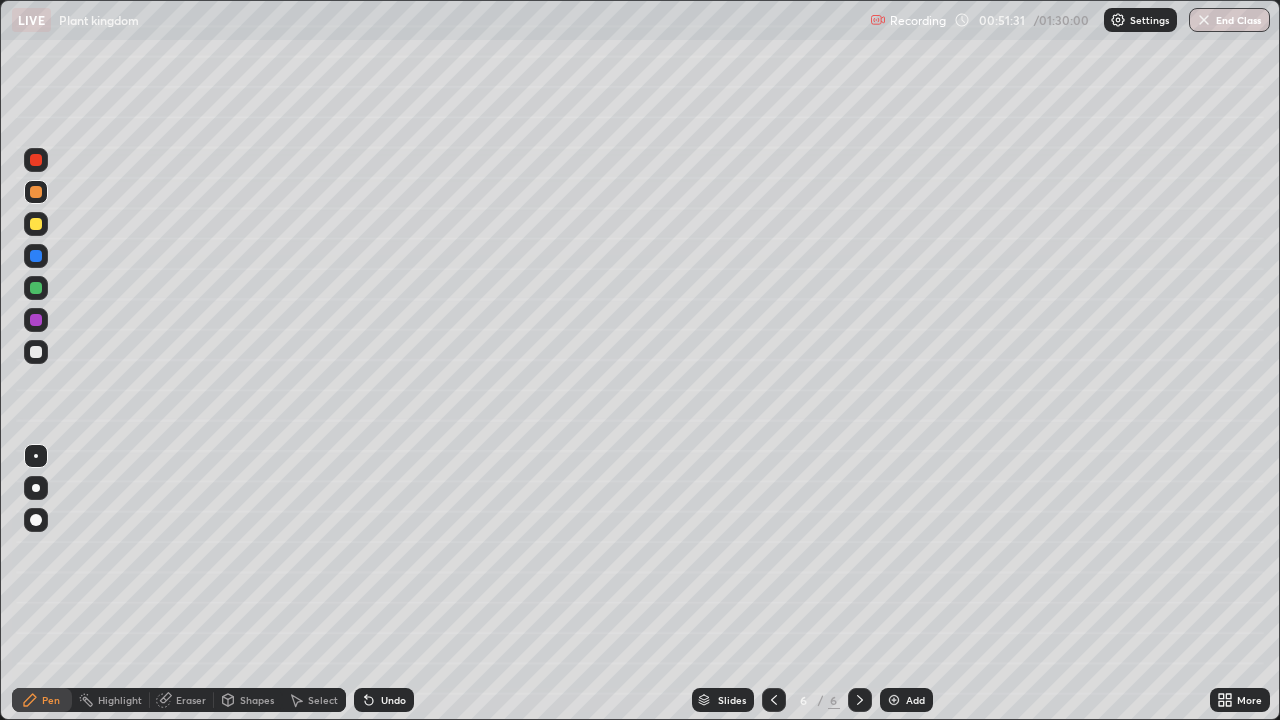 click on "Undo" at bounding box center [384, 700] 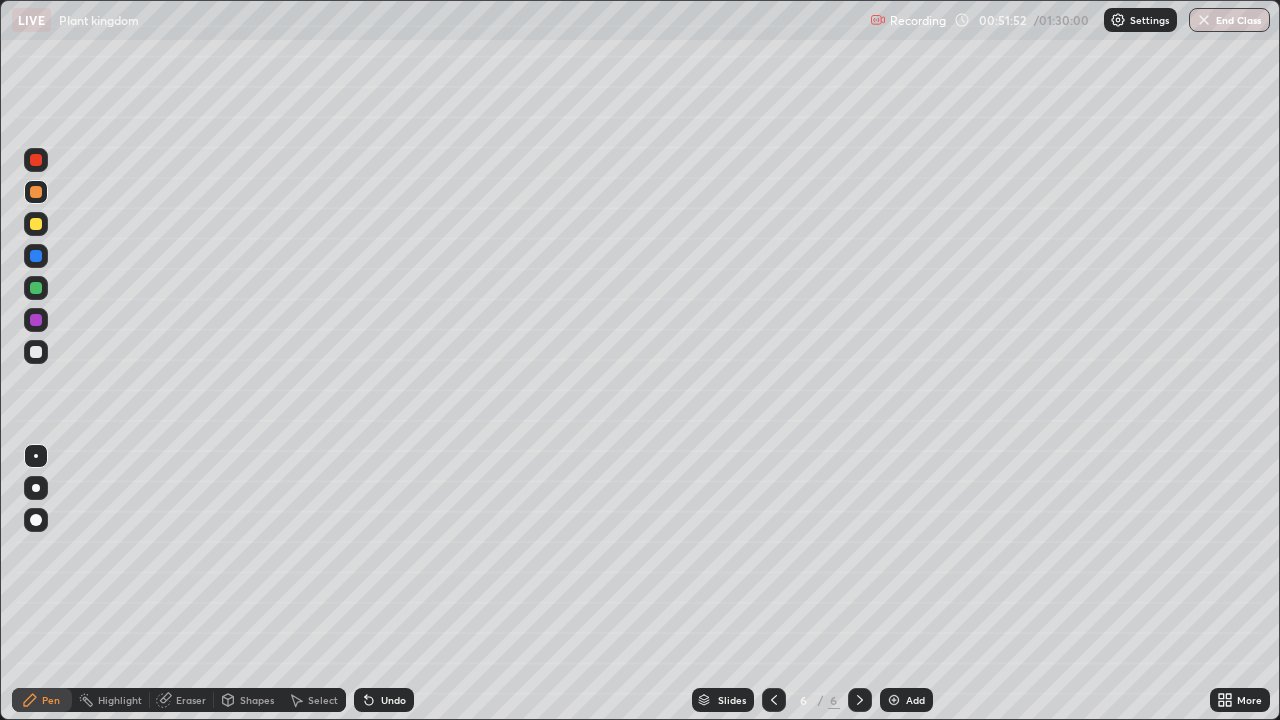 click at bounding box center [36, 352] 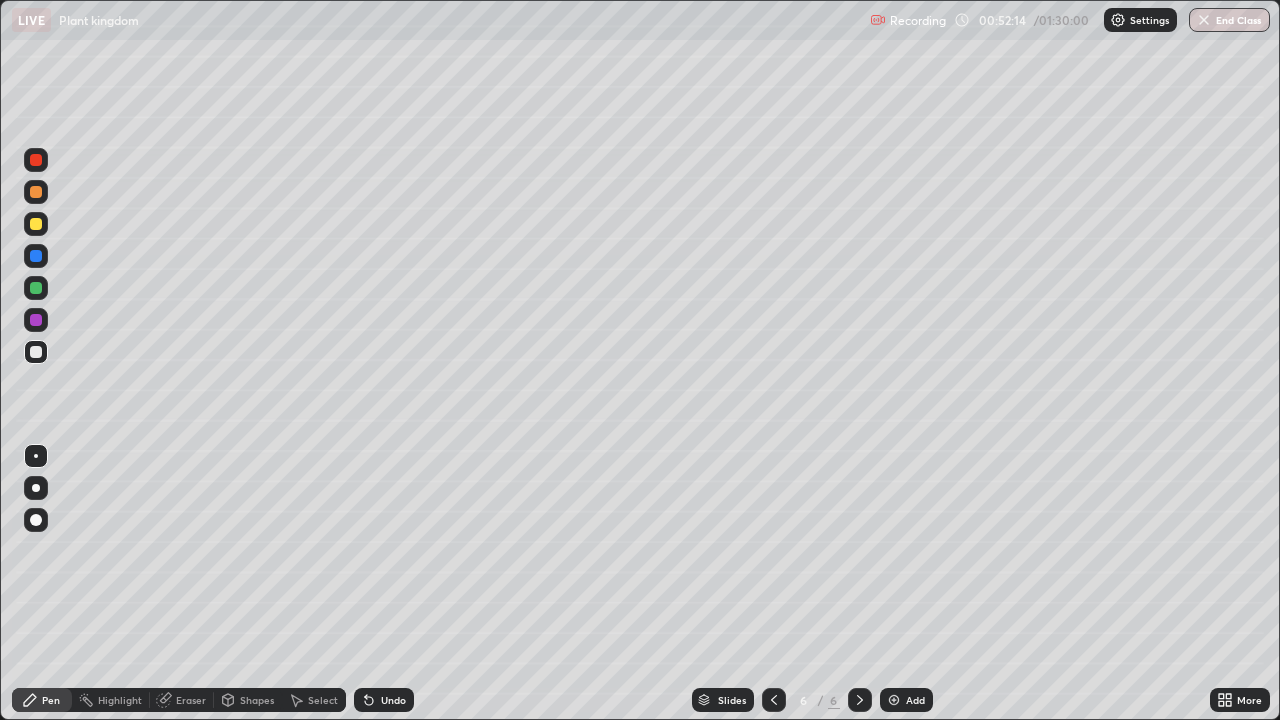 click at bounding box center (36, 192) 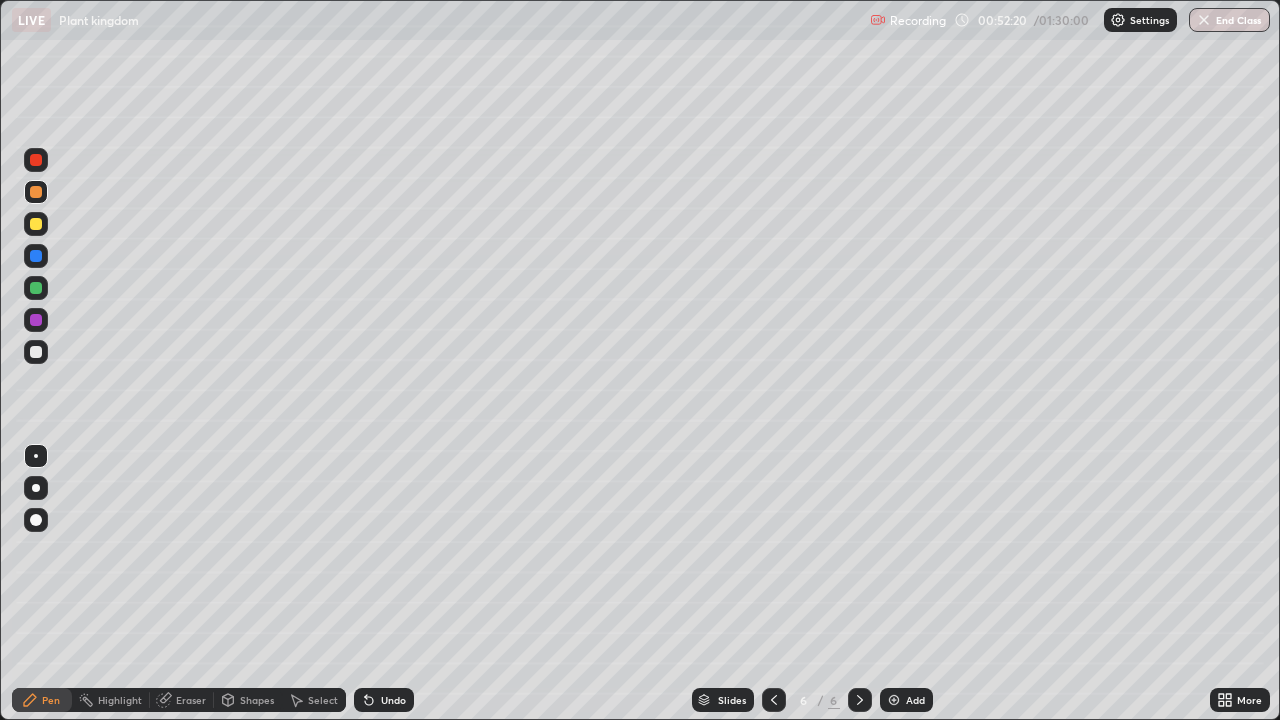 click at bounding box center (36, 160) 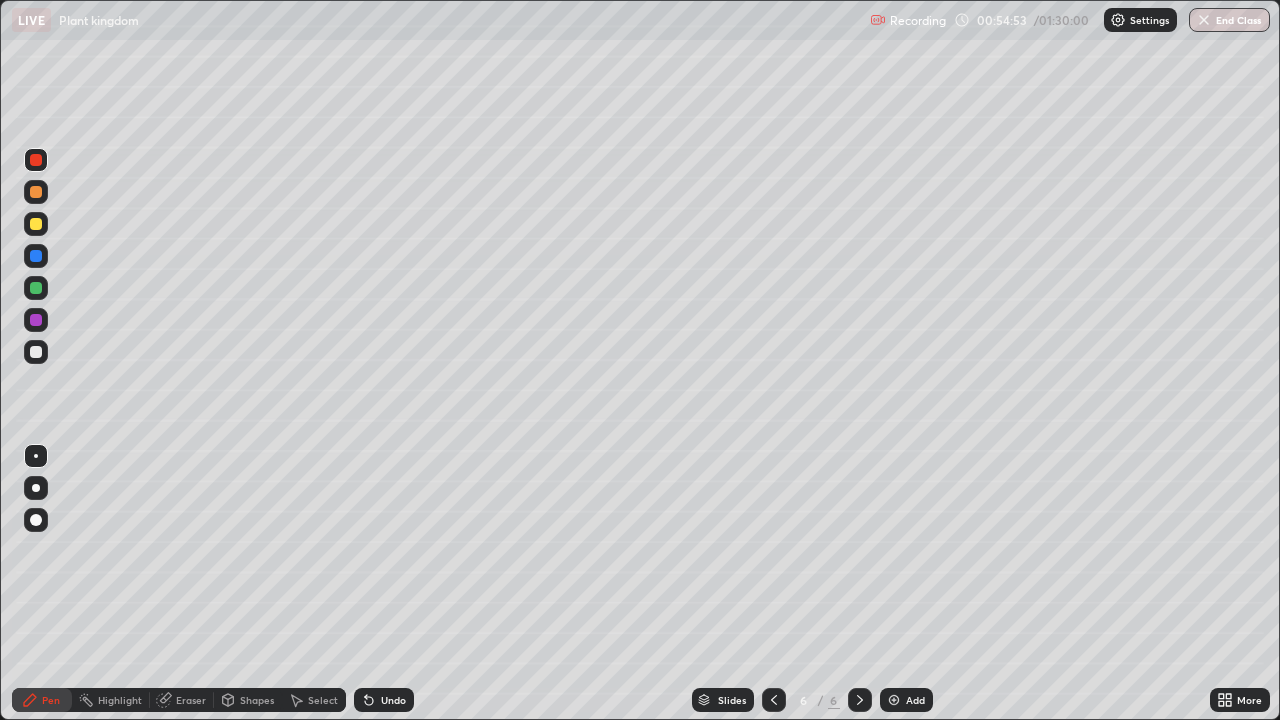 click at bounding box center [36, 256] 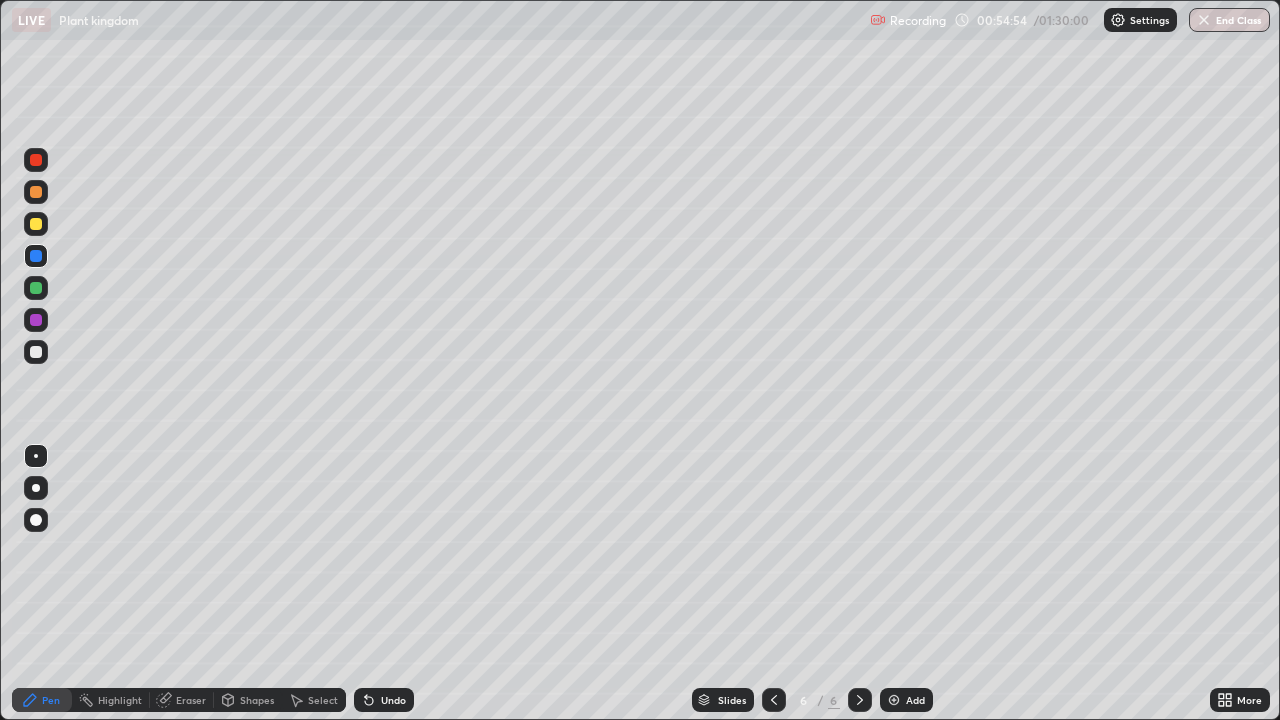 click at bounding box center (36, 256) 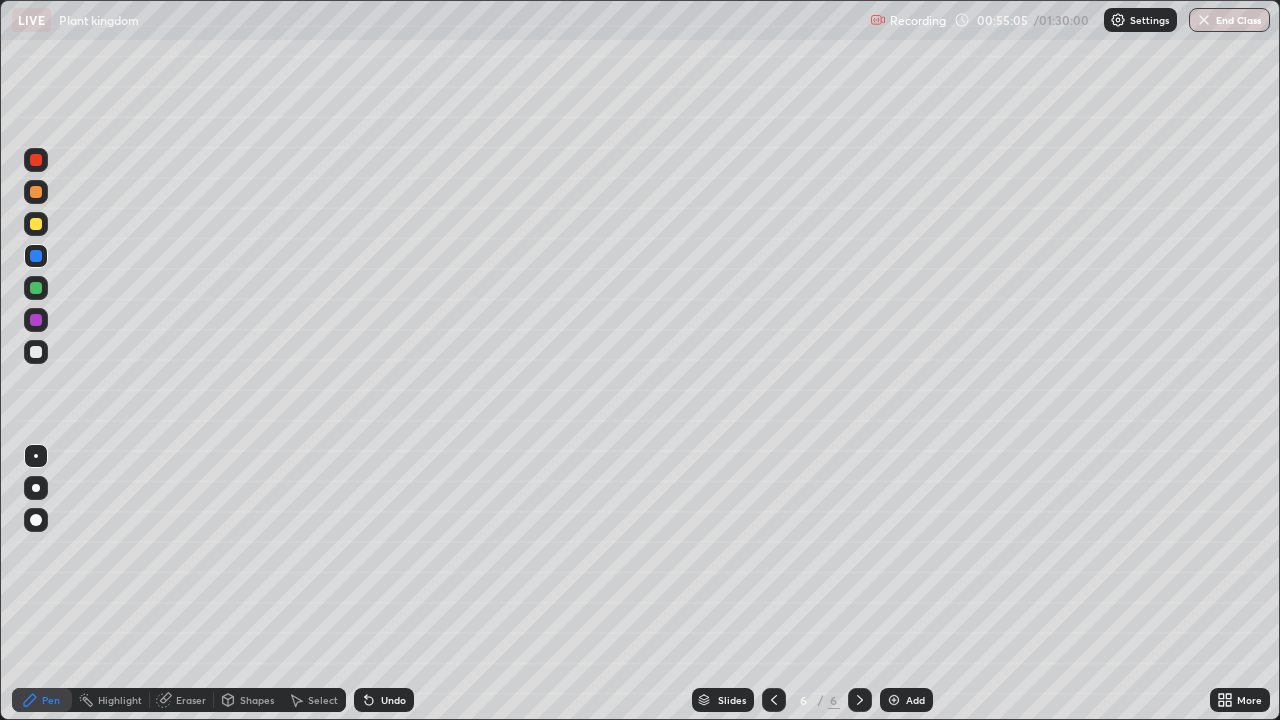 click at bounding box center [36, 288] 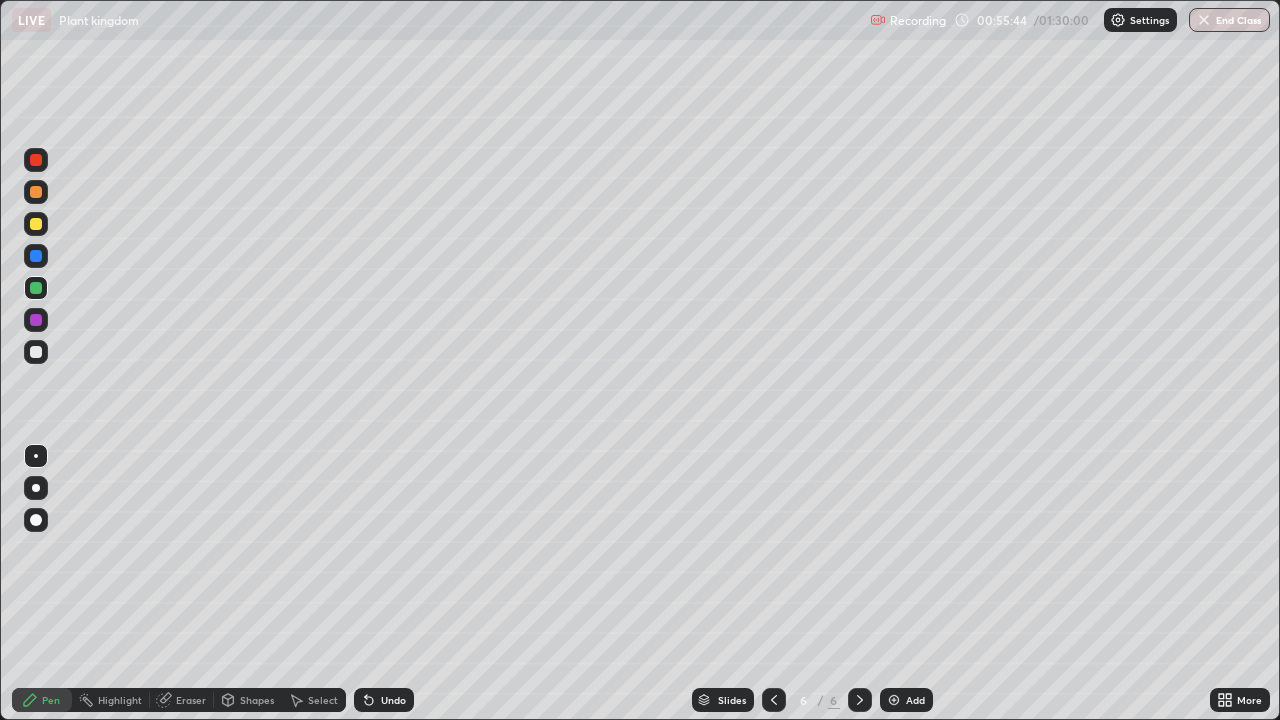 click on "Eraser" at bounding box center [191, 700] 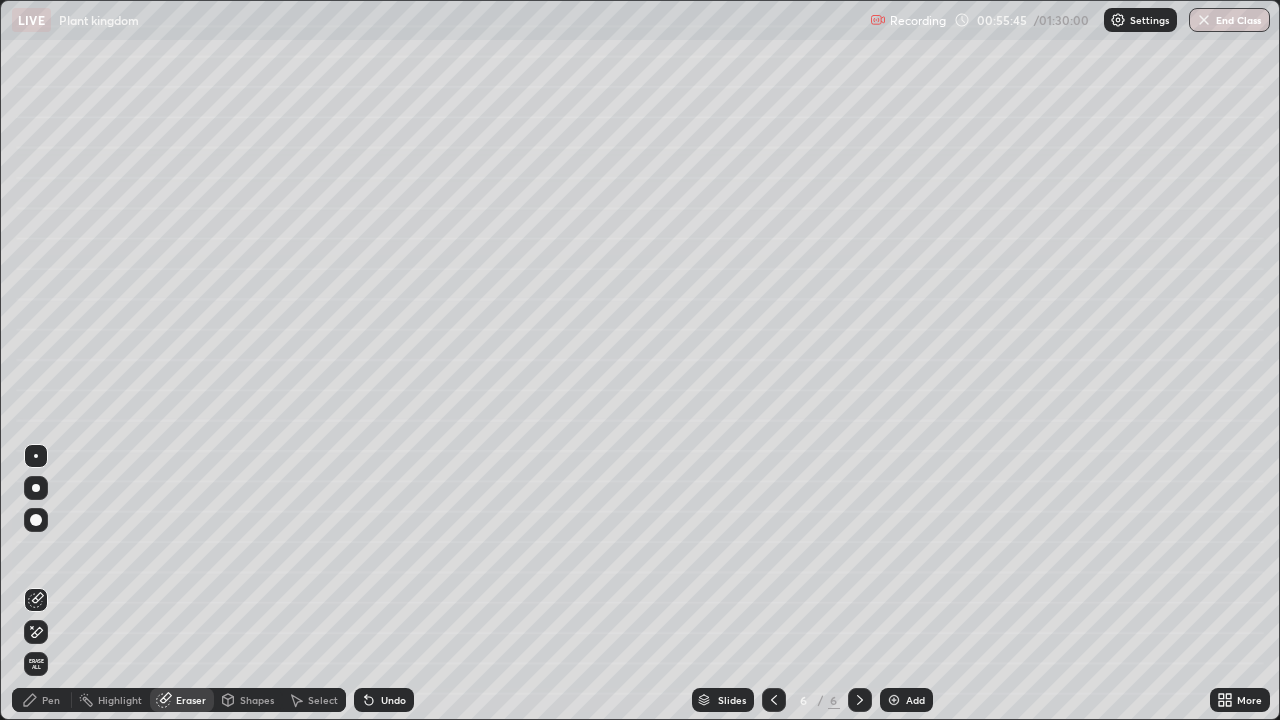 click 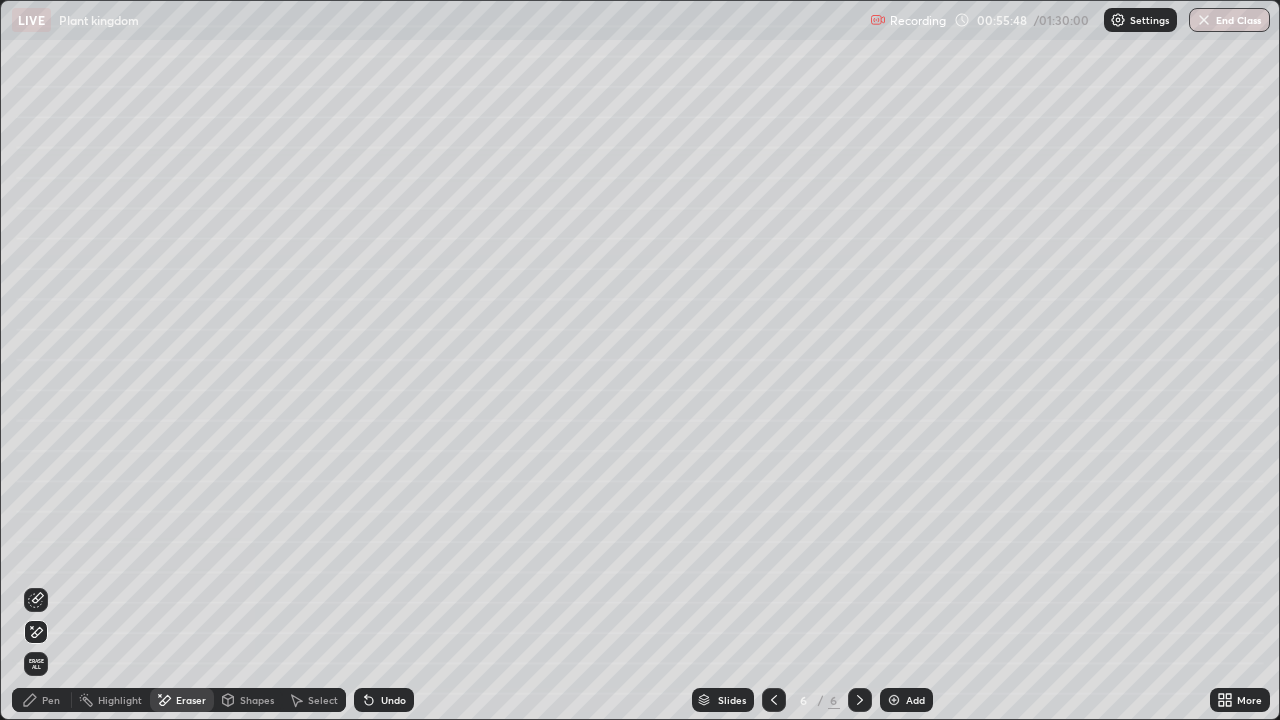 click on "Undo" at bounding box center [393, 700] 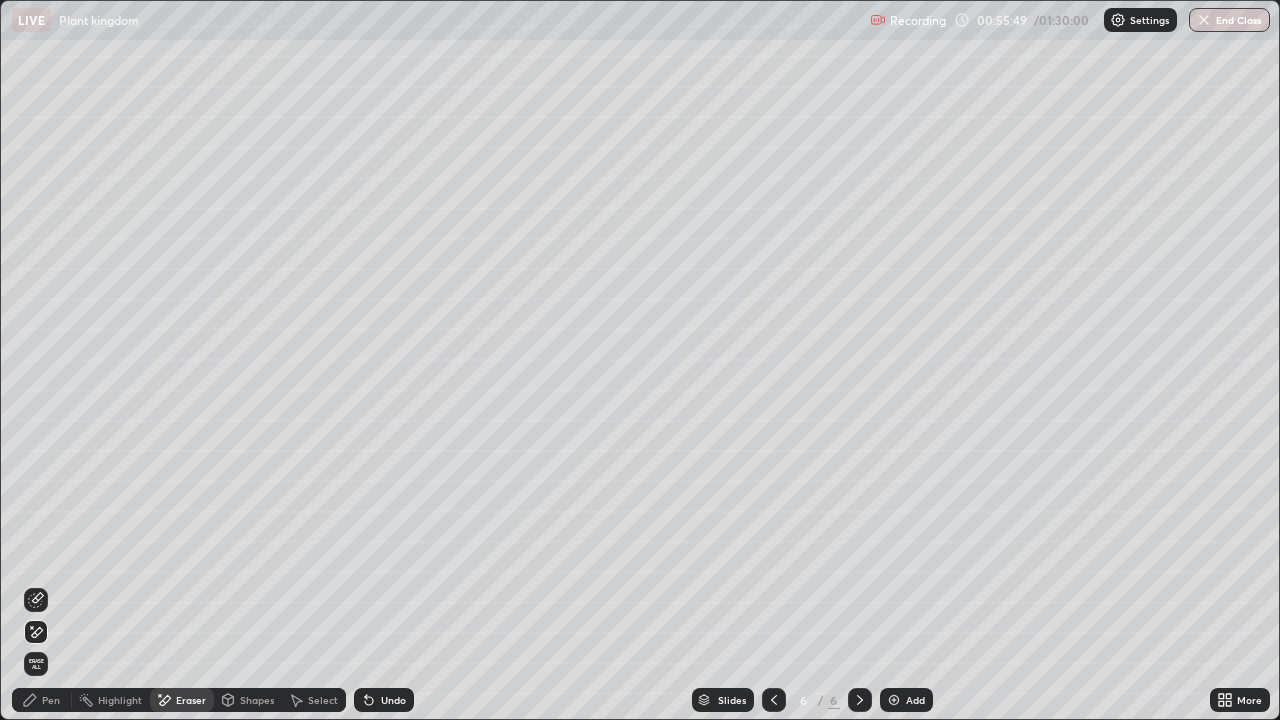 click on "Undo" at bounding box center [393, 700] 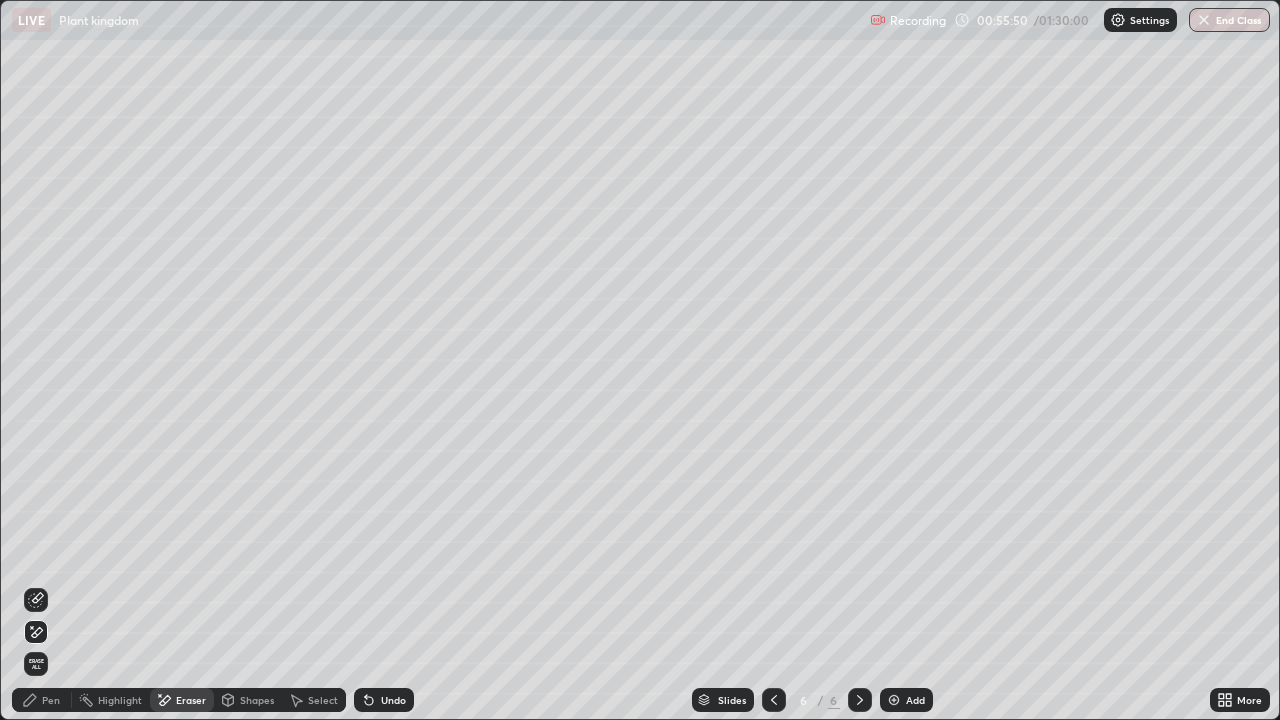 click on "Pen" at bounding box center (51, 700) 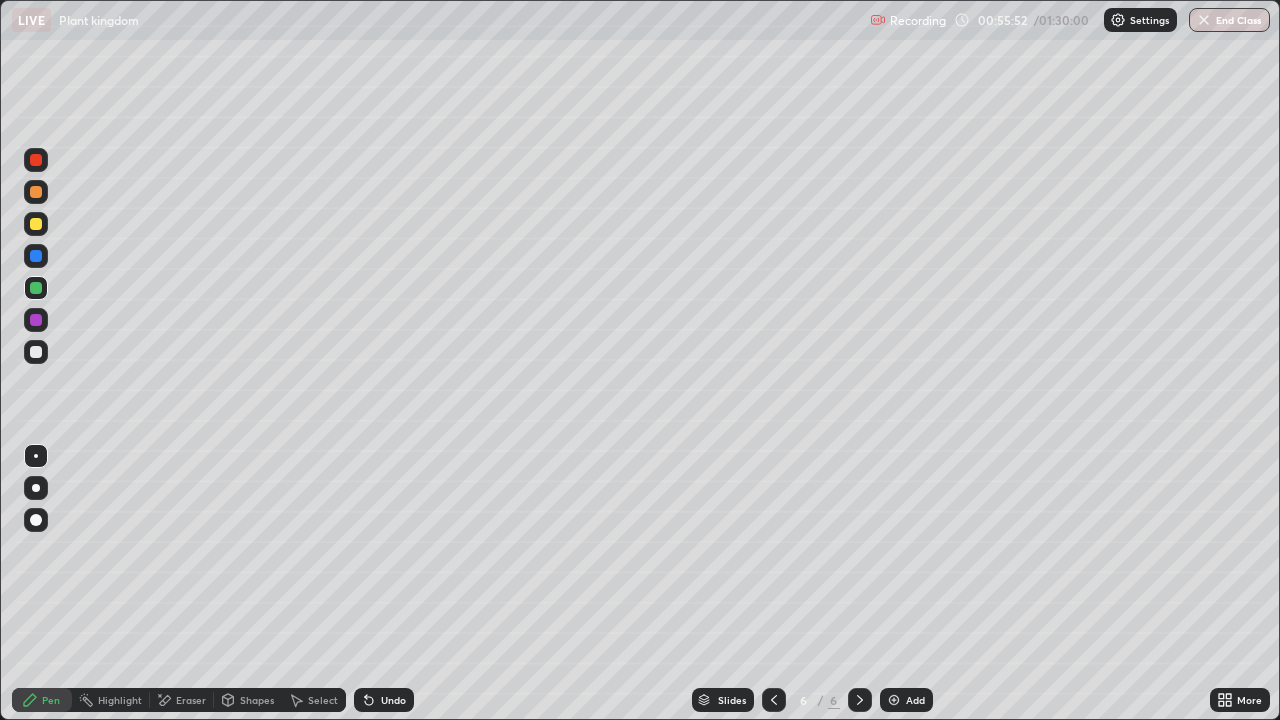 click at bounding box center (36, 192) 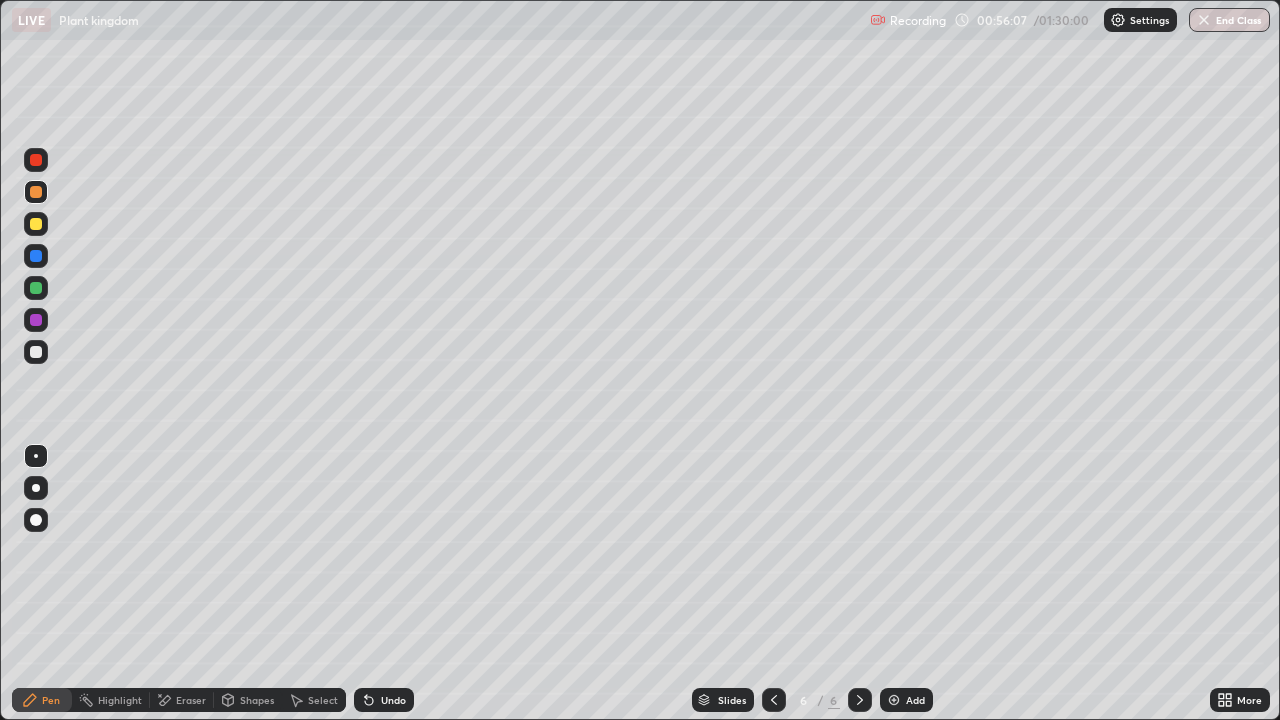 click 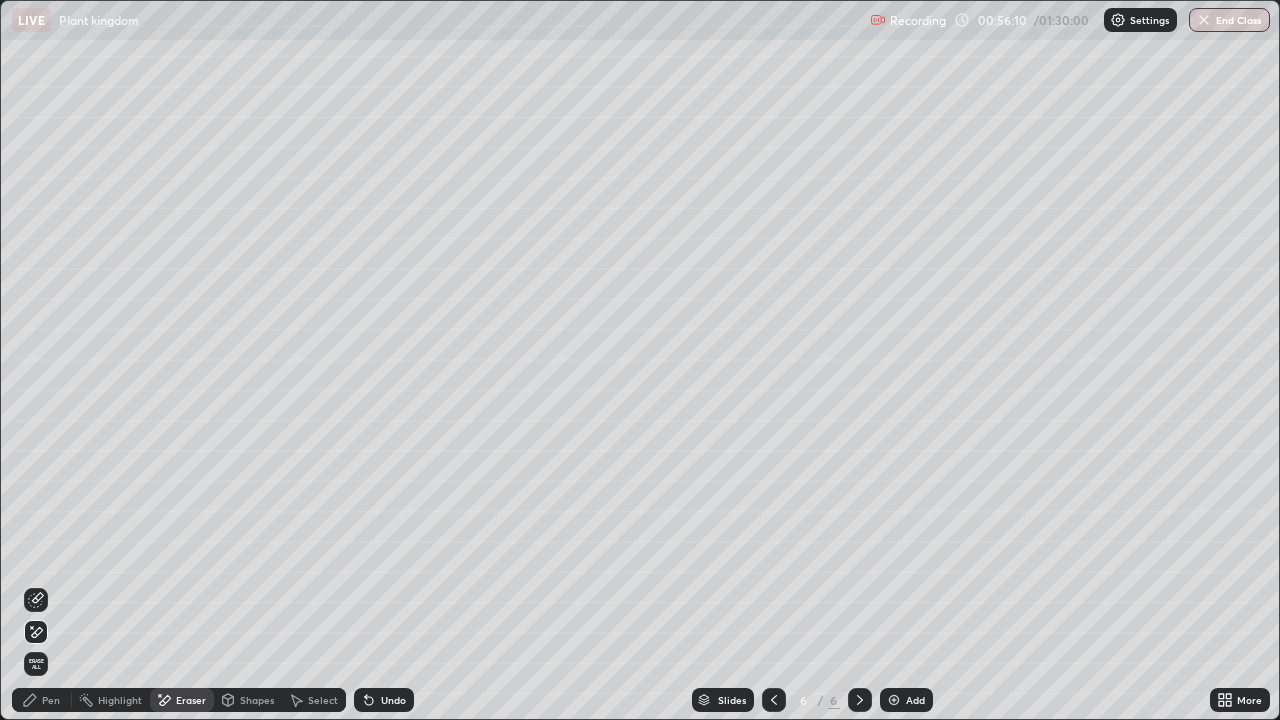 click 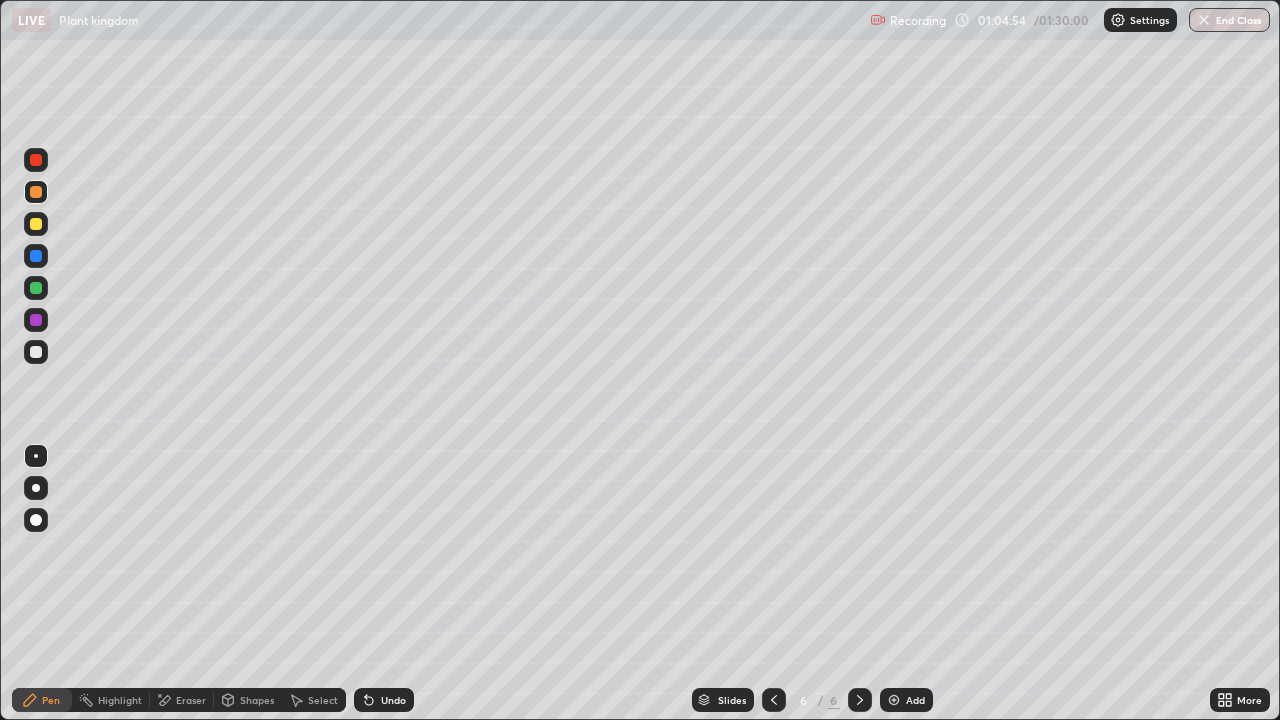 click at bounding box center [36, 160] 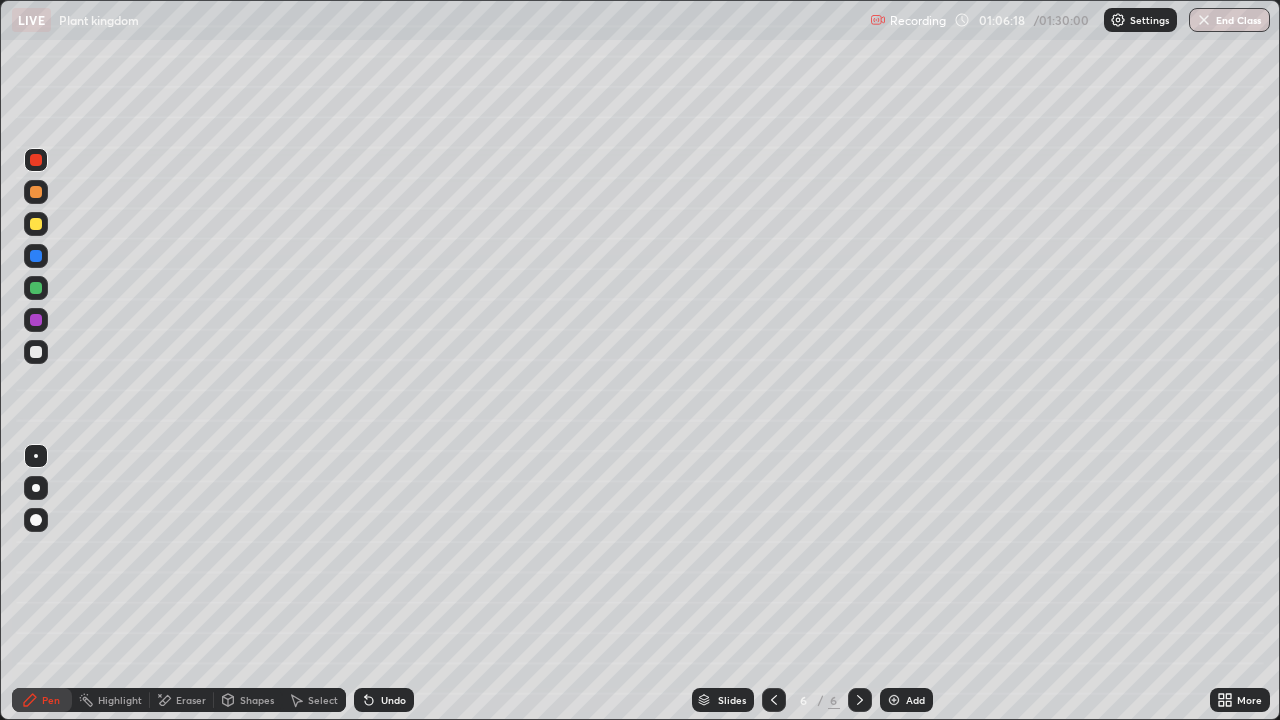 click on "Add" at bounding box center [915, 700] 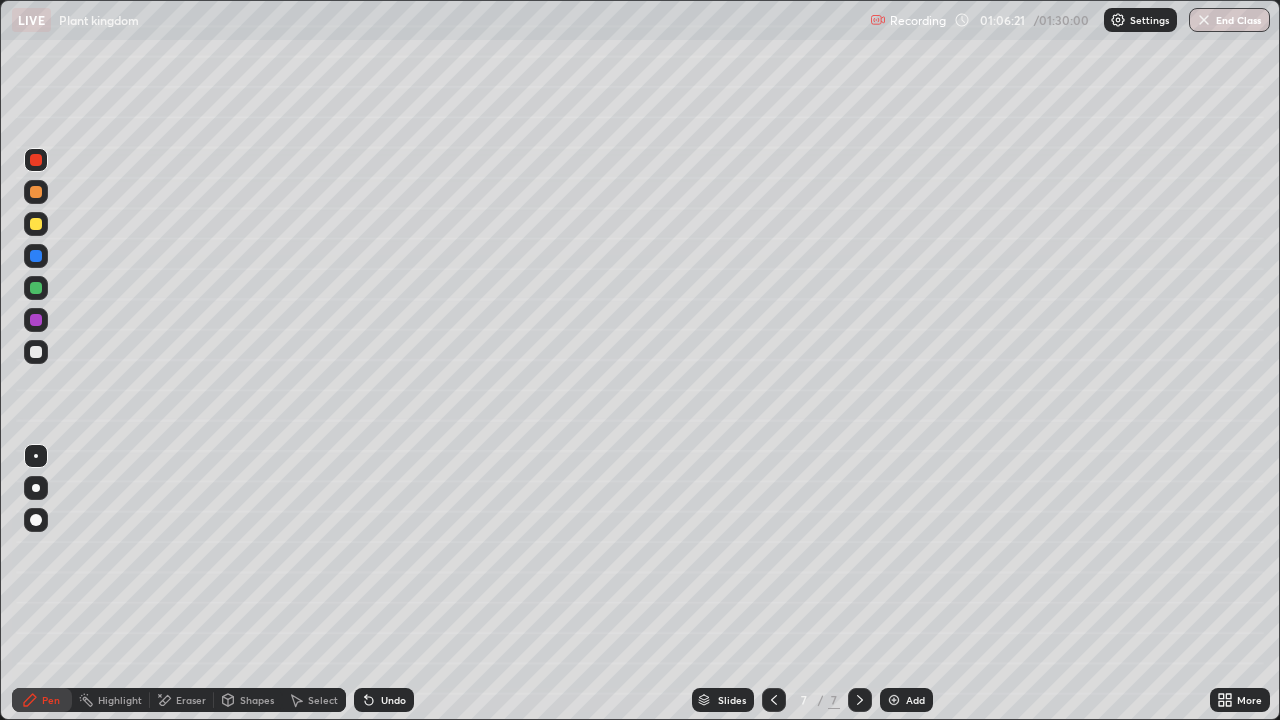 click at bounding box center [36, 224] 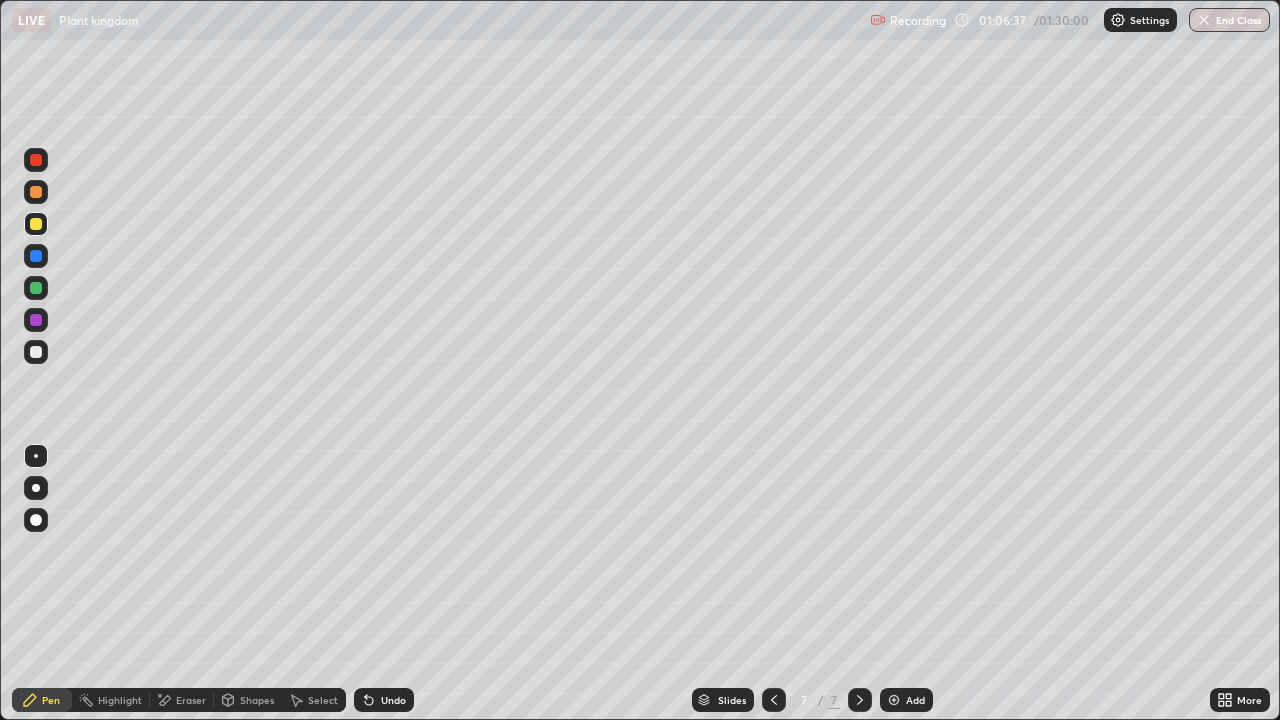 click at bounding box center (36, 192) 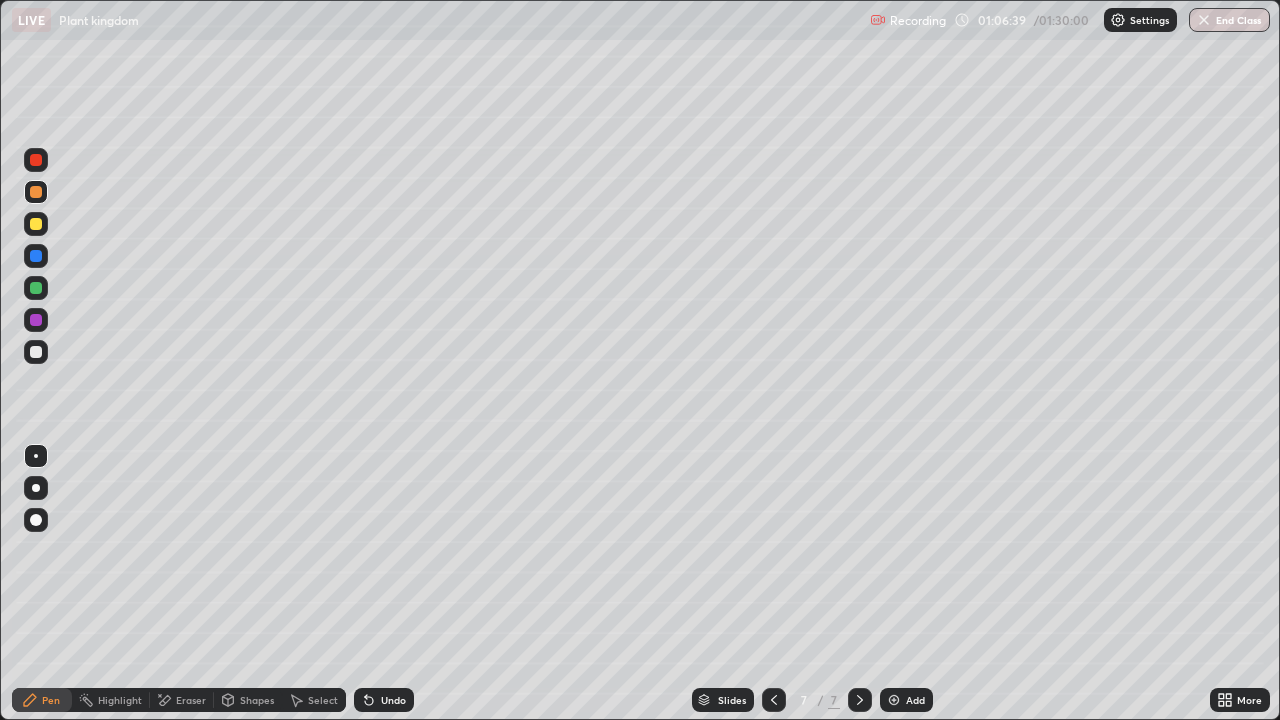 click at bounding box center (36, 256) 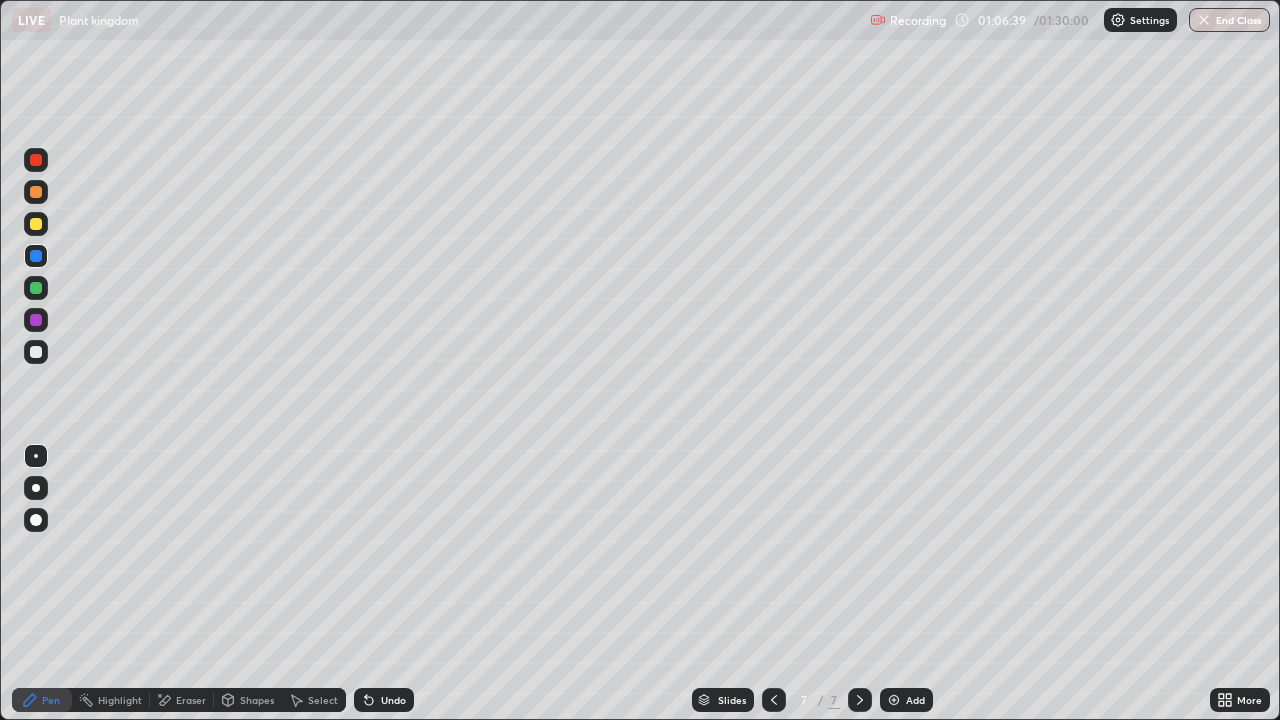 click at bounding box center [36, 192] 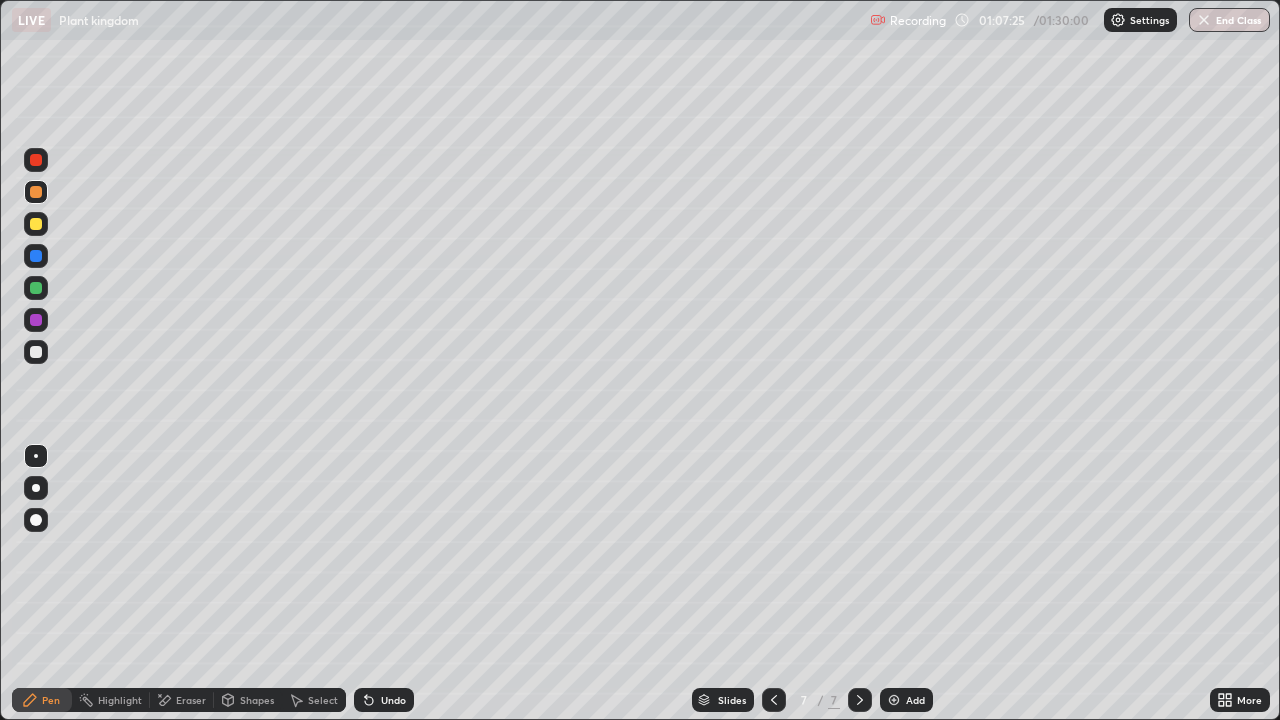 click at bounding box center [774, 700] 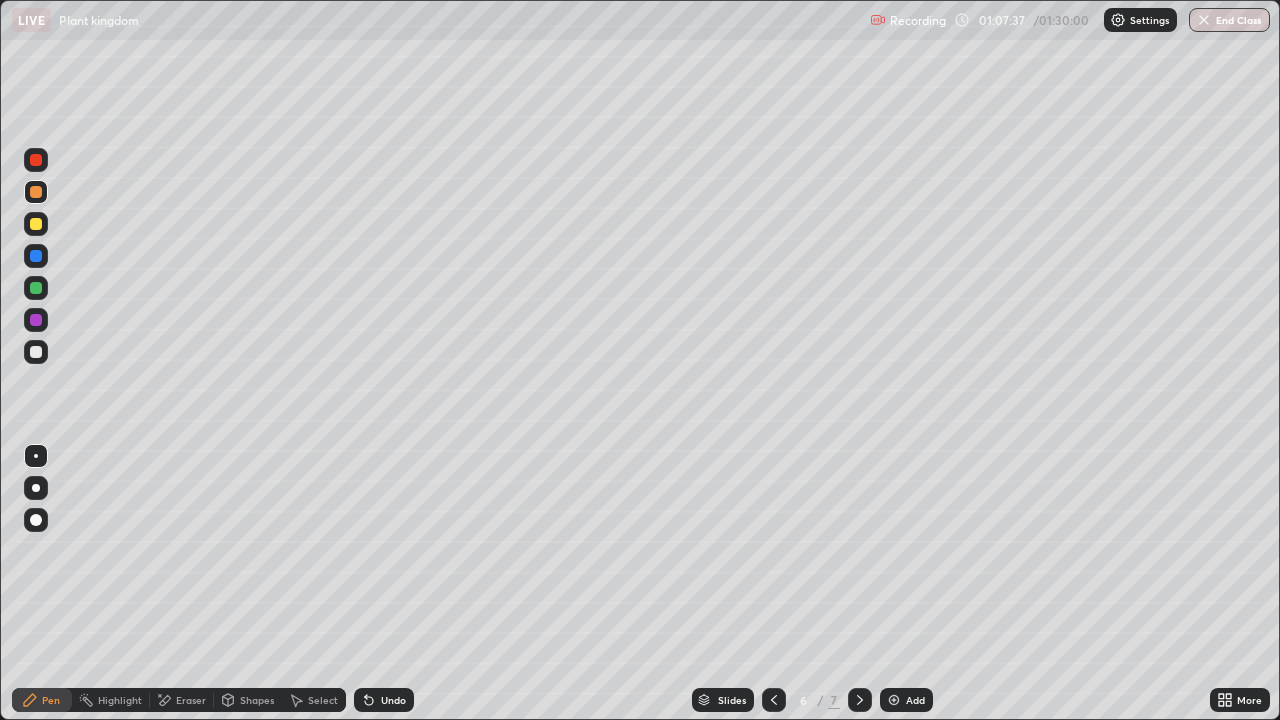 click 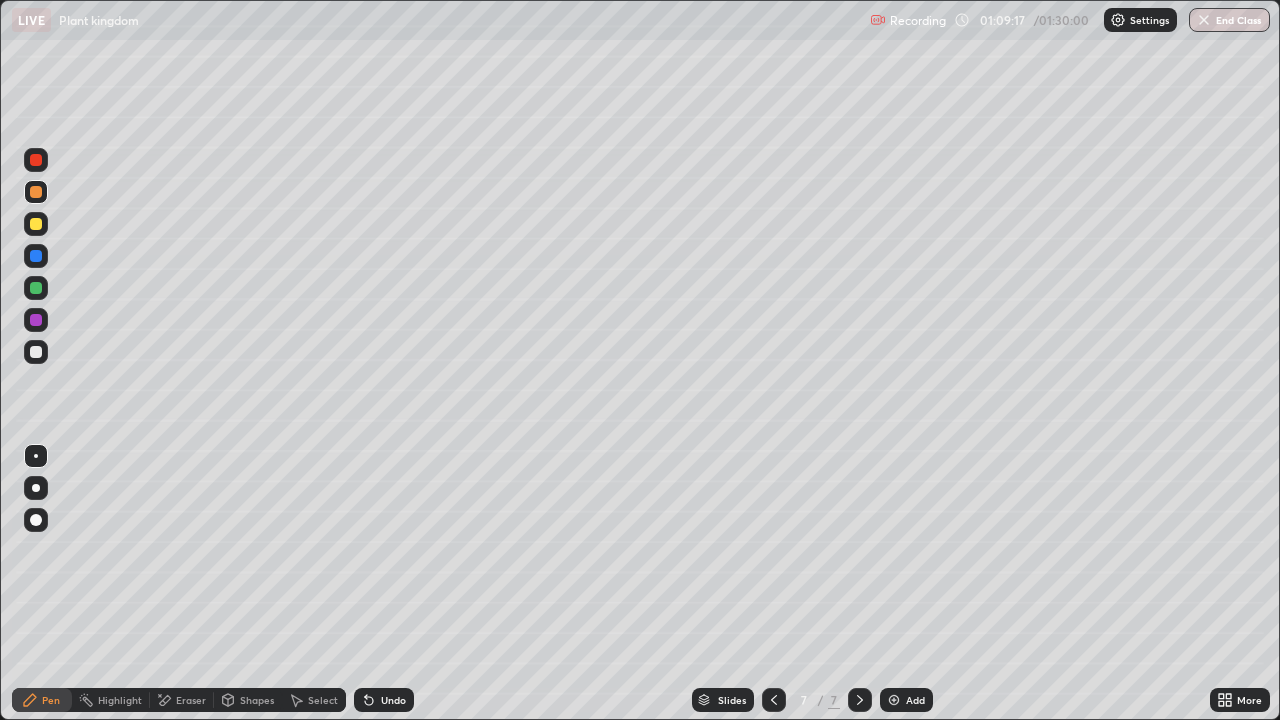 click at bounding box center (36, 224) 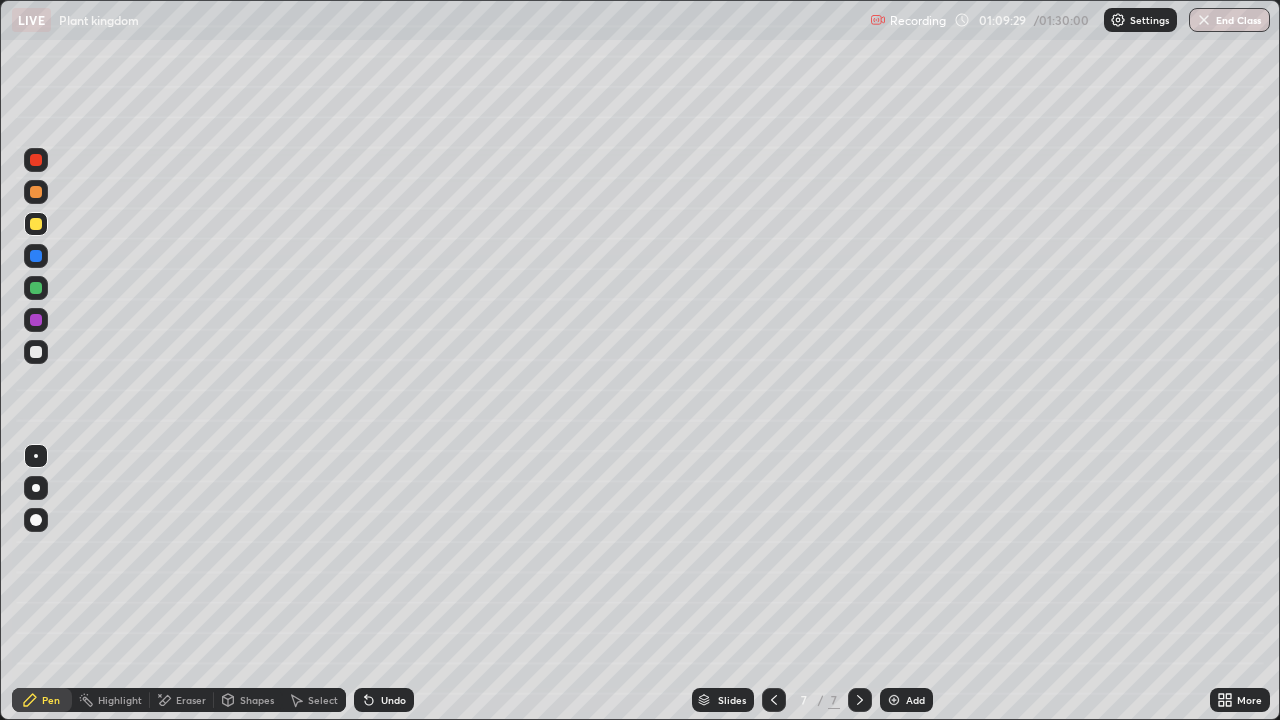 click at bounding box center [36, 288] 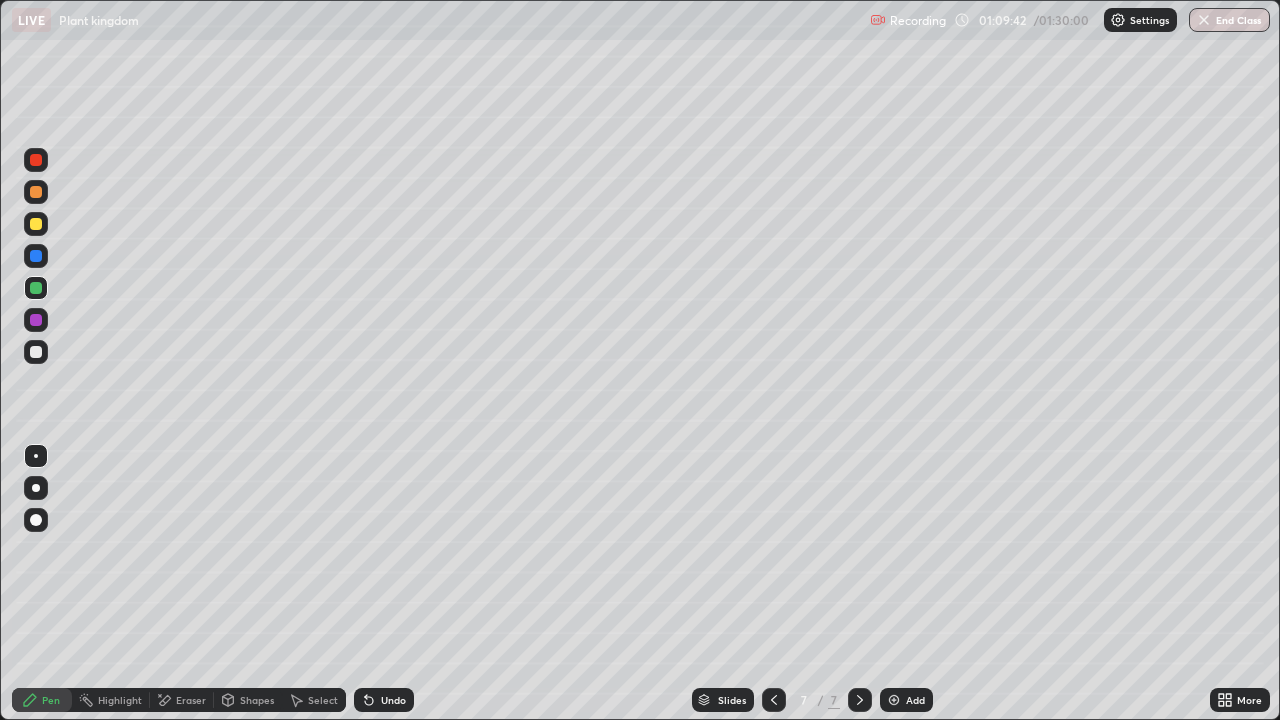 click on "Undo" at bounding box center [384, 700] 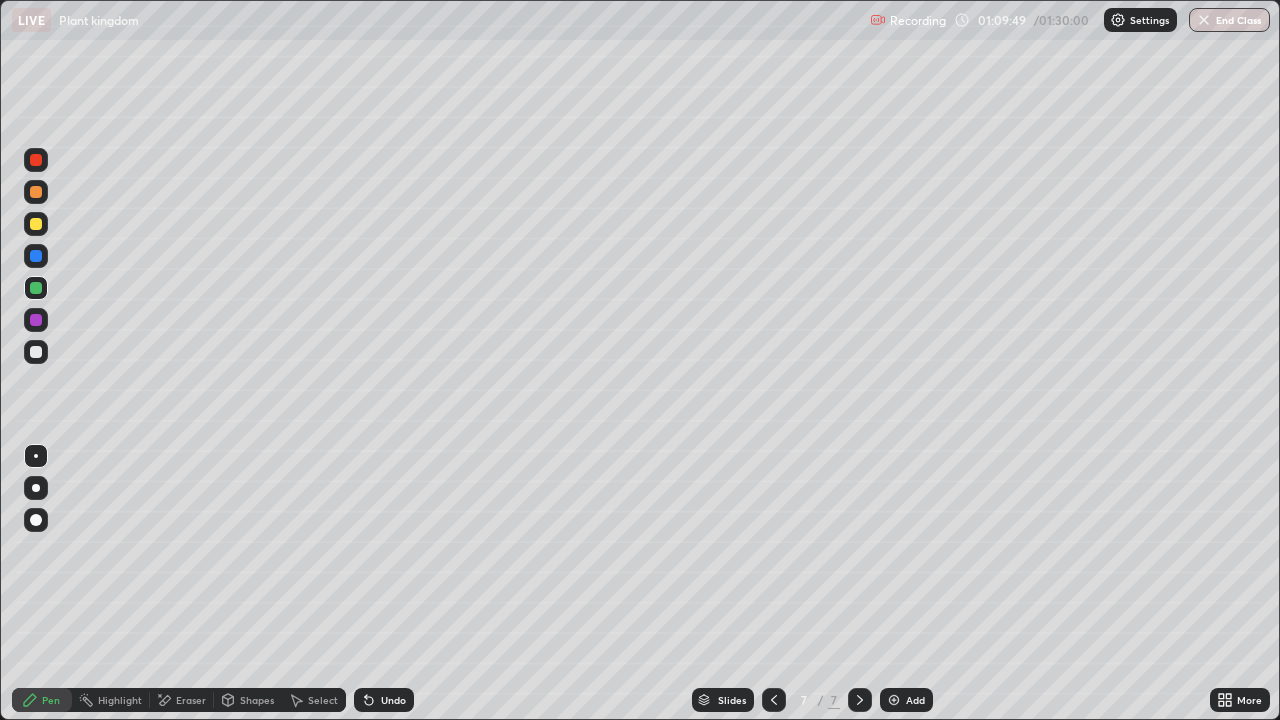 click on "Undo" at bounding box center (384, 700) 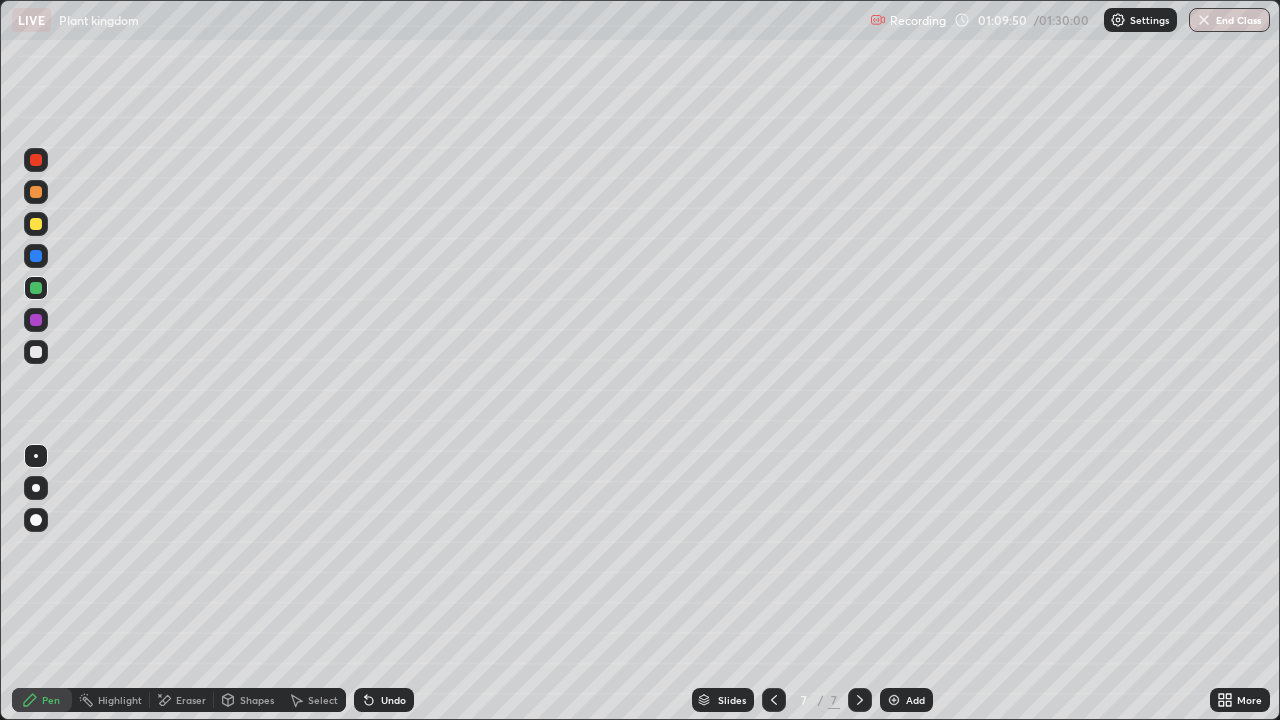 click on "Undo" at bounding box center [384, 700] 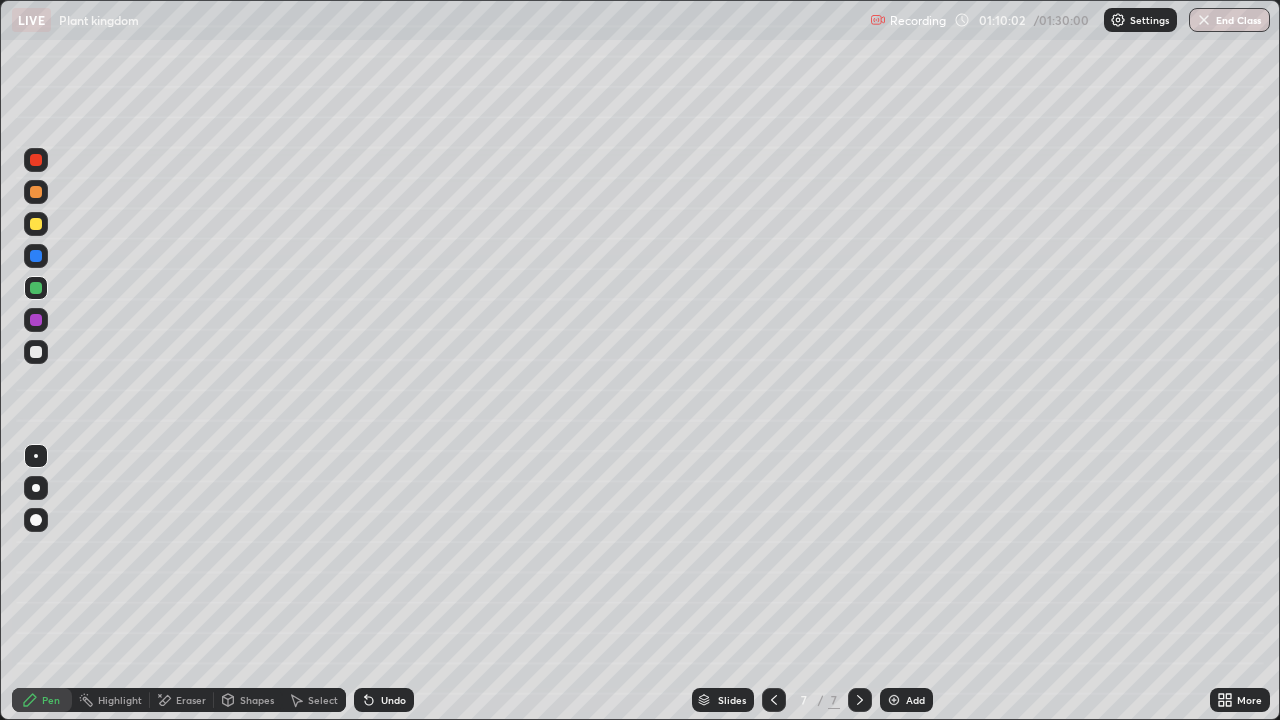 click 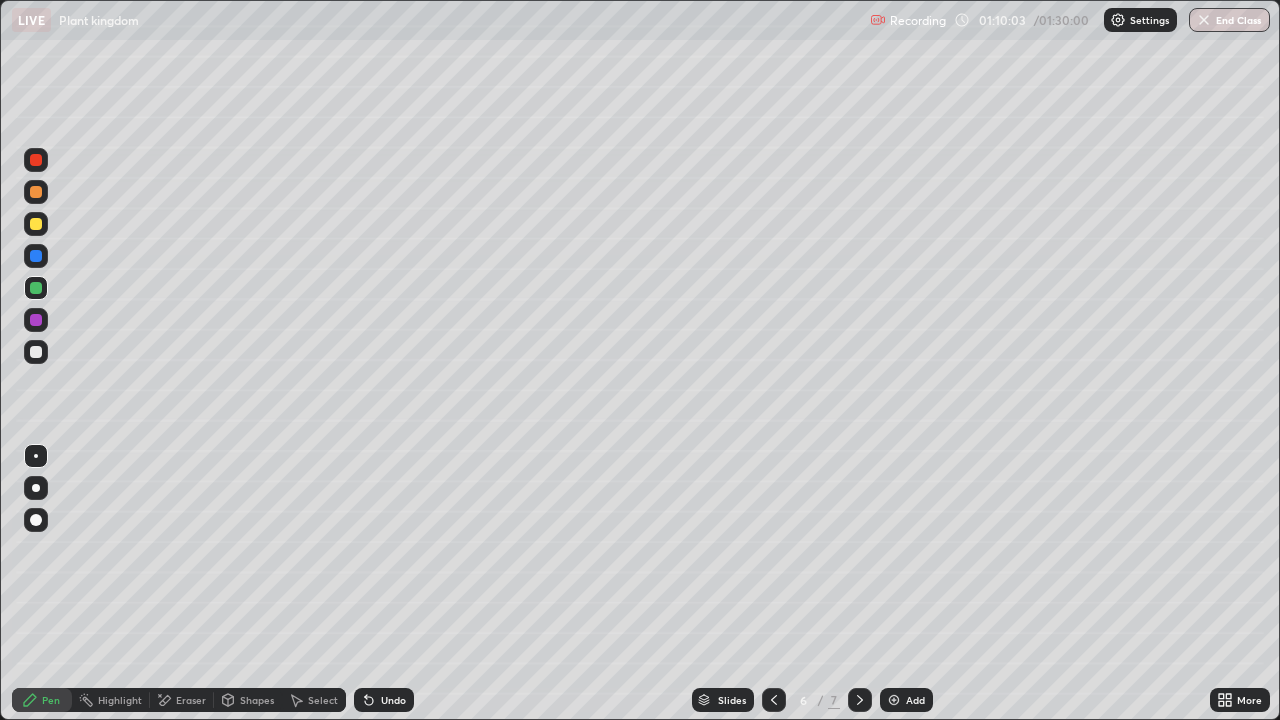 click 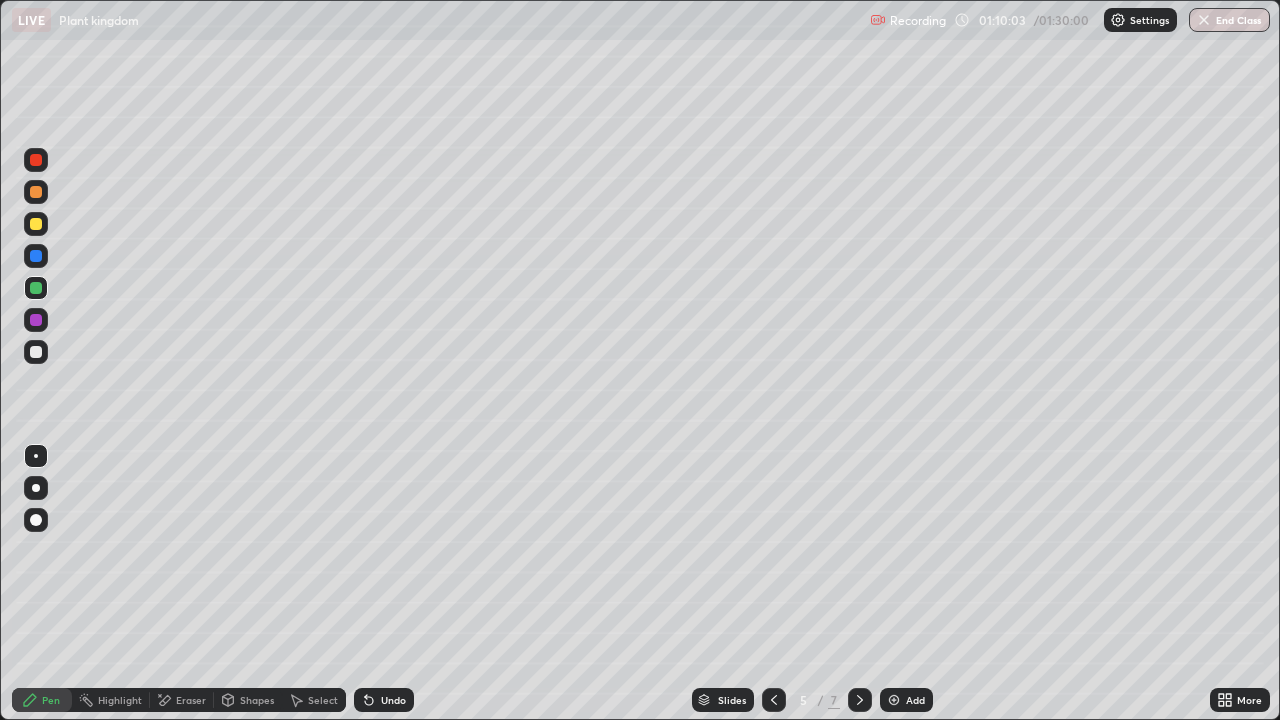 click 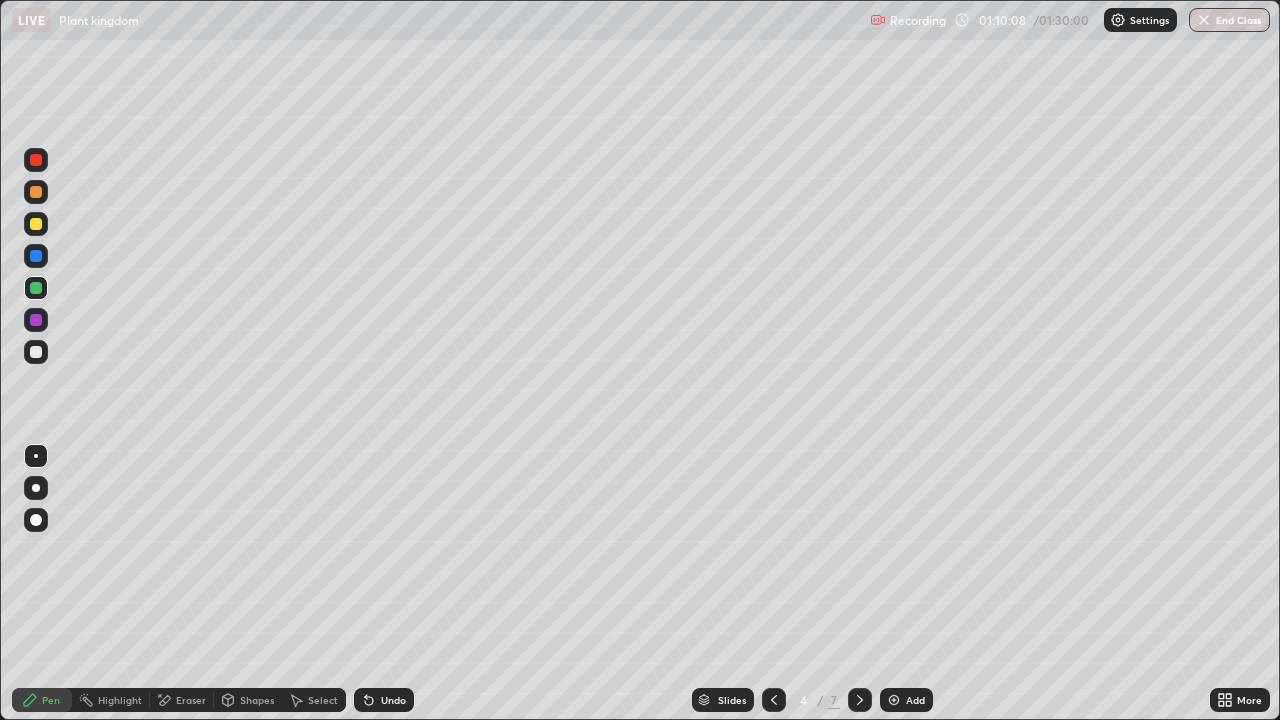 click 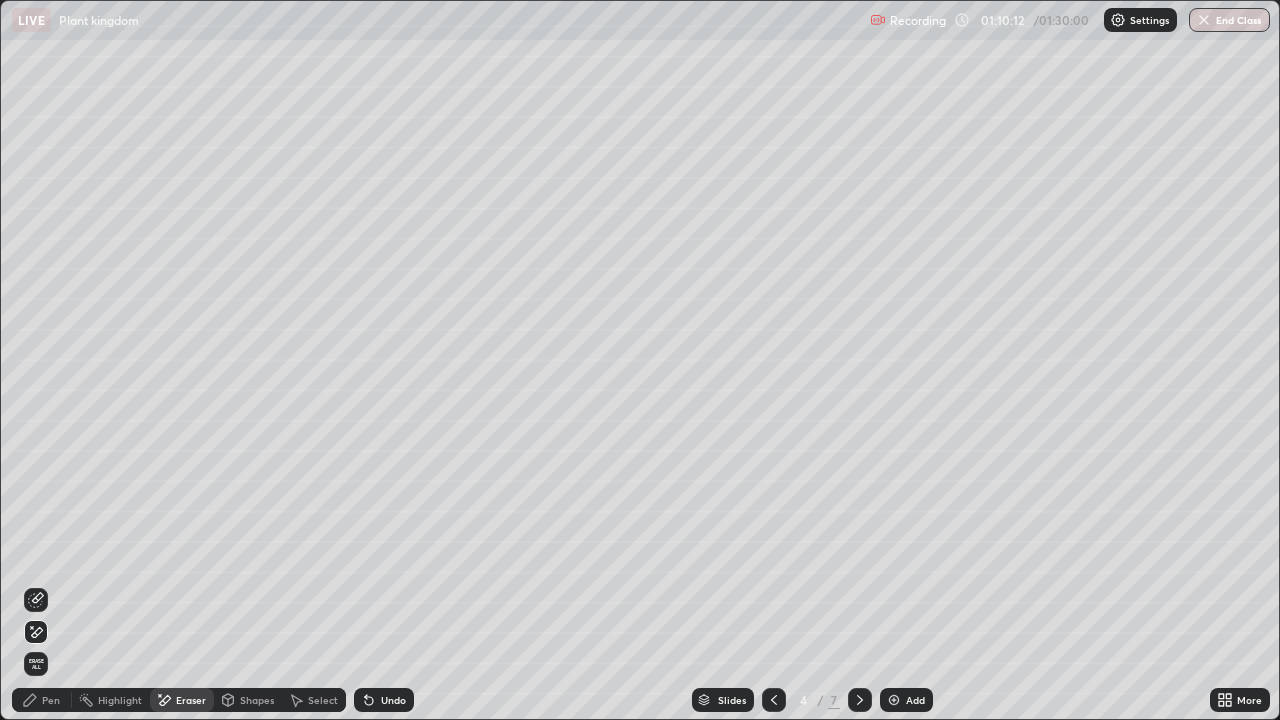click on "Pen" at bounding box center [51, 700] 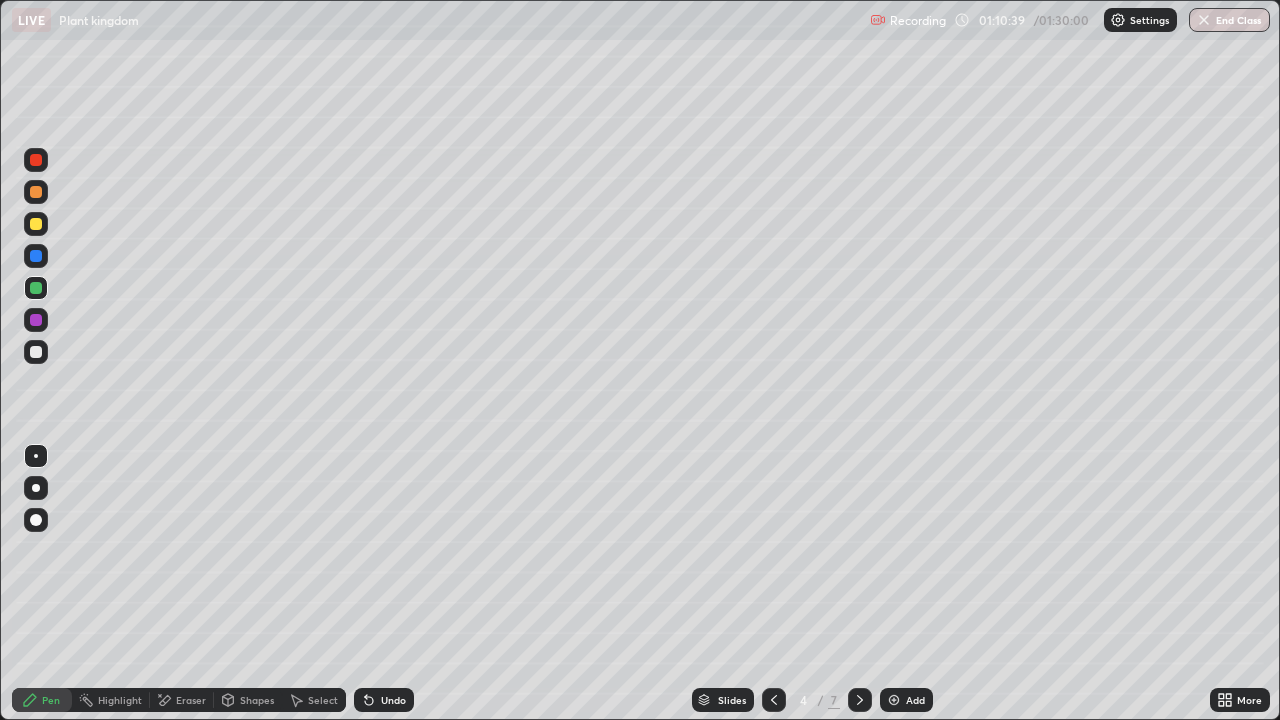 click 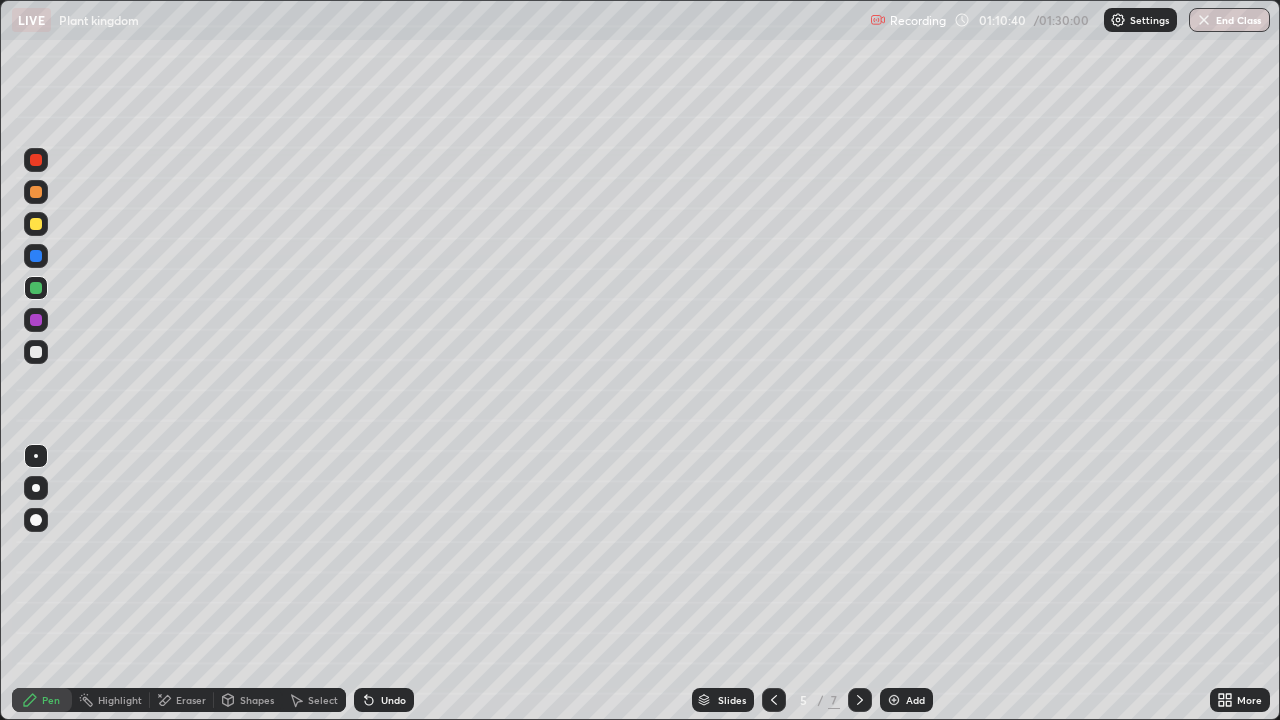 click 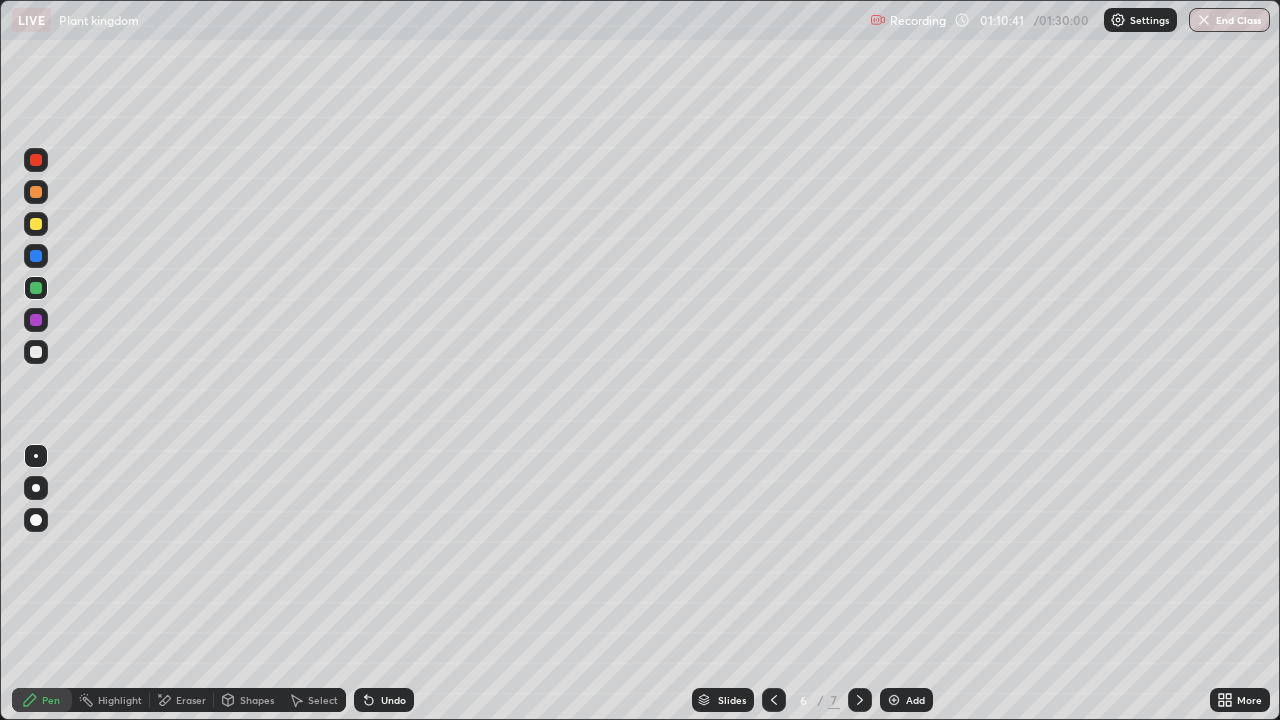 click 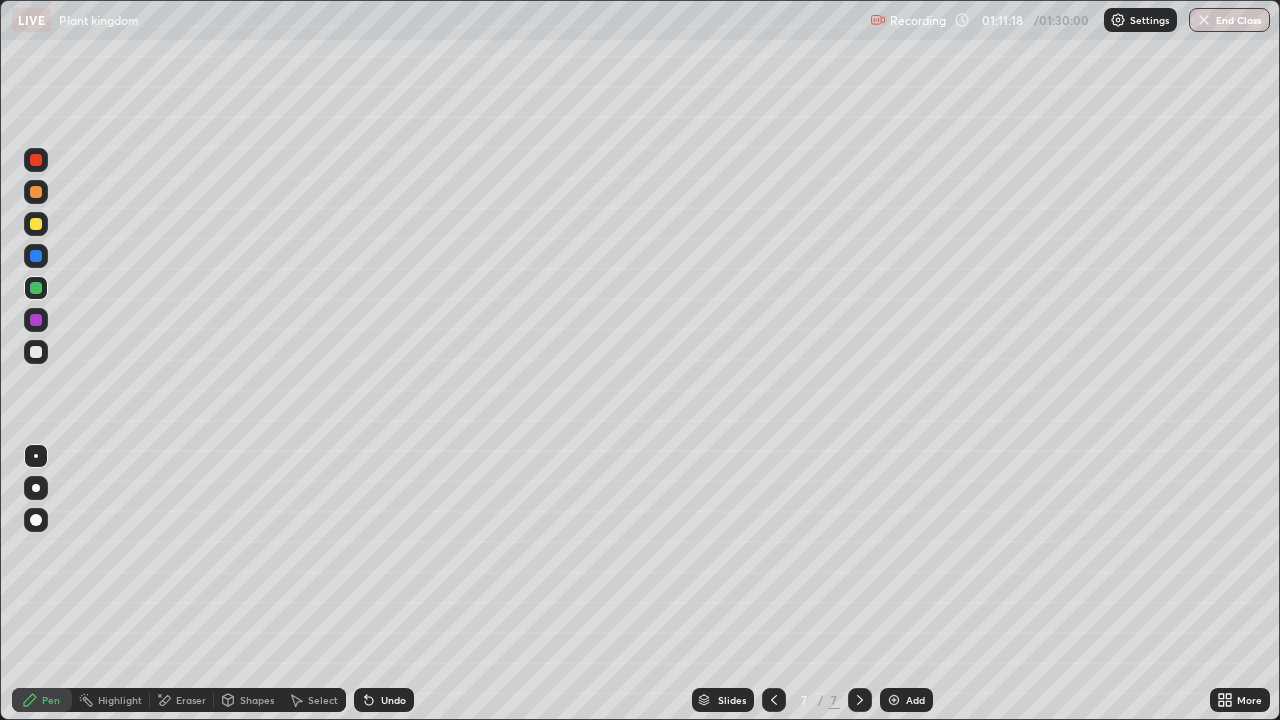 click at bounding box center (36, 192) 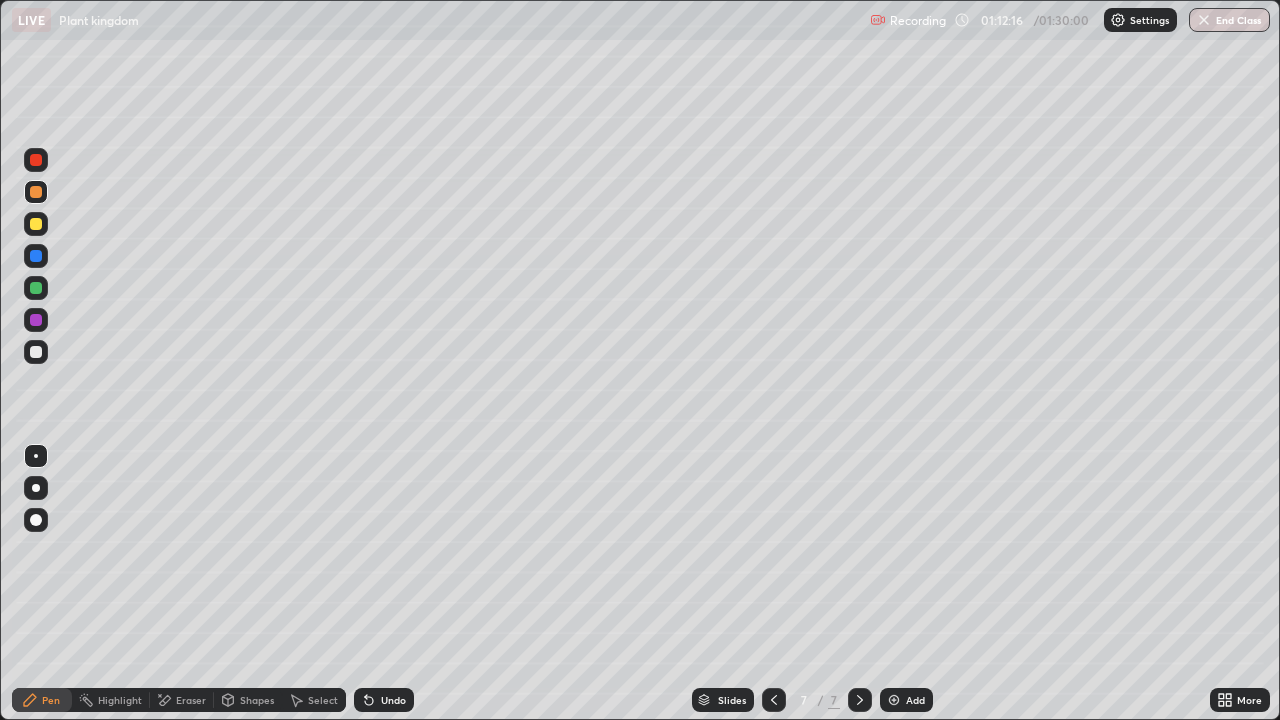 click 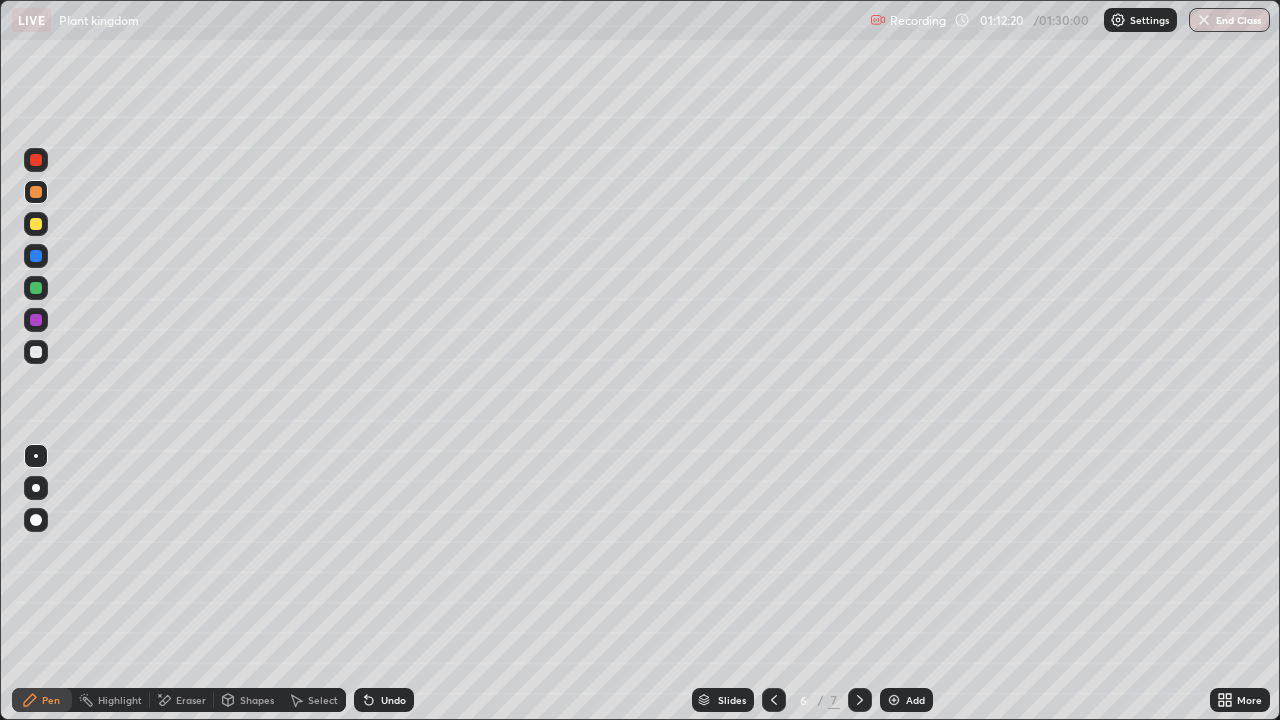 click 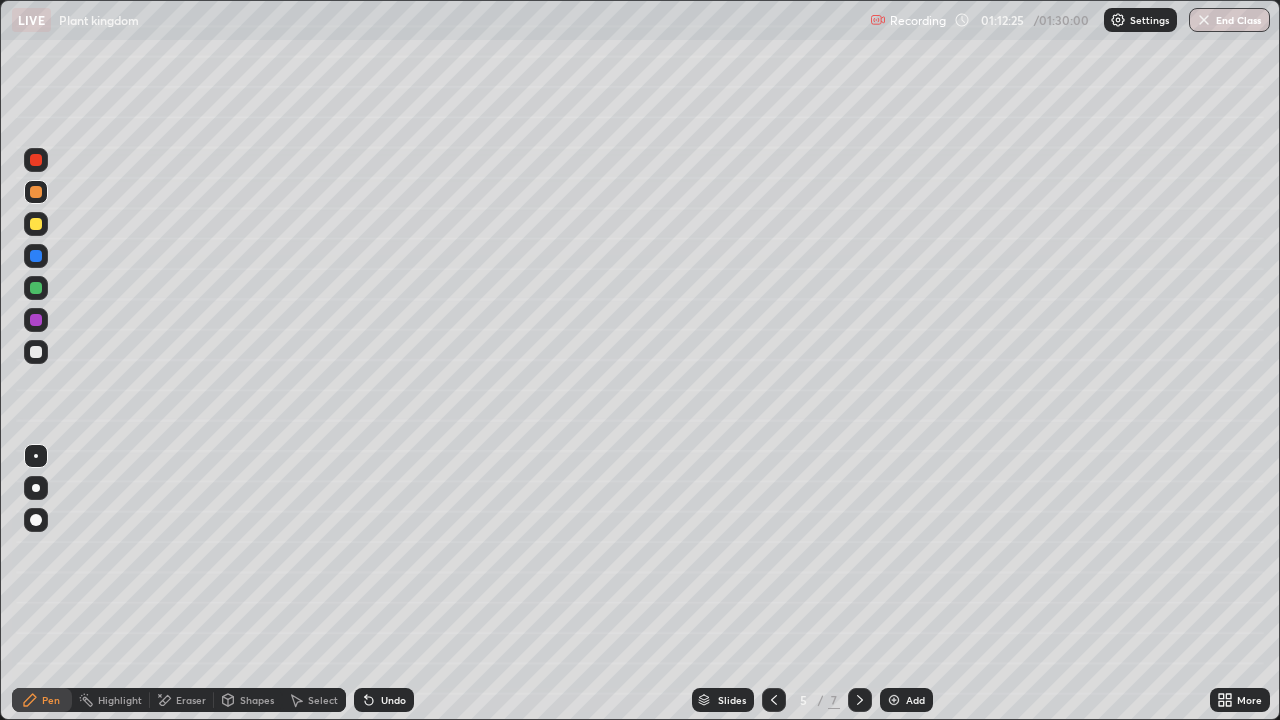 click 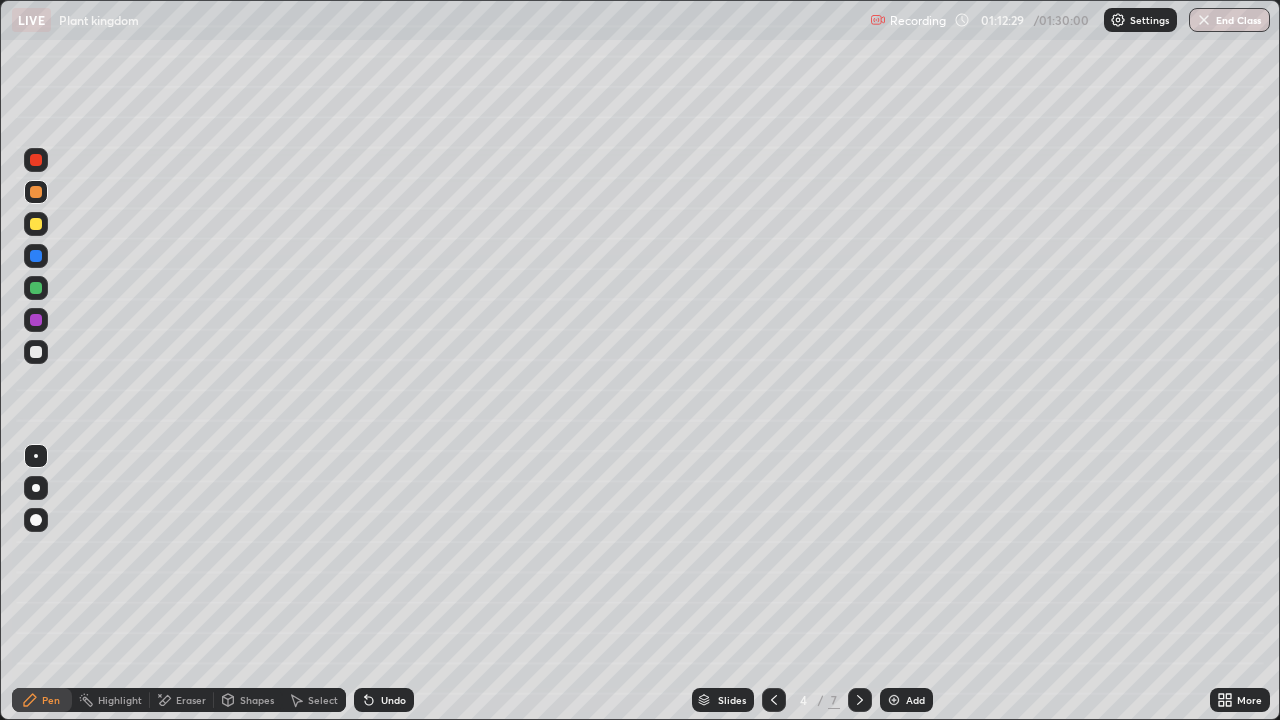 click at bounding box center [860, 700] 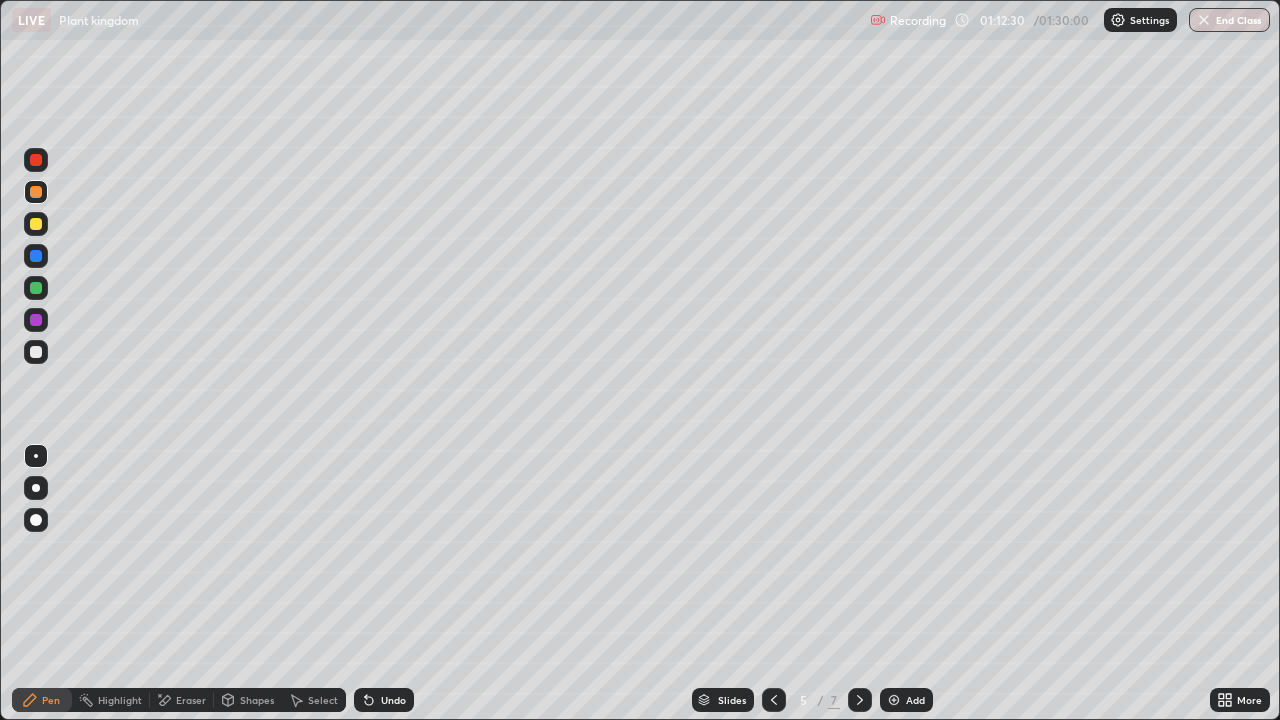click 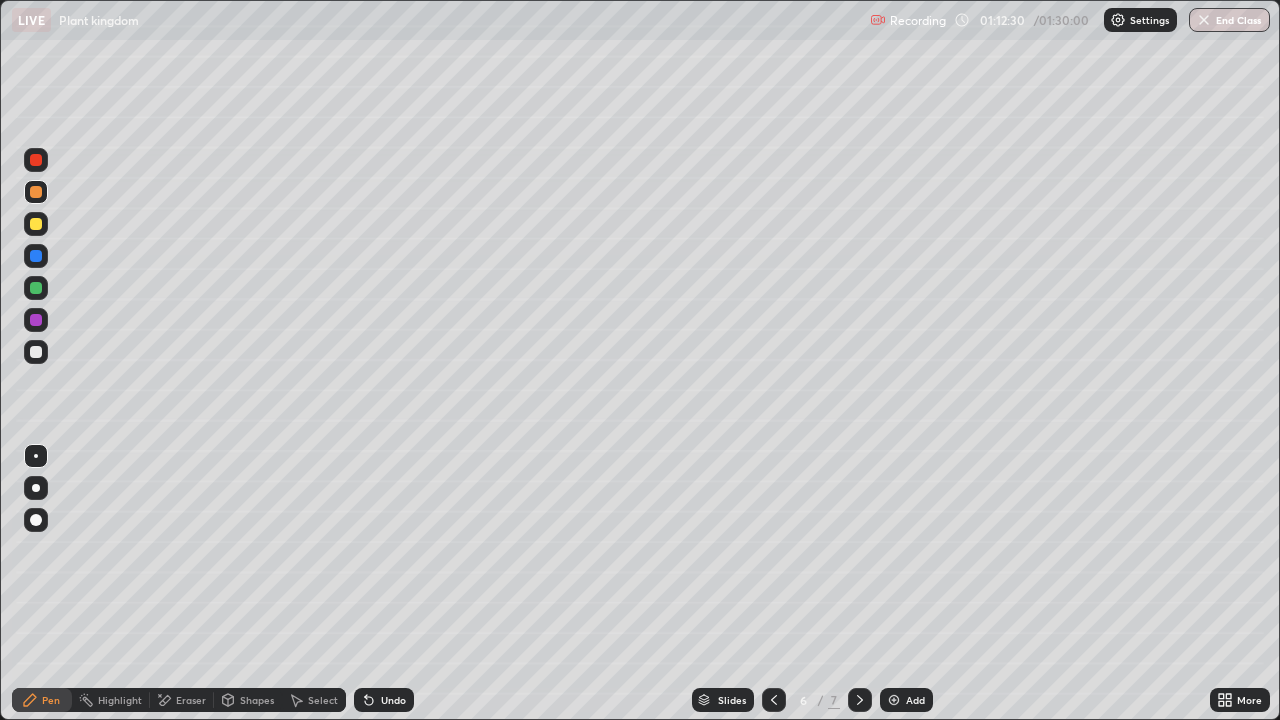 click 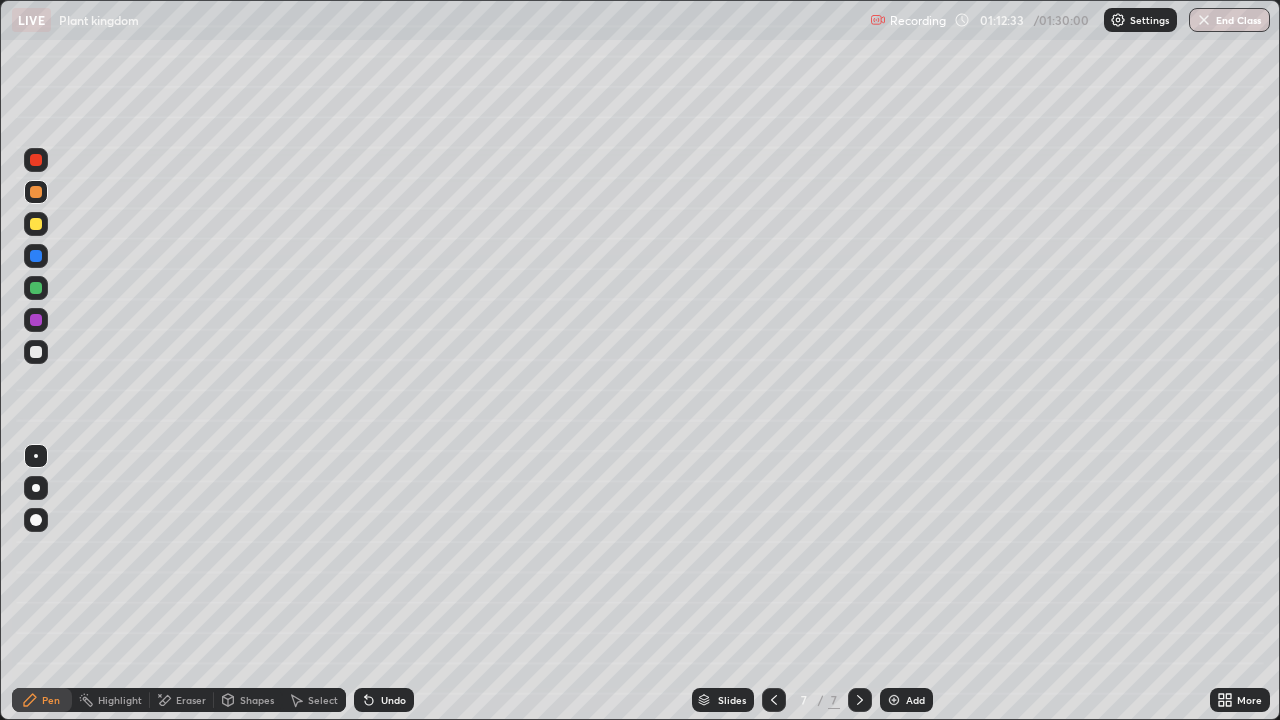 click at bounding box center (36, 288) 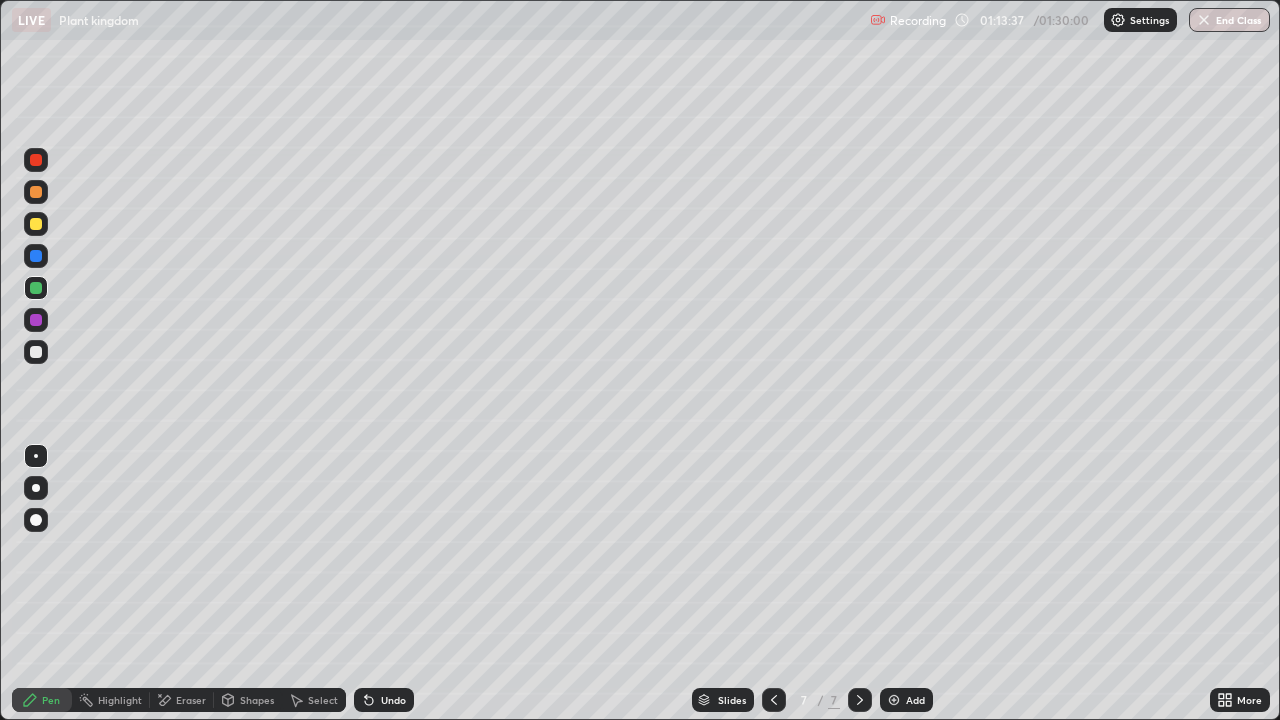 click at bounding box center (36, 224) 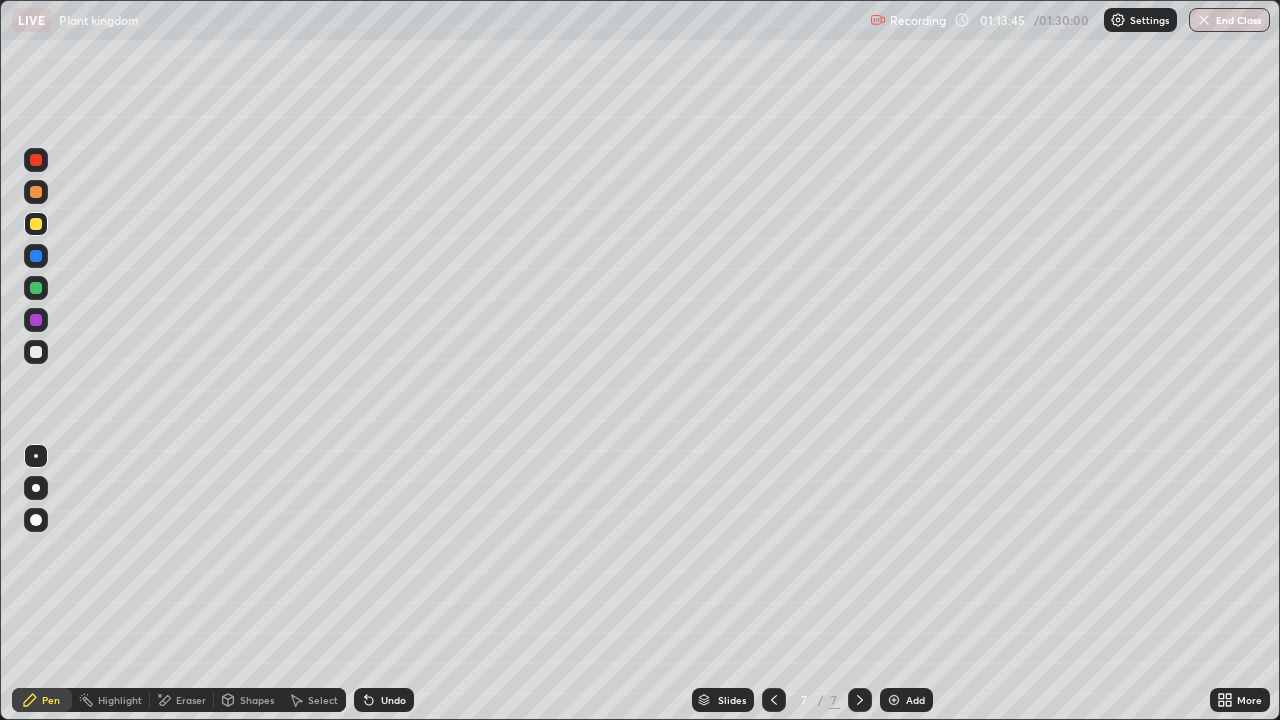 click at bounding box center [36, 192] 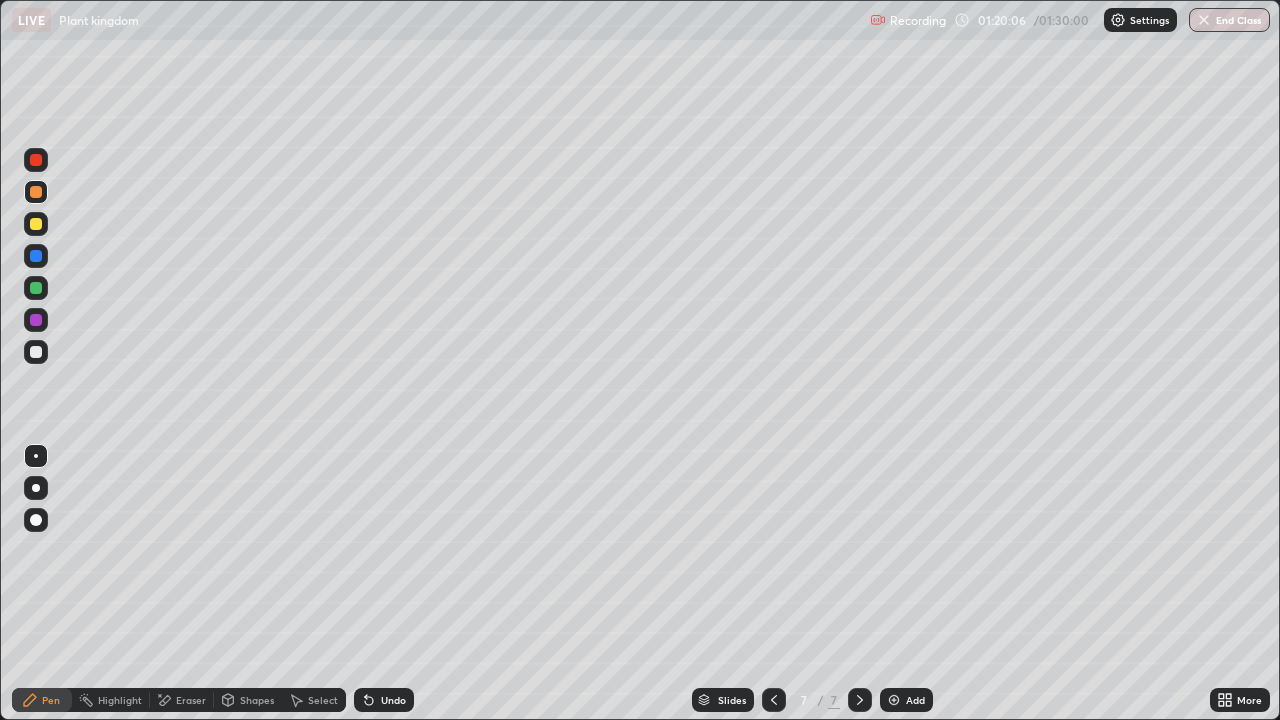 click at bounding box center [36, 224] 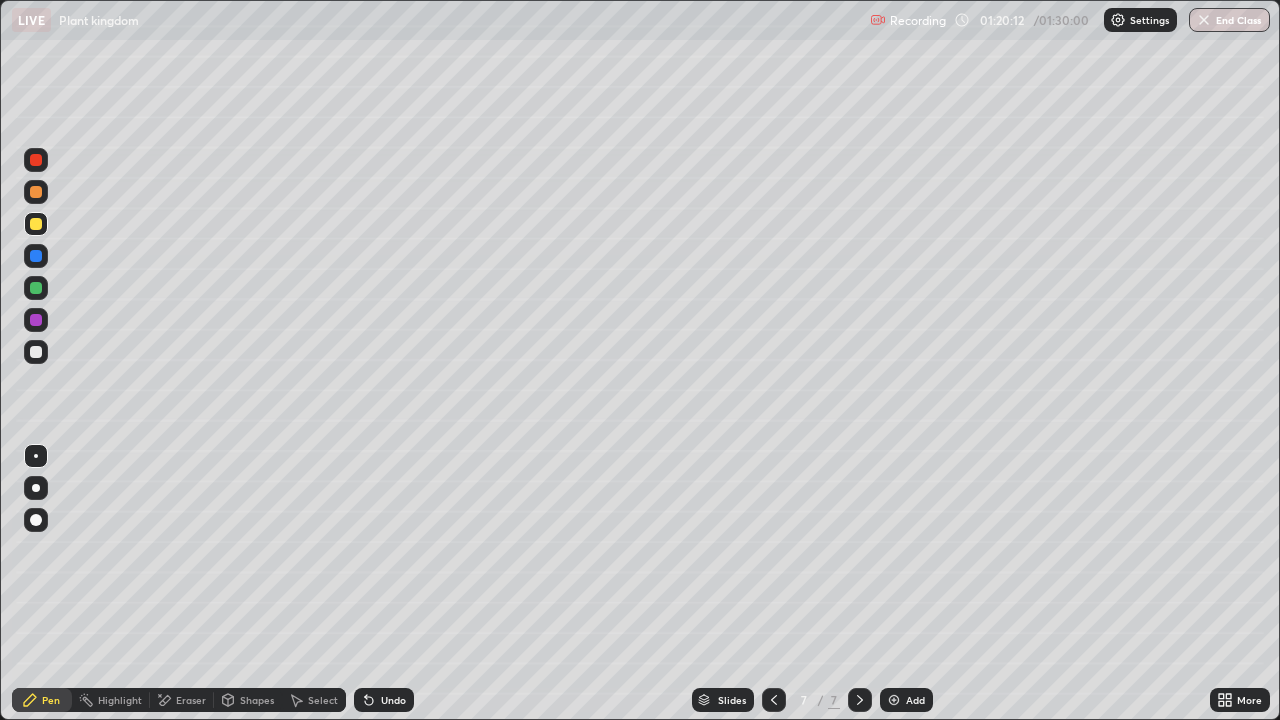 click at bounding box center [36, 192] 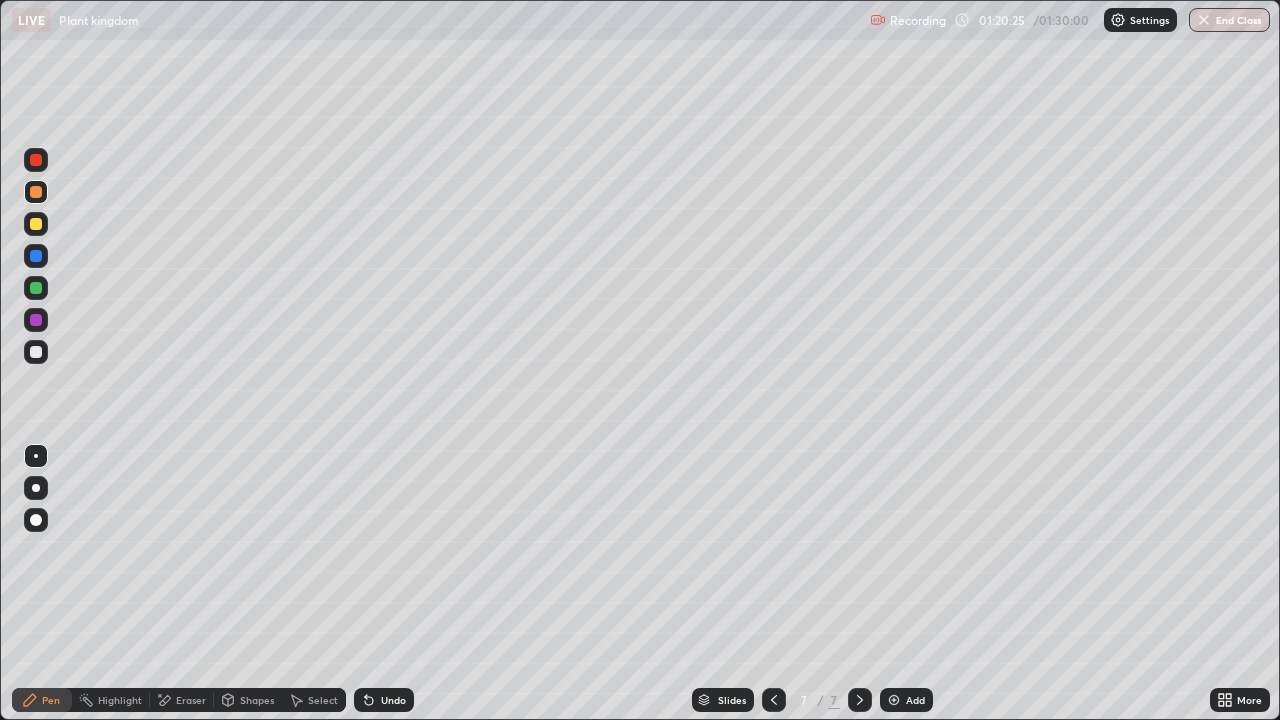 click on "Undo" at bounding box center [393, 700] 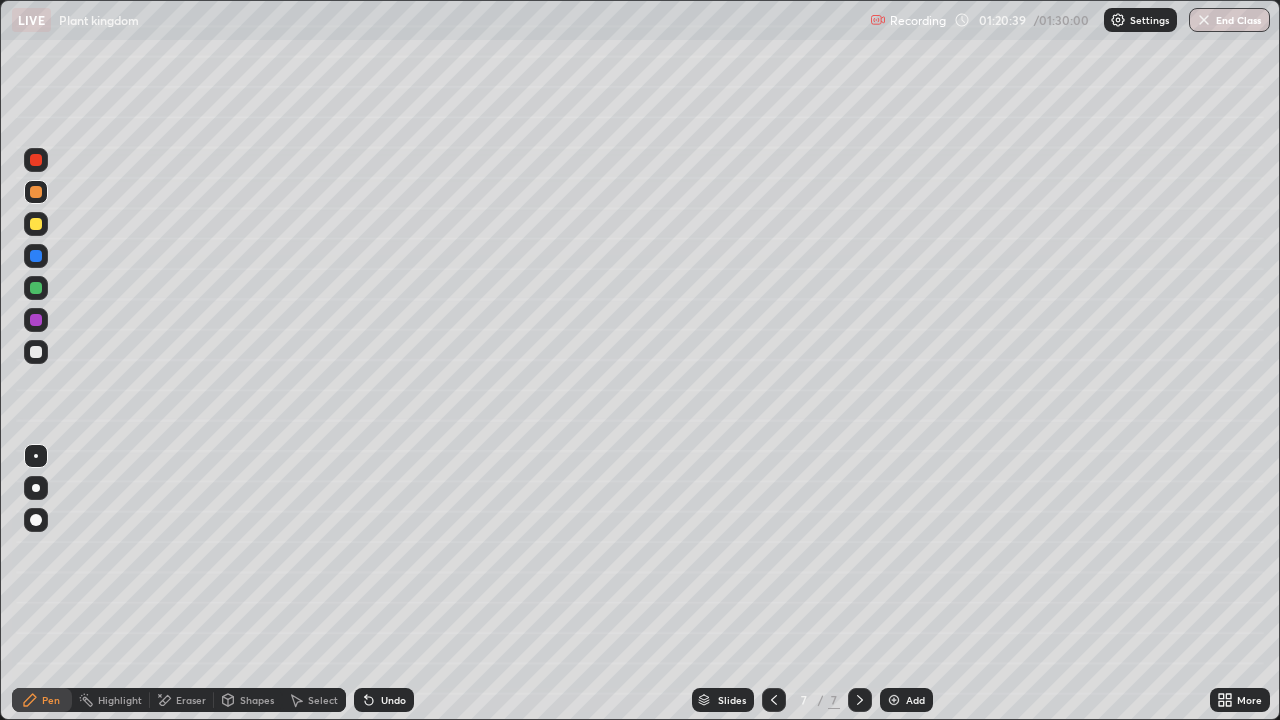 click at bounding box center [36, 160] 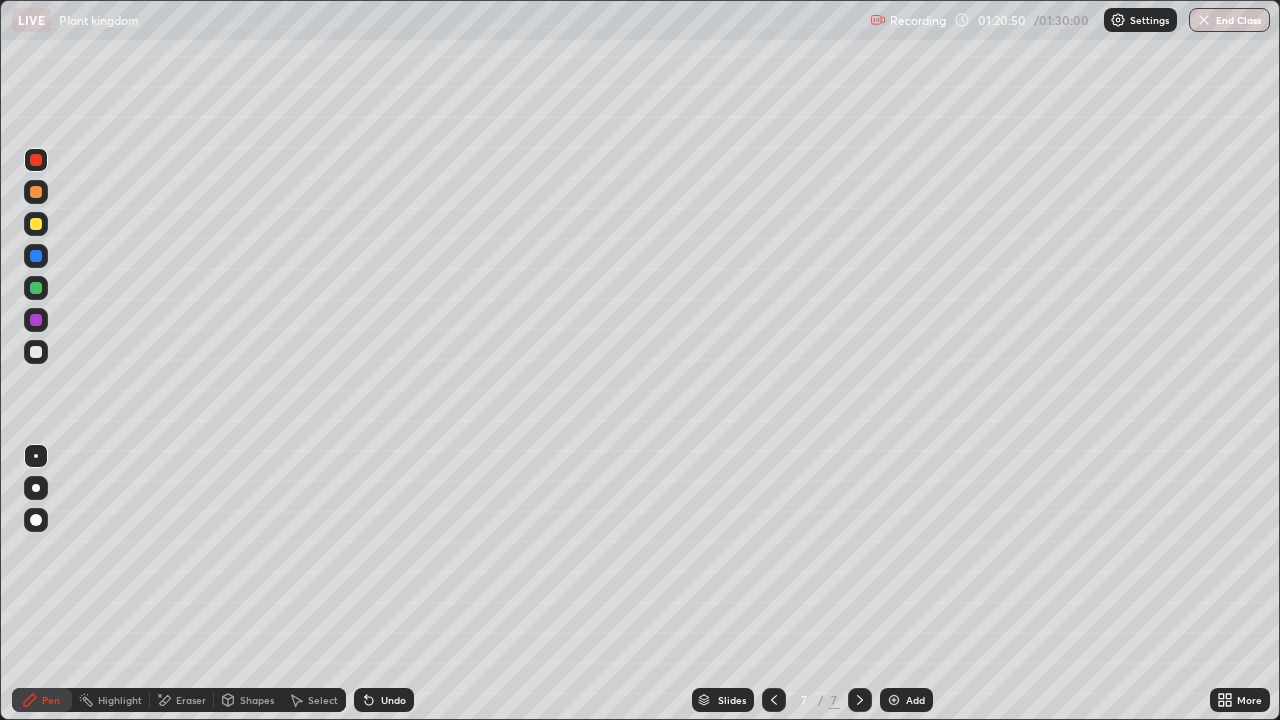 click at bounding box center (36, 224) 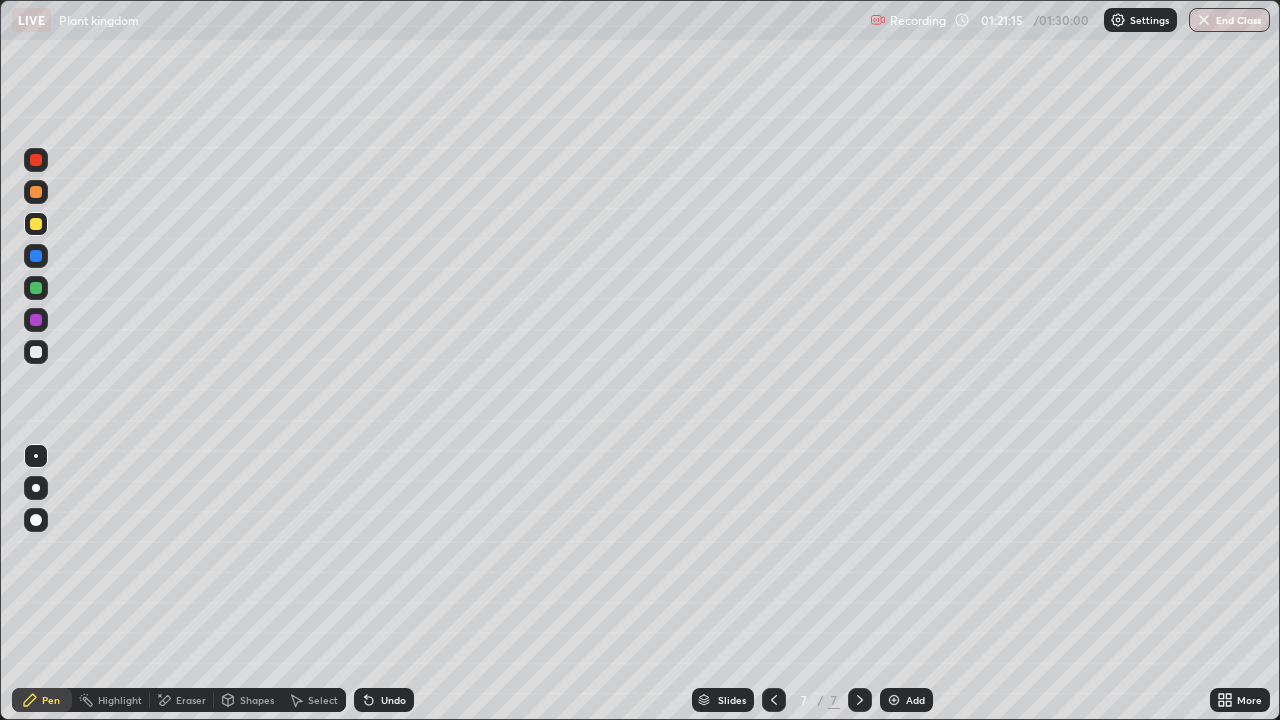 click at bounding box center [36, 160] 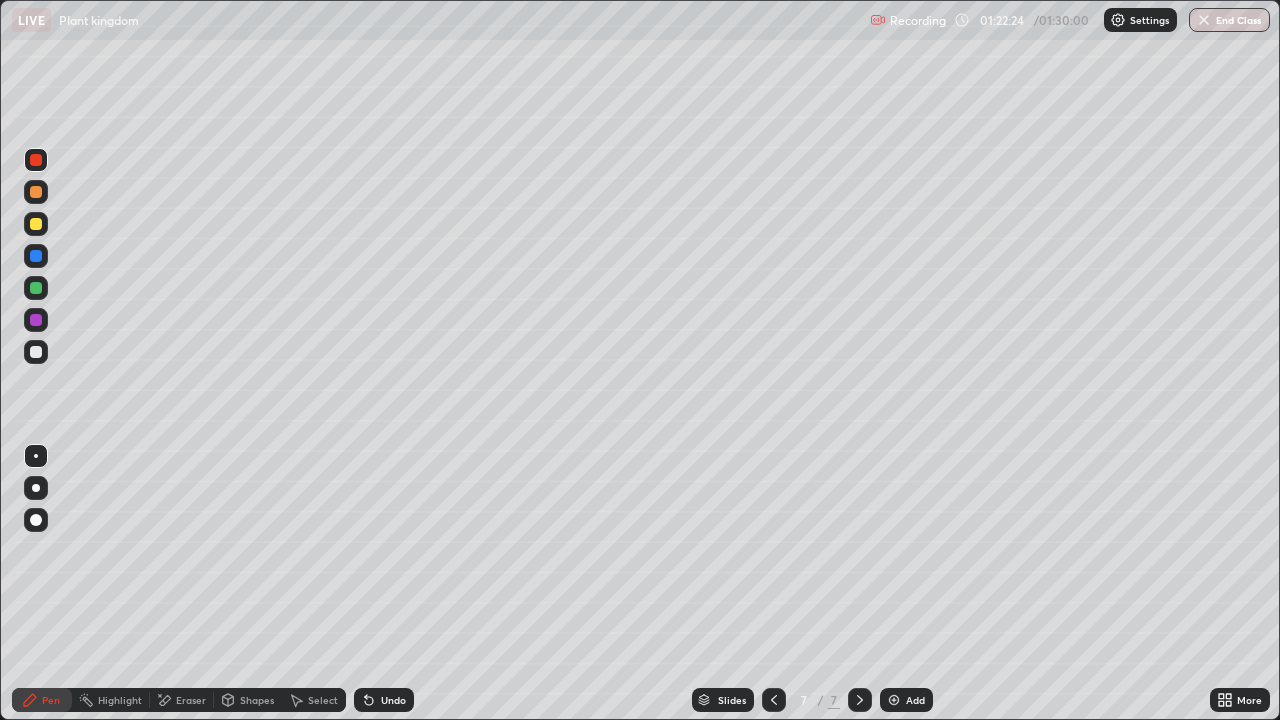 click on "End Class" at bounding box center (1229, 20) 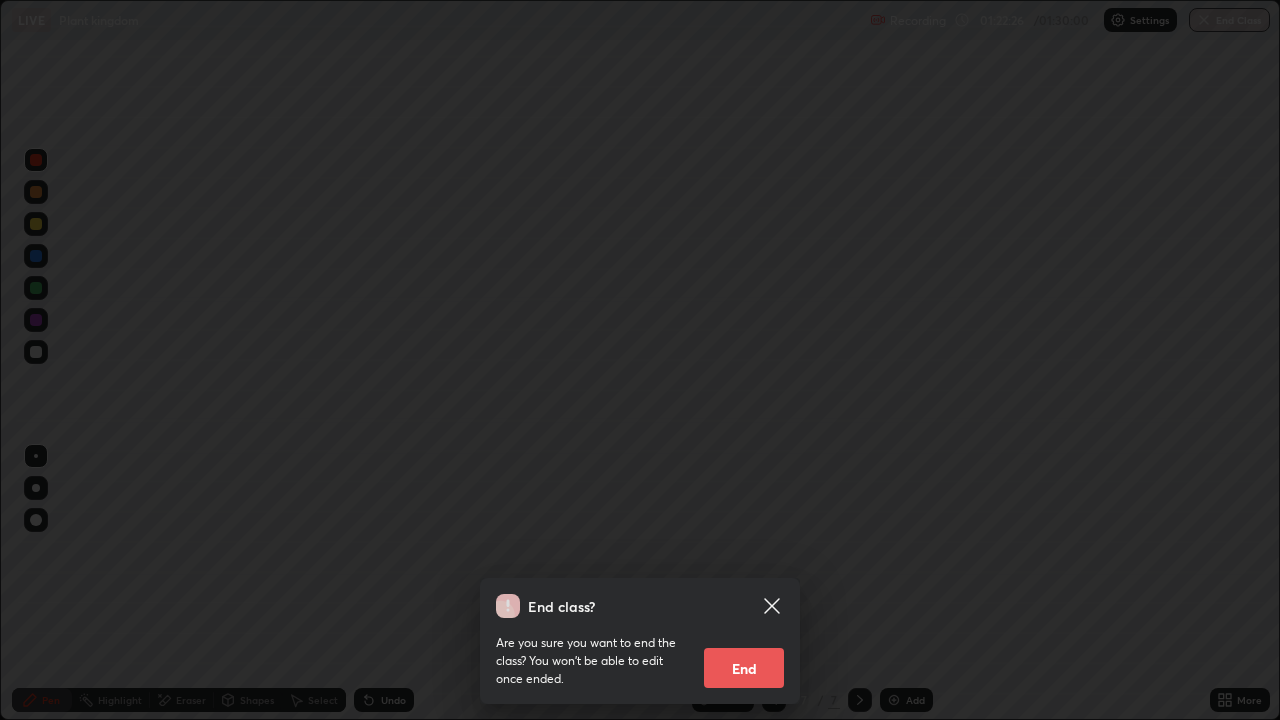 click on "End" at bounding box center (744, 668) 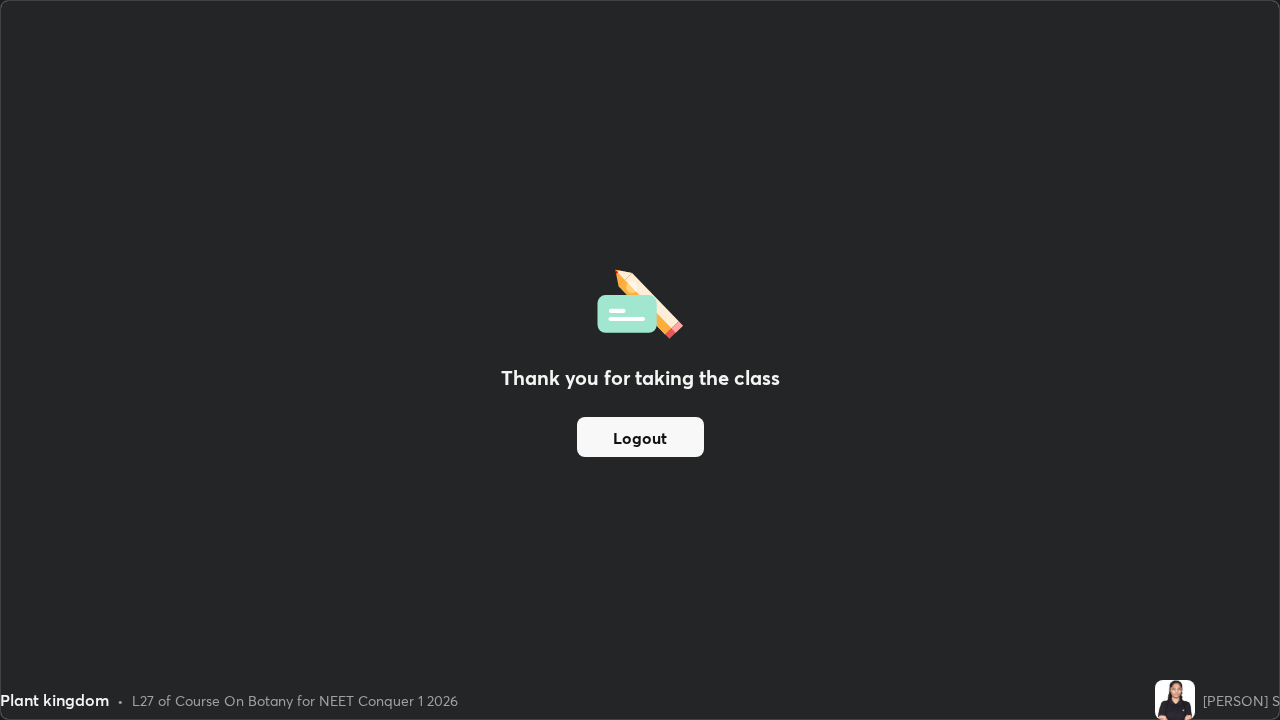 click on "Logout" at bounding box center (640, 437) 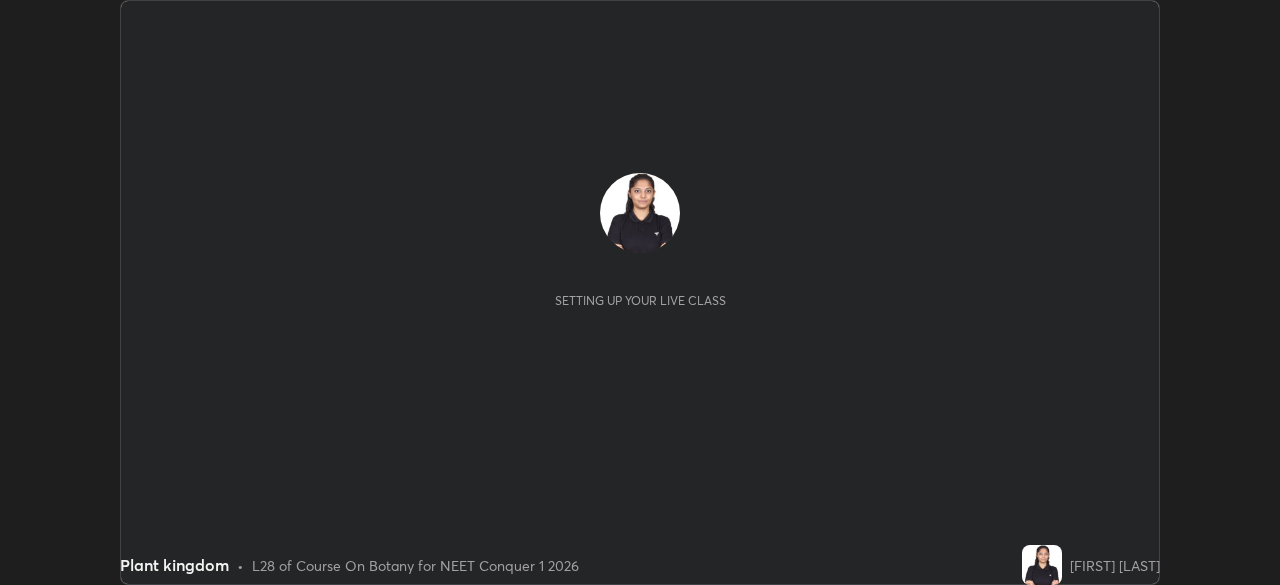 scroll, scrollTop: 0, scrollLeft: 0, axis: both 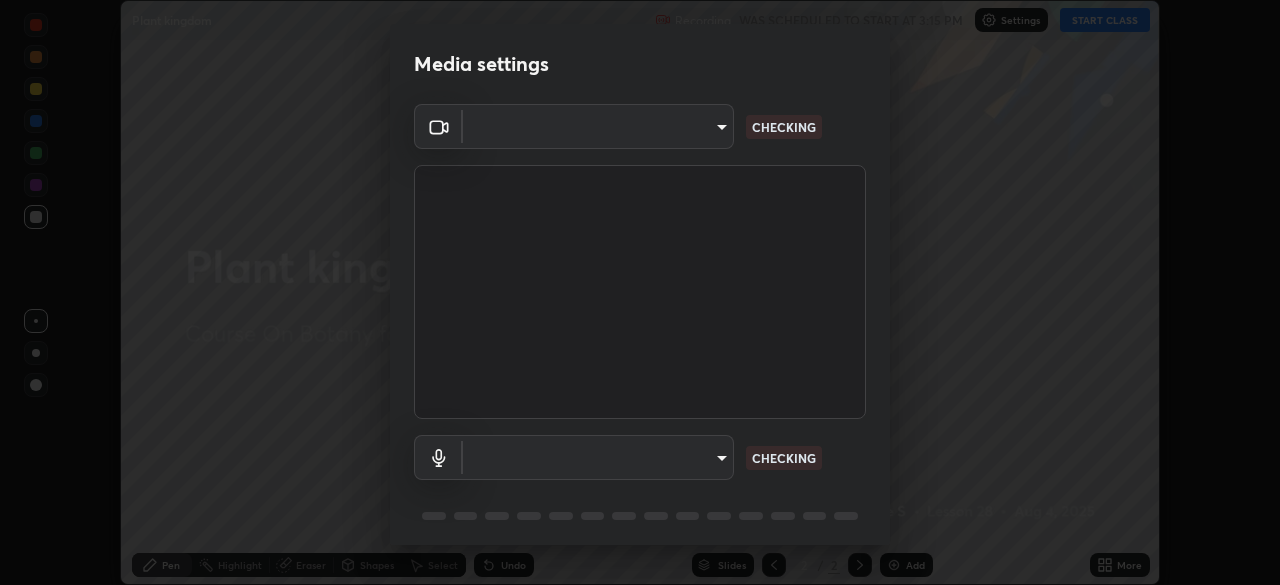 type on "f7a3972b1aa4ccc2bb278f1e0e3147348a18408e8ce32c2dd239d99c5c07823a" 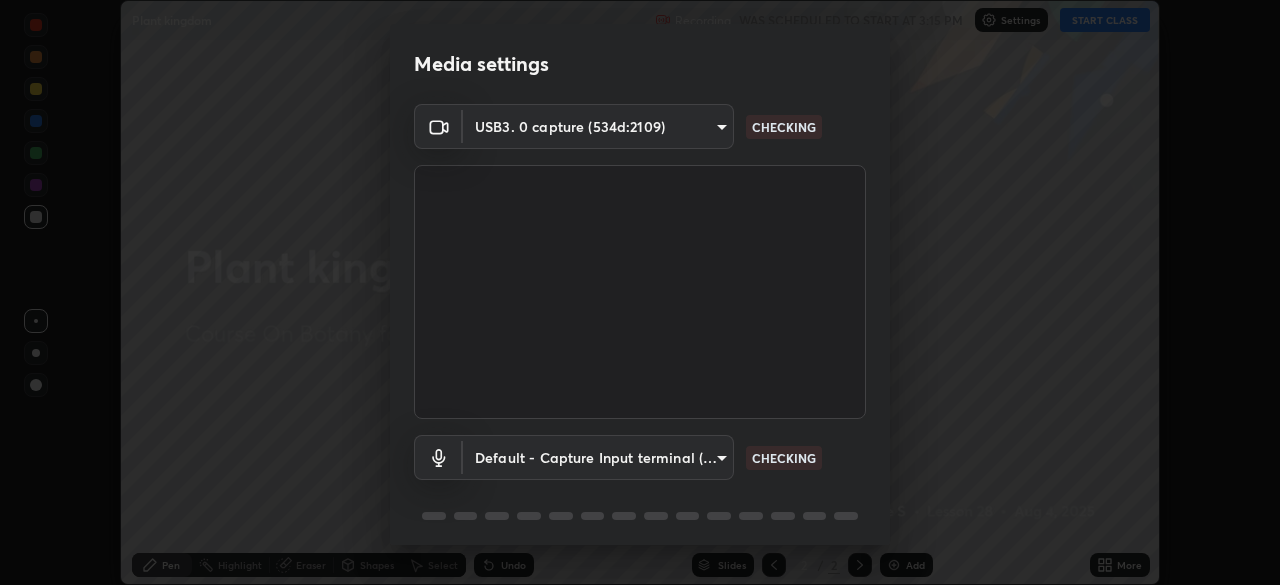 scroll, scrollTop: 71, scrollLeft: 0, axis: vertical 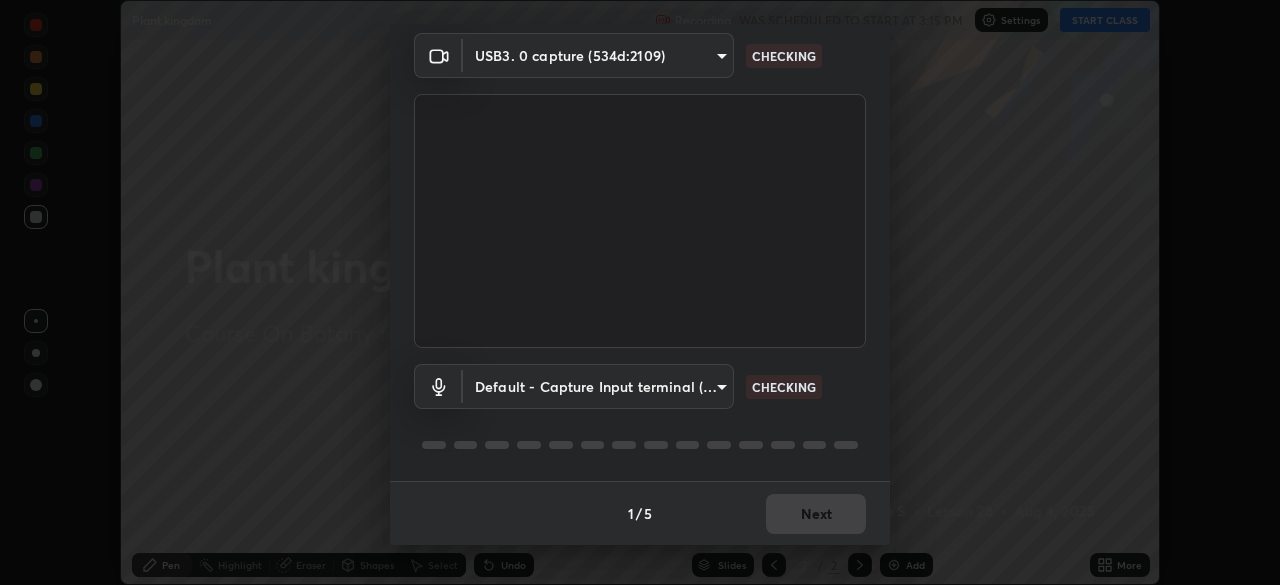 click on "Erase all Plant kingdom Recording WAS SCHEDULED TO START AT  3:15 PM Settings START CLASS Setting up your live class Plant kingdom • L28 of Course On Botany for NEET Conquer 1 2026 Yukthashree S Pen Highlight Eraser Shapes Select Undo Slides 2 / 2 Add More No doubts shared Encourage your learners to ask a doubt for better clarity Report an issue Reason for reporting Buffering Chat not working Audio - Video sync issue Educator video quality low ​ Attach an image Report Media settings USB3. 0 capture (534d:2109) f7a3972b1aa4ccc2bb278f1e0e3147348a18408e8ce32c2dd239d99c5c07823a CHECKING Default - Capture Input terminal (Digital Array MIC) default CHECKING 1 / 5 Next" at bounding box center (640, 292) 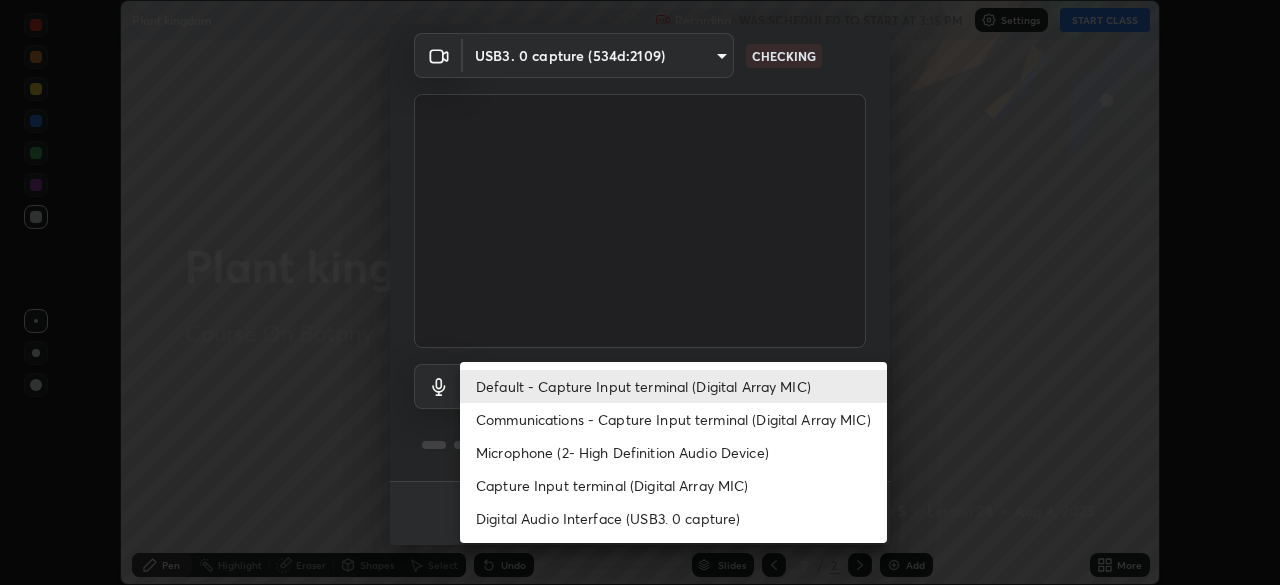 click on "Communications - Capture Input terminal (Digital Array MIC)" at bounding box center [673, 419] 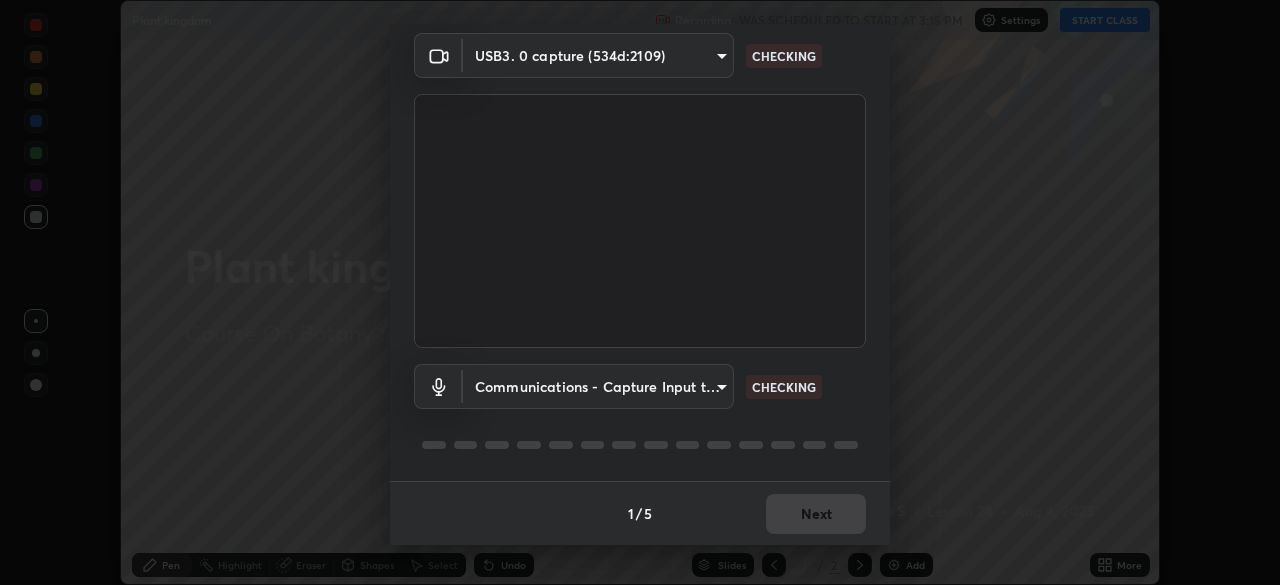 click on "Erase all Plant kingdom Recording WAS SCHEDULED TO START AT  3:15 PM Settings START CLASS Setting up your live class Plant kingdom • L28 of Course On Botany for NEET Conquer 1 2026 Yukthashree S Pen Highlight Eraser Shapes Select Undo Slides 2 / 2 Add More No doubts shared Encourage your learners to ask a doubt for better clarity Report an issue Reason for reporting Buffering Chat not working Audio - Video sync issue Educator video quality low ​ Attach an image Report Media settings USB3. 0 capture (534d:2109) f7a3972b1aa4ccc2bb278f1e0e3147348a18408e8ce32c2dd239d99c5c07823a CHECKING Communications - Capture Input terminal (Digital Array MIC) communications CHECKING 1 / 5 Next Default - Capture Input terminal (Digital Array MIC) Communications - Capture Input terminal (Digital Array MIC) Microphone (2- High Definition Audio Device) Capture Input terminal (Digital Array MIC) Digital Audio Interface (USB3. 0 capture)" at bounding box center [640, 292] 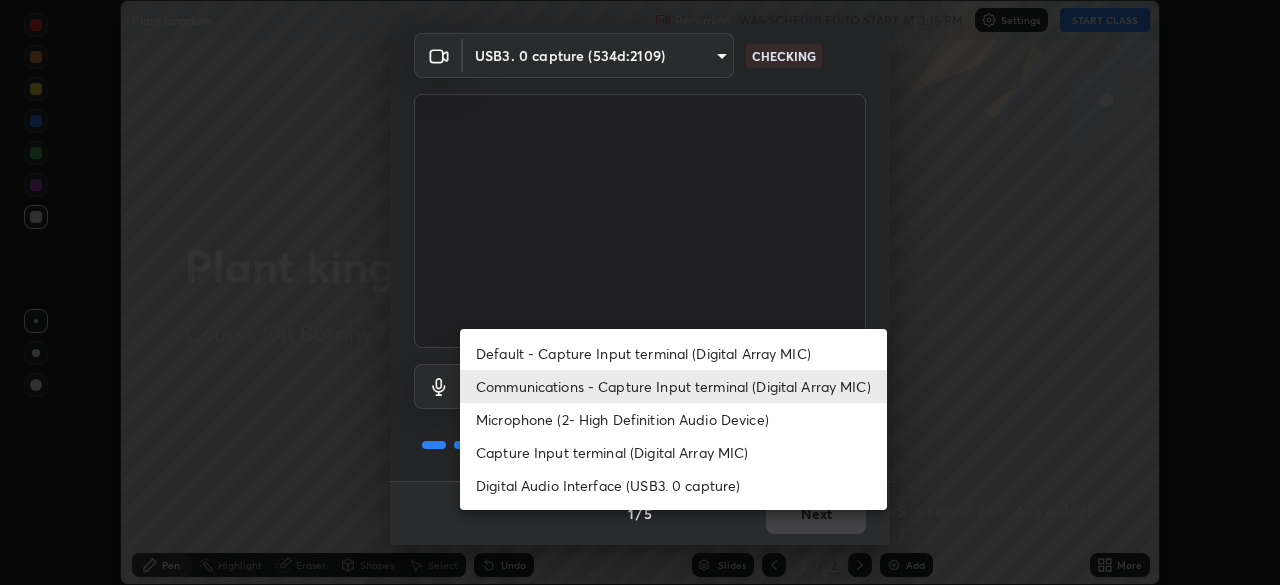 click on "Default - Capture Input terminal (Digital Array MIC)" at bounding box center [673, 353] 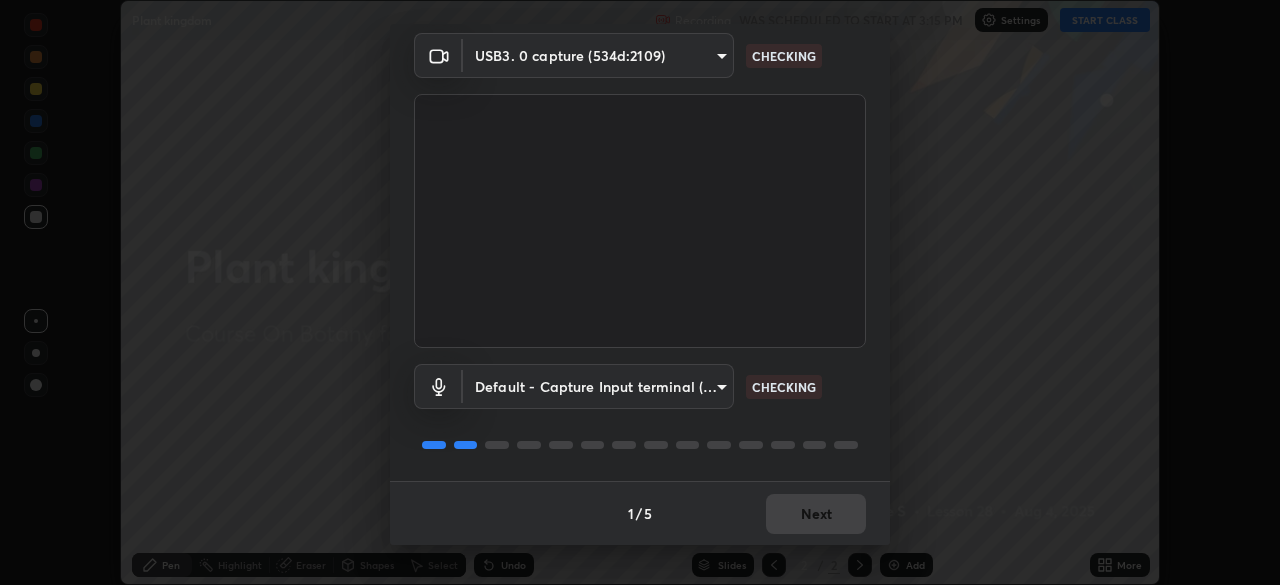 type on "default" 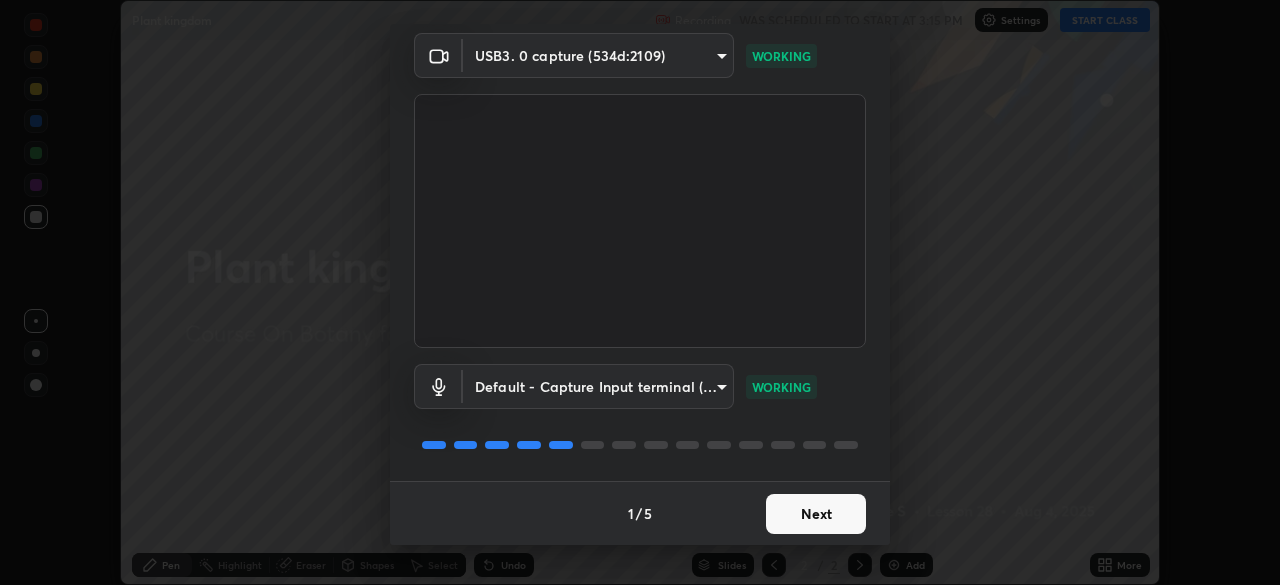 click on "Next" at bounding box center (816, 514) 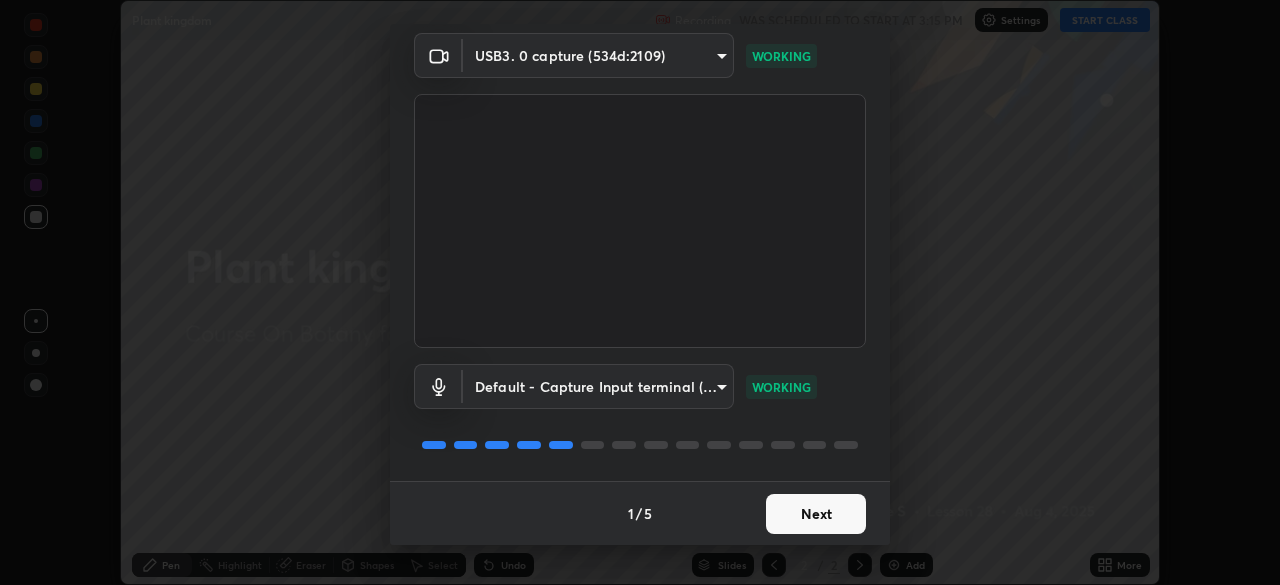 scroll, scrollTop: 0, scrollLeft: 0, axis: both 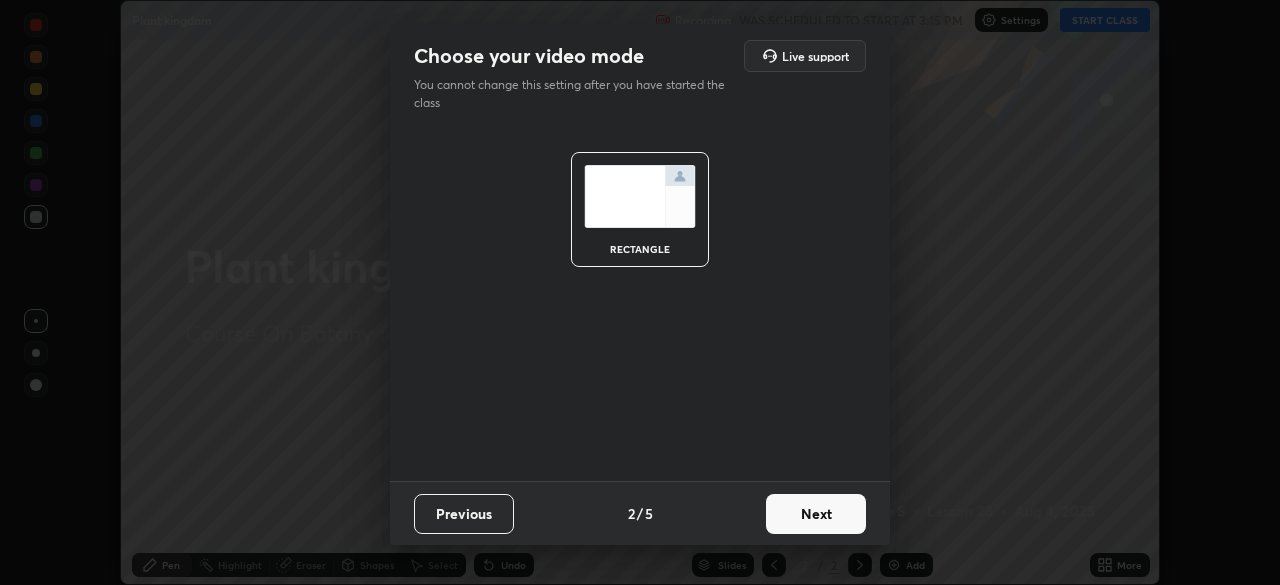 click on "Next" at bounding box center (816, 514) 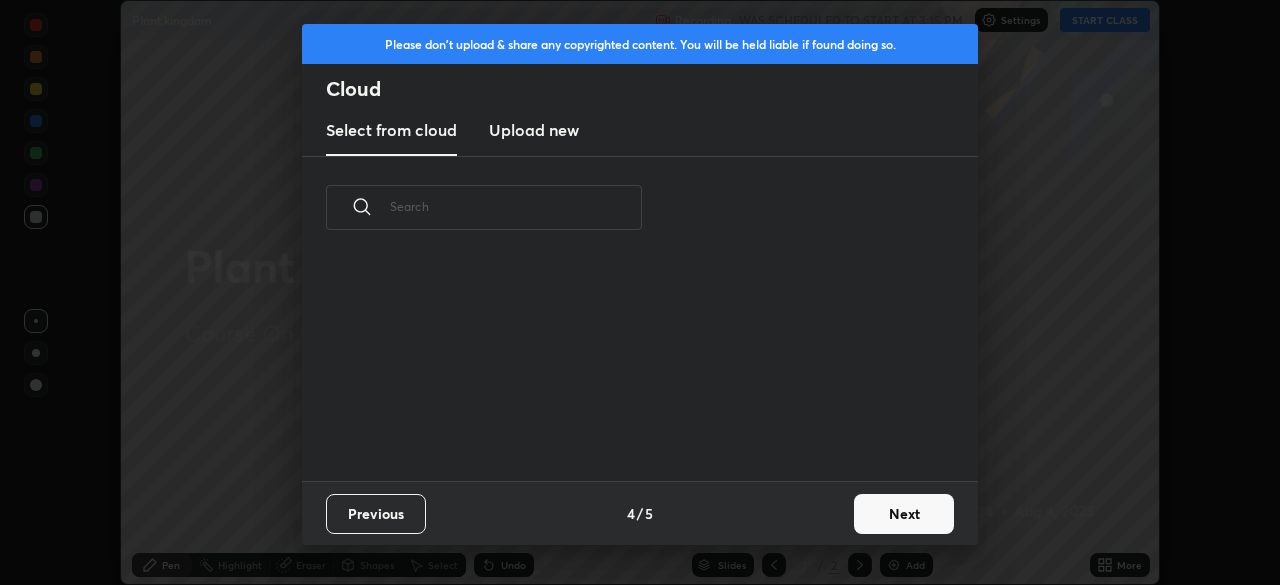 scroll, scrollTop: 222, scrollLeft: 642, axis: both 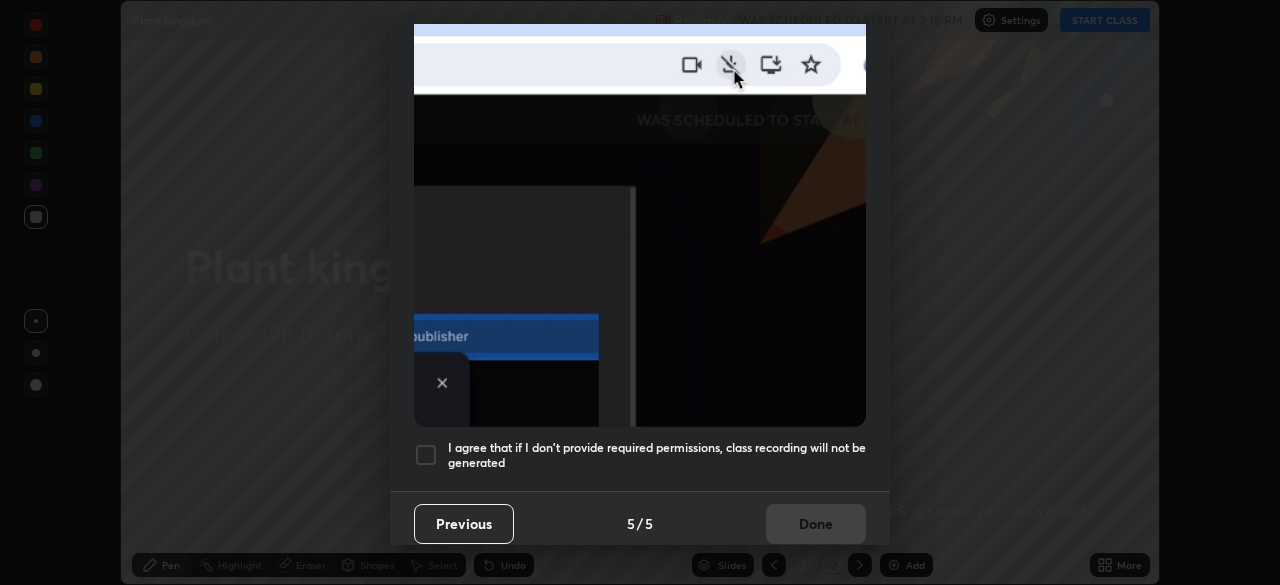 click on "I agree that if I don't provide required permissions, class recording will not be generated" at bounding box center (657, 455) 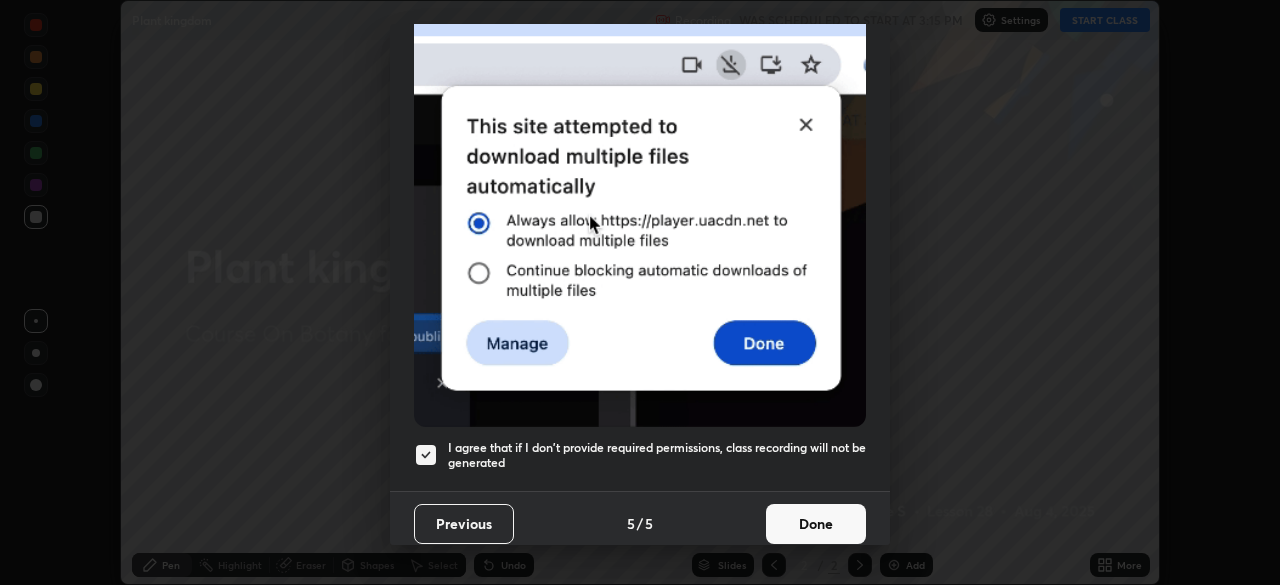 click on "Done" at bounding box center (816, 524) 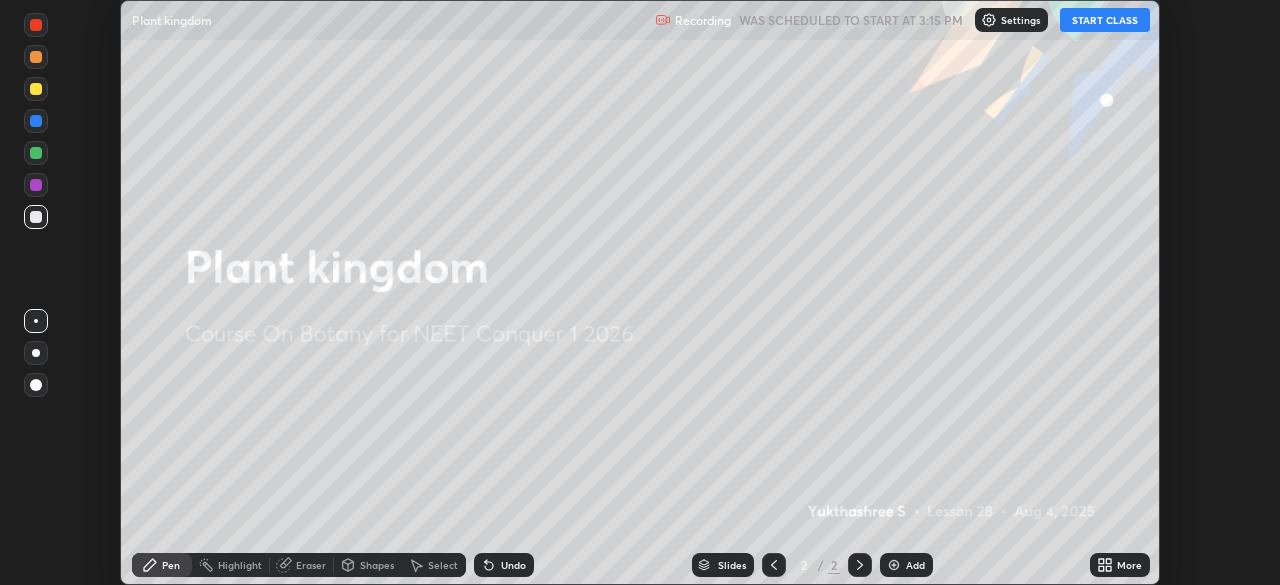 click on "START CLASS" at bounding box center (1105, 20) 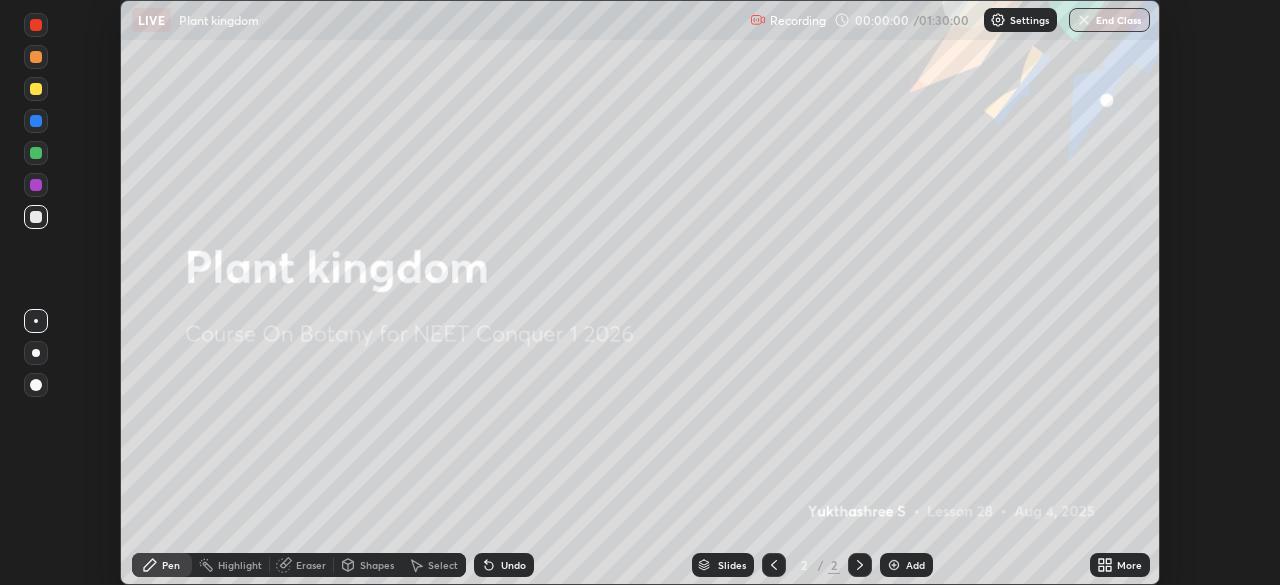 click on "More" at bounding box center (1129, 565) 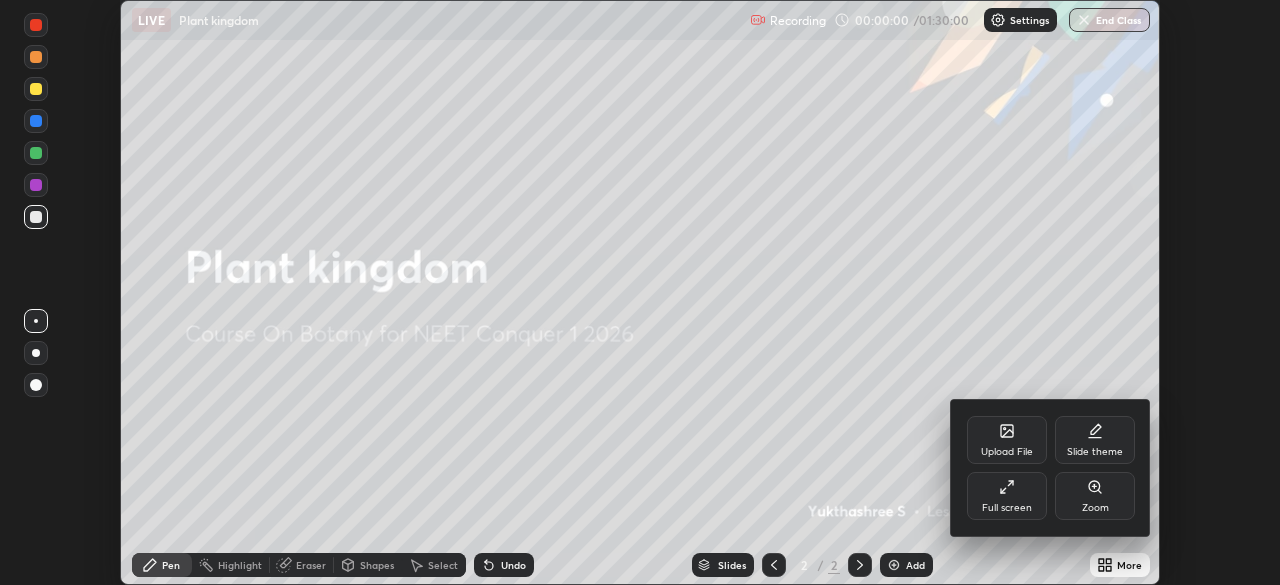 click on "Full screen" at bounding box center (1007, 496) 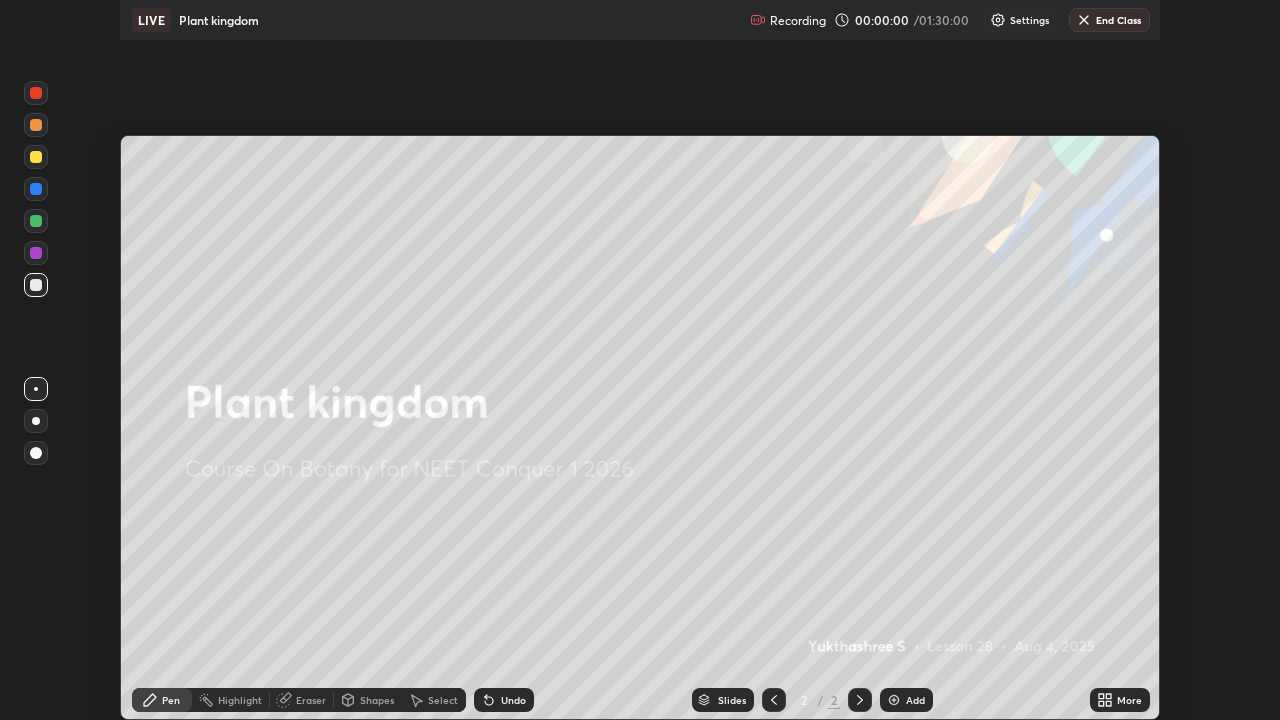 scroll, scrollTop: 99280, scrollLeft: 98720, axis: both 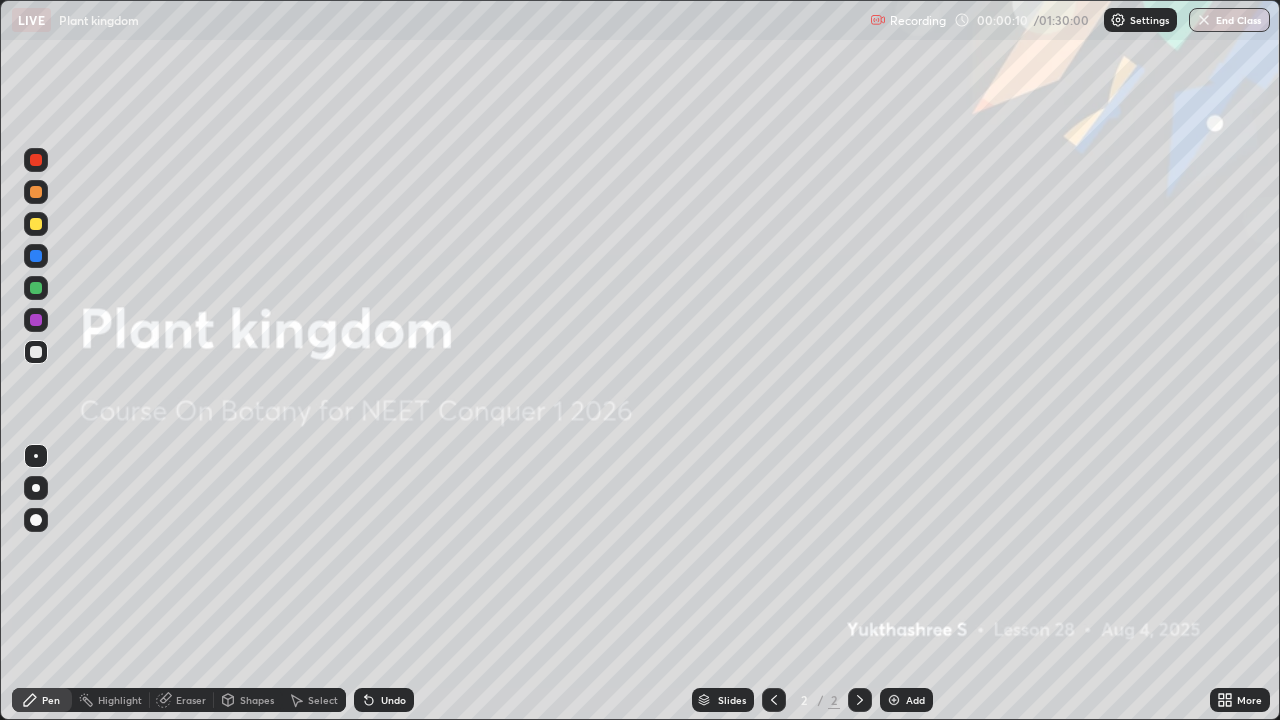 click on "More" at bounding box center [1249, 700] 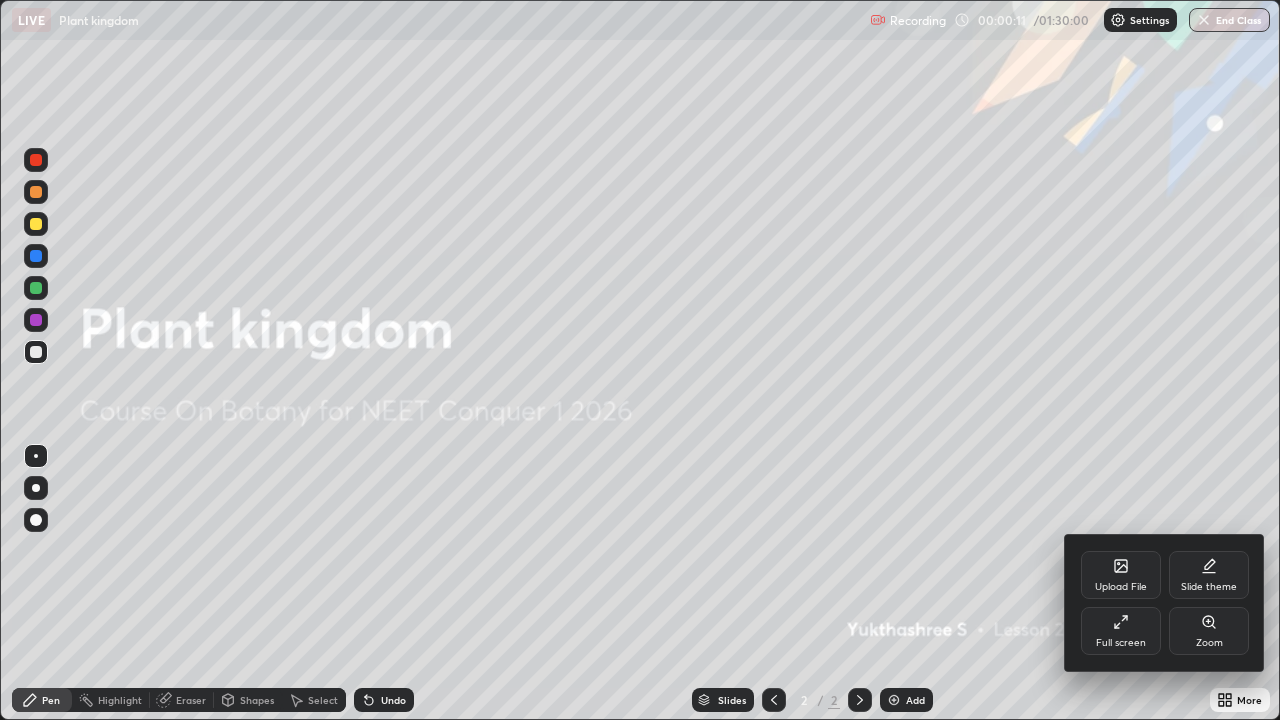 click on "Slide theme" at bounding box center [1209, 575] 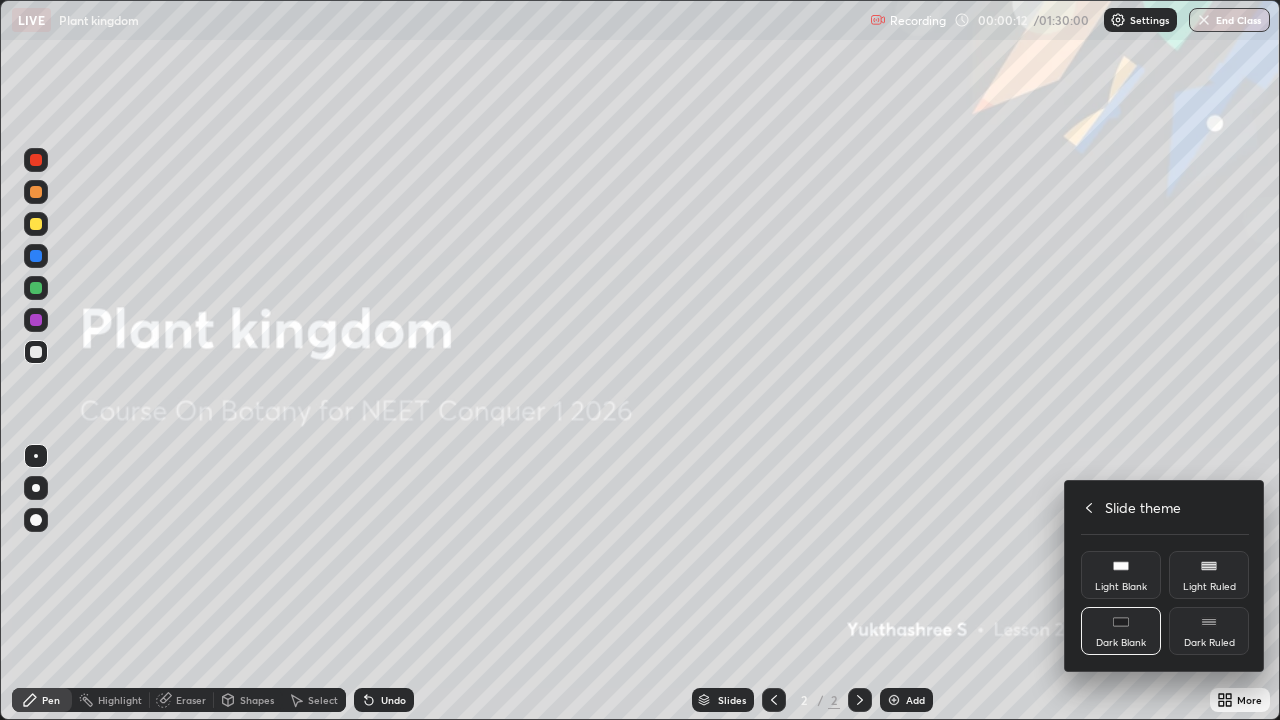 click on "Dark Ruled" at bounding box center [1209, 643] 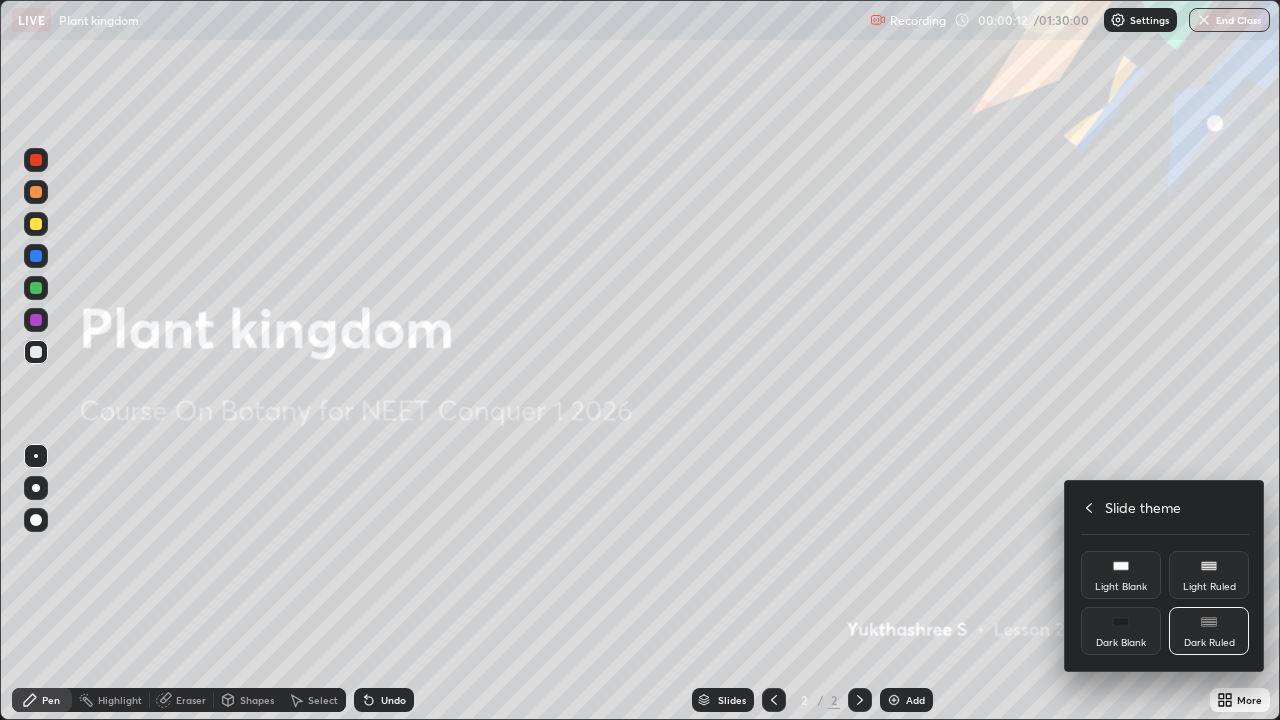 click at bounding box center [640, 360] 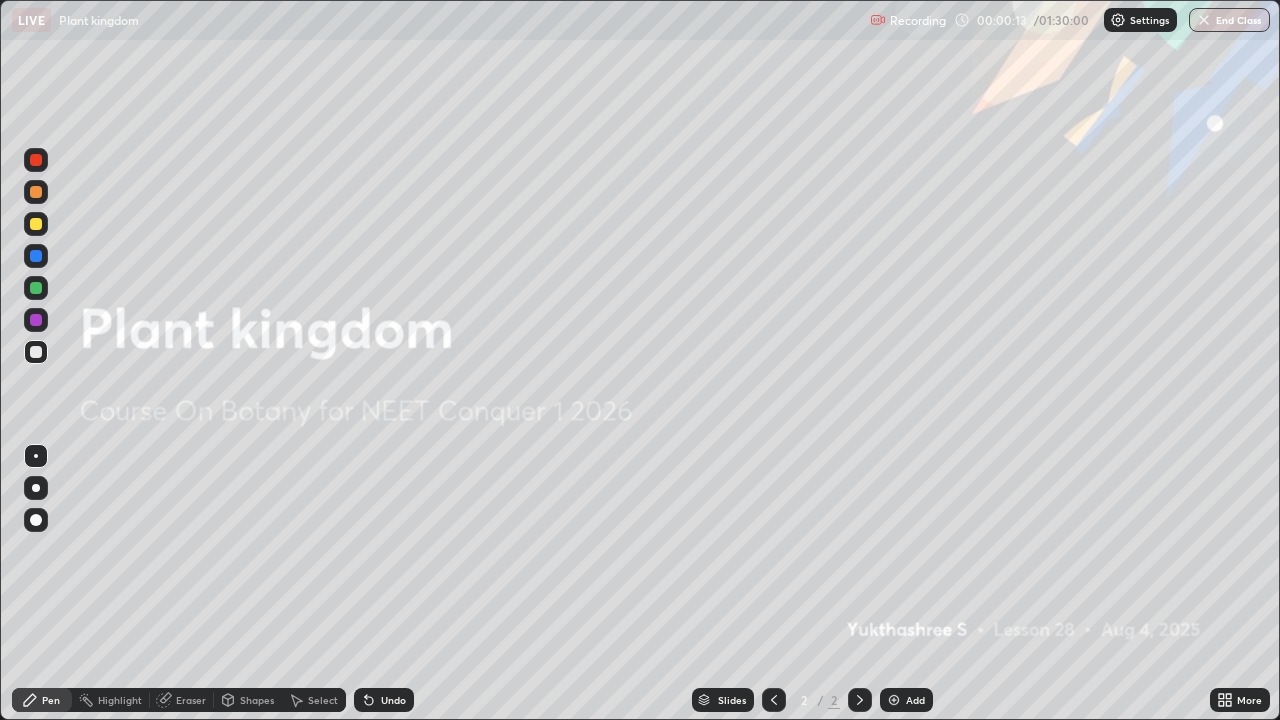 click at bounding box center (894, 700) 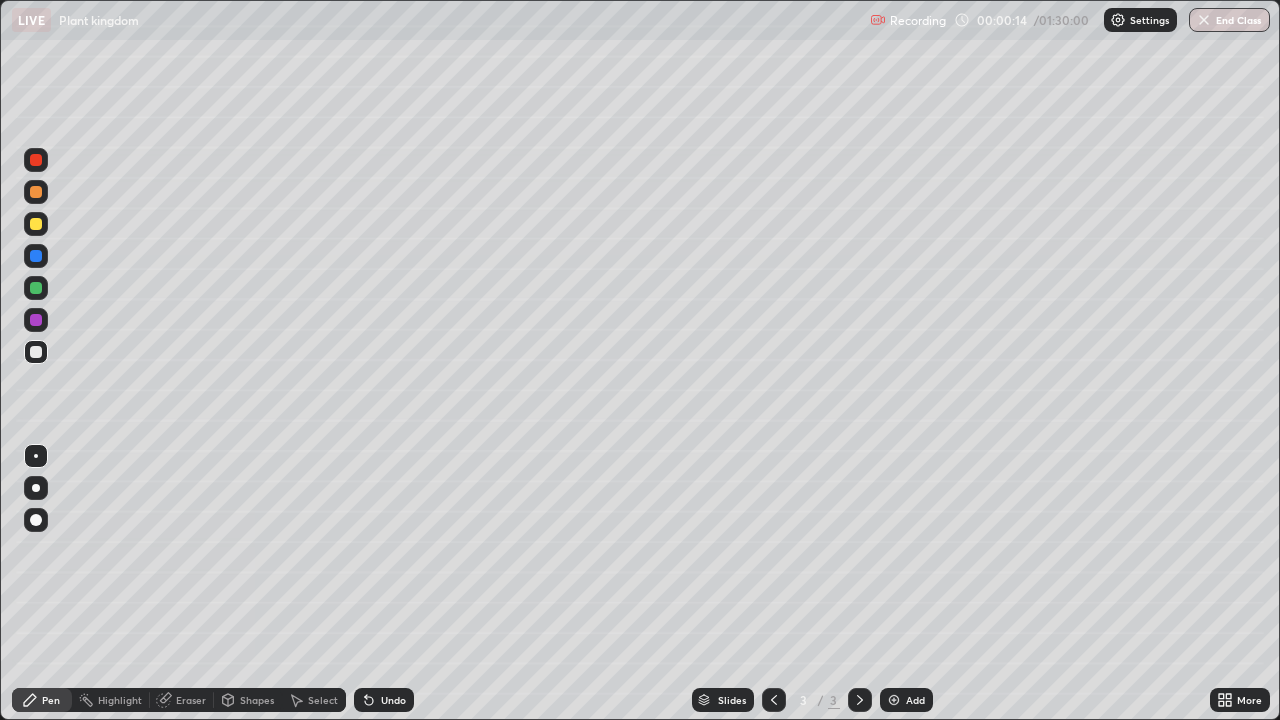 click at bounding box center (36, 192) 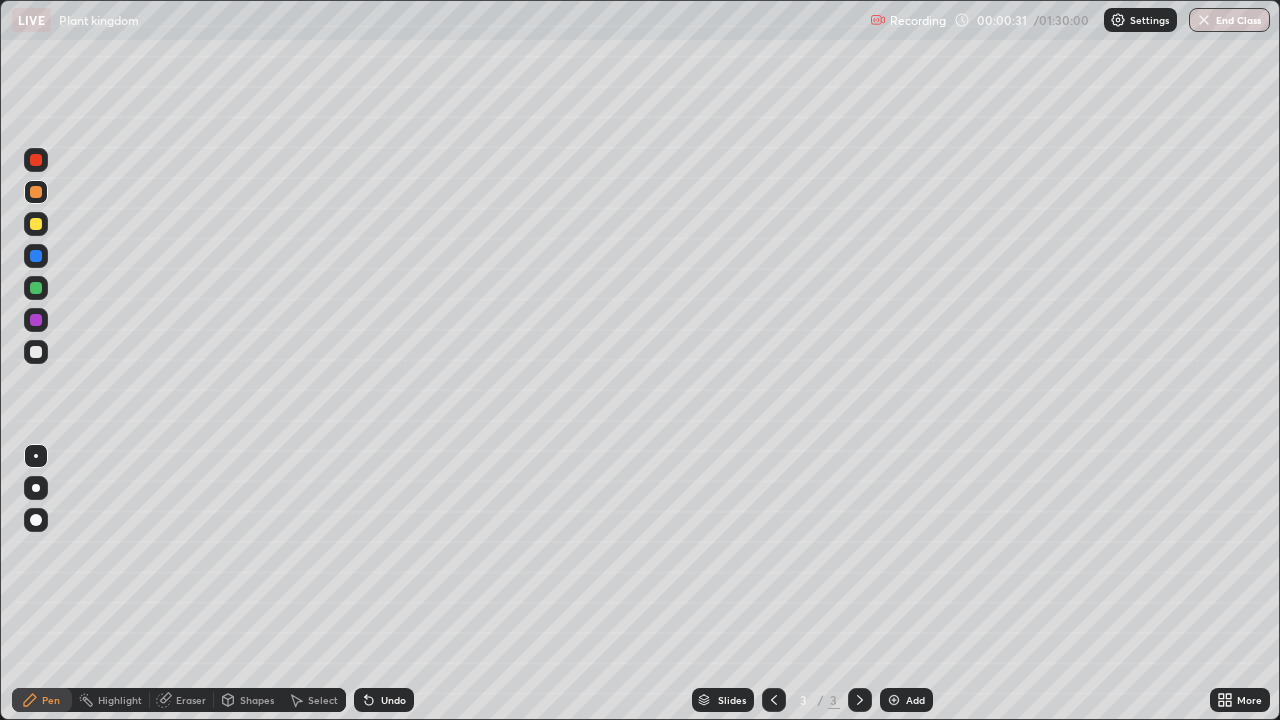click on "Eraser" at bounding box center [191, 700] 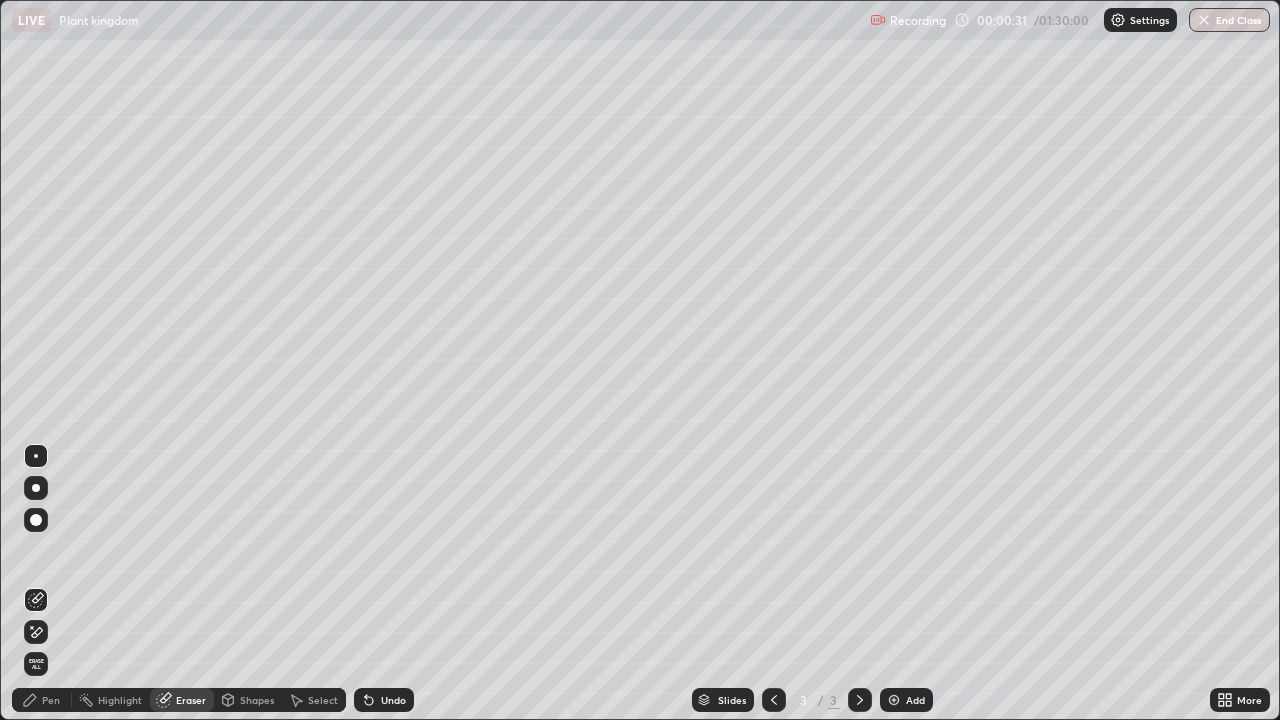 click at bounding box center [36, 632] 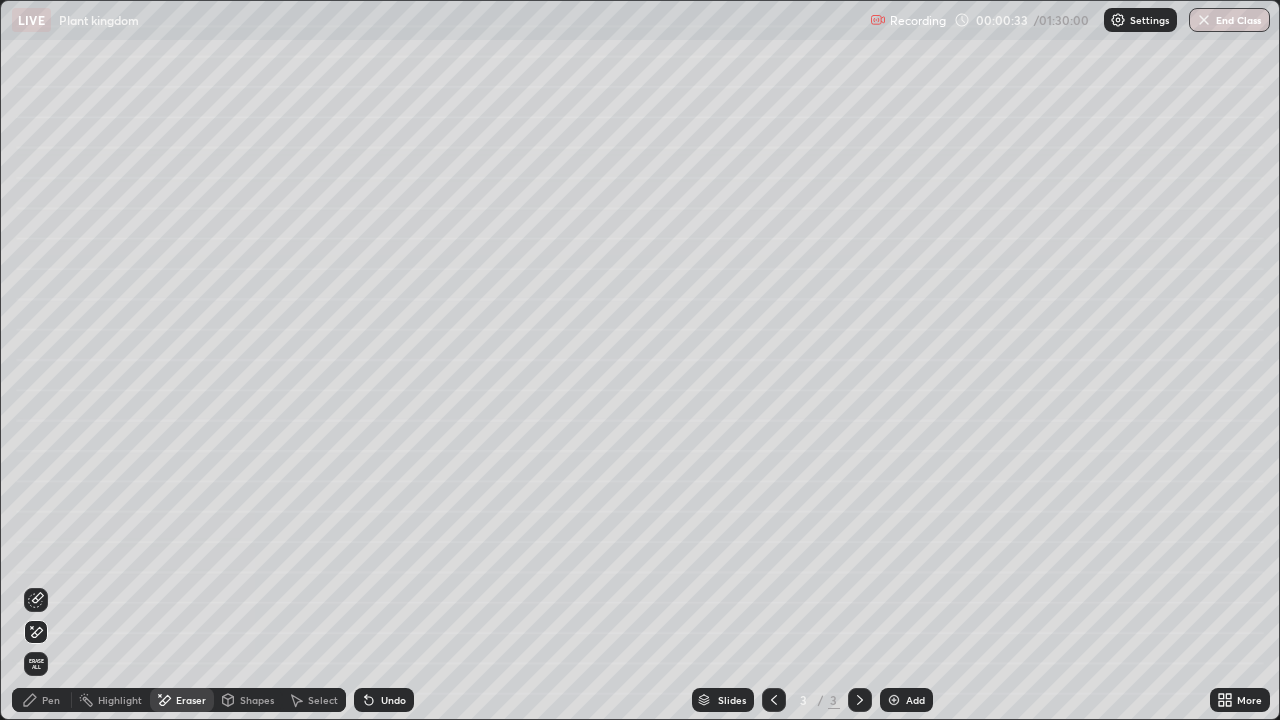 click 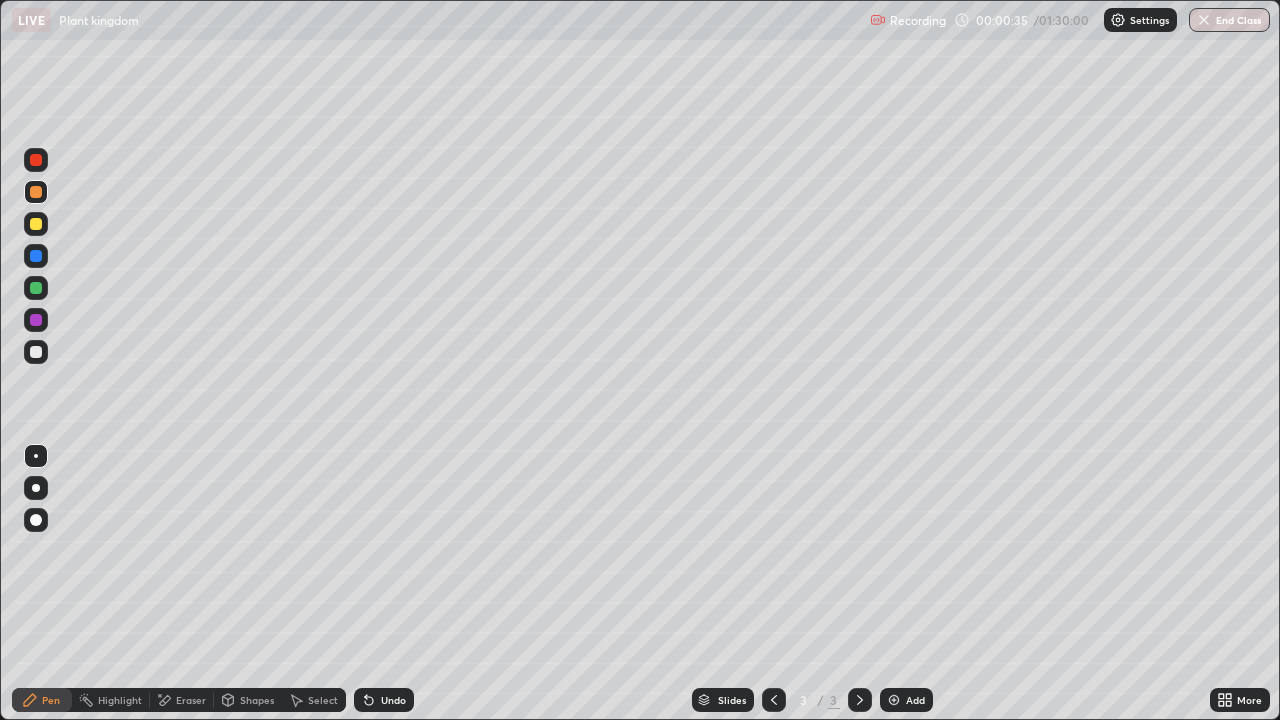 click at bounding box center (36, 160) 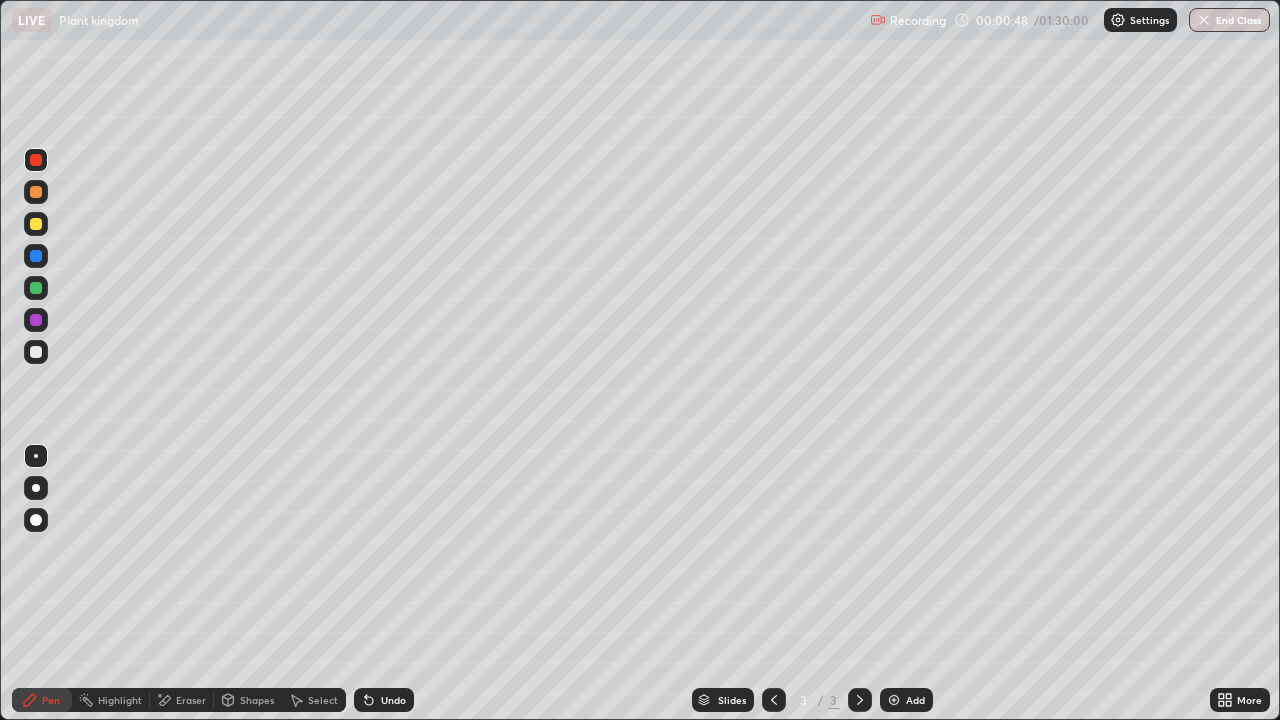 click at bounding box center [36, 192] 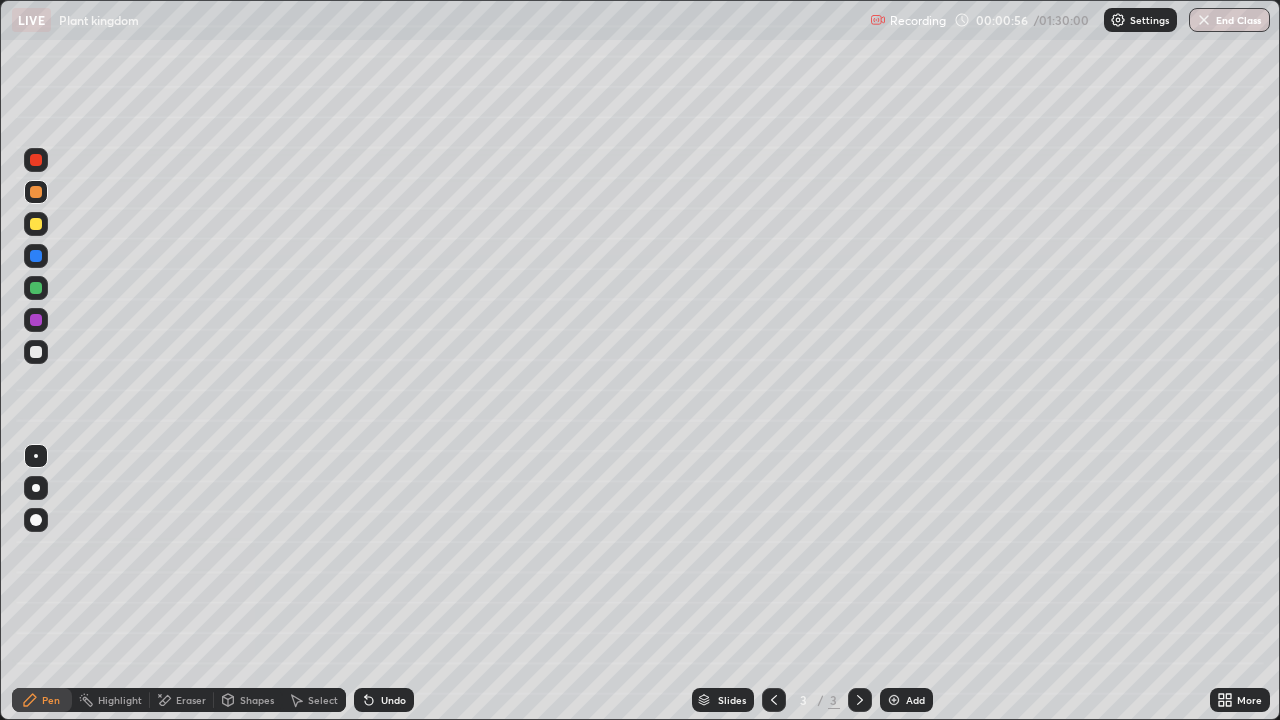 click at bounding box center [36, 224] 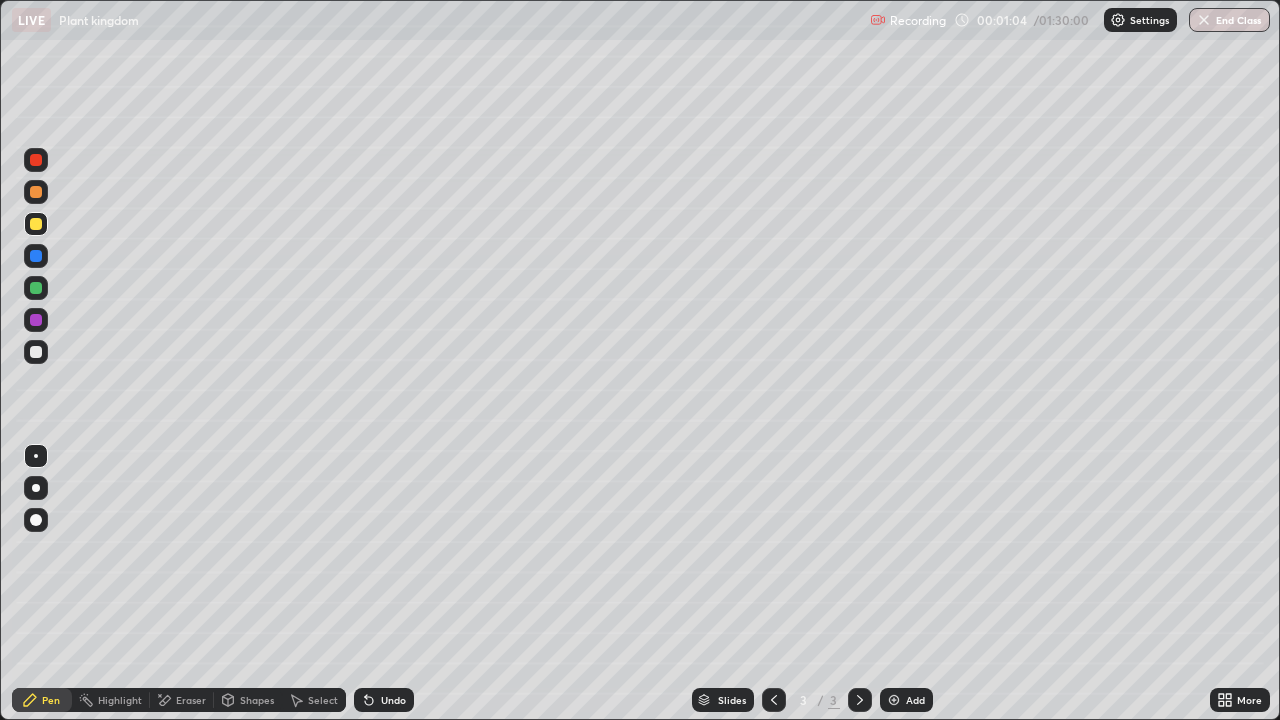 click on "Undo" at bounding box center [384, 700] 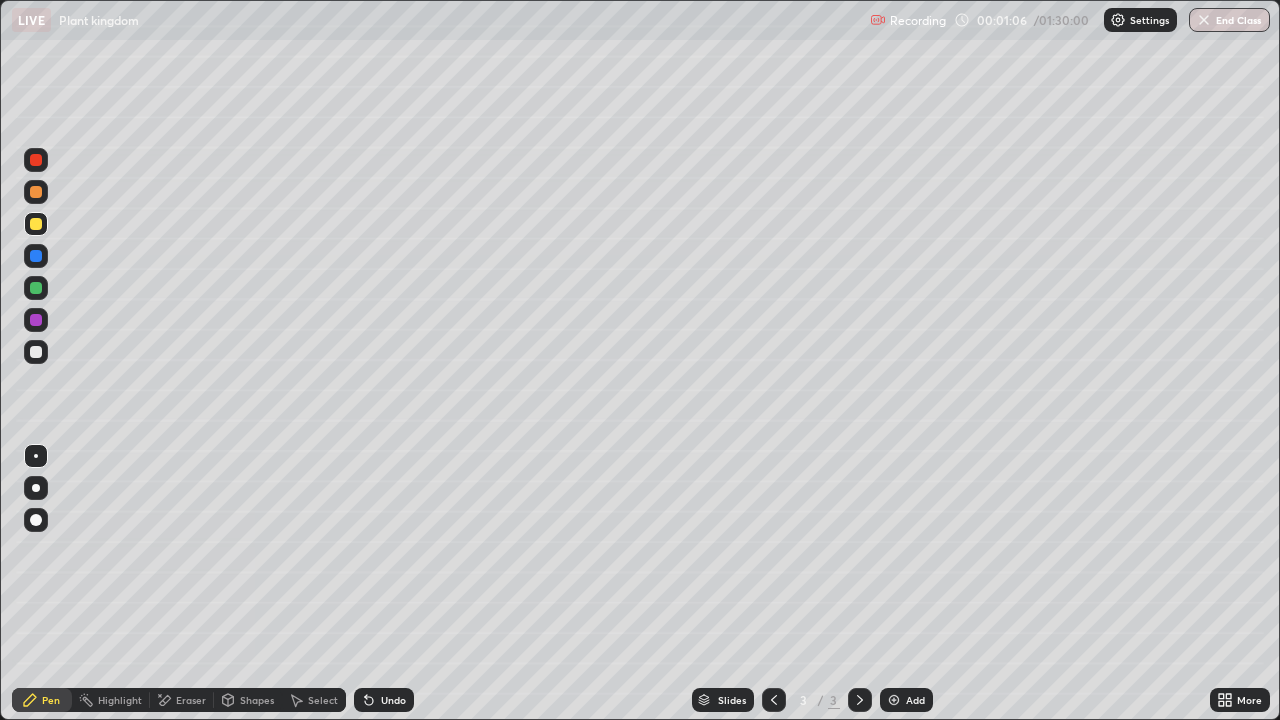 click at bounding box center [36, 192] 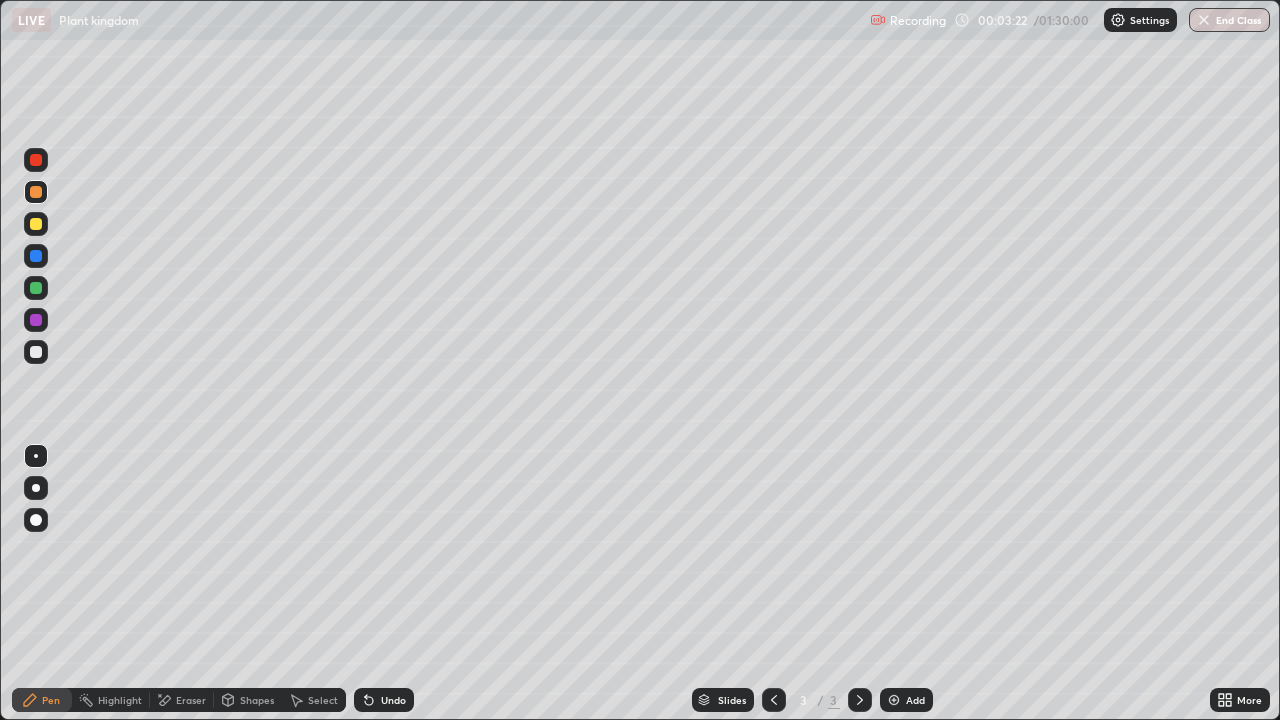 click on "Undo" at bounding box center (393, 700) 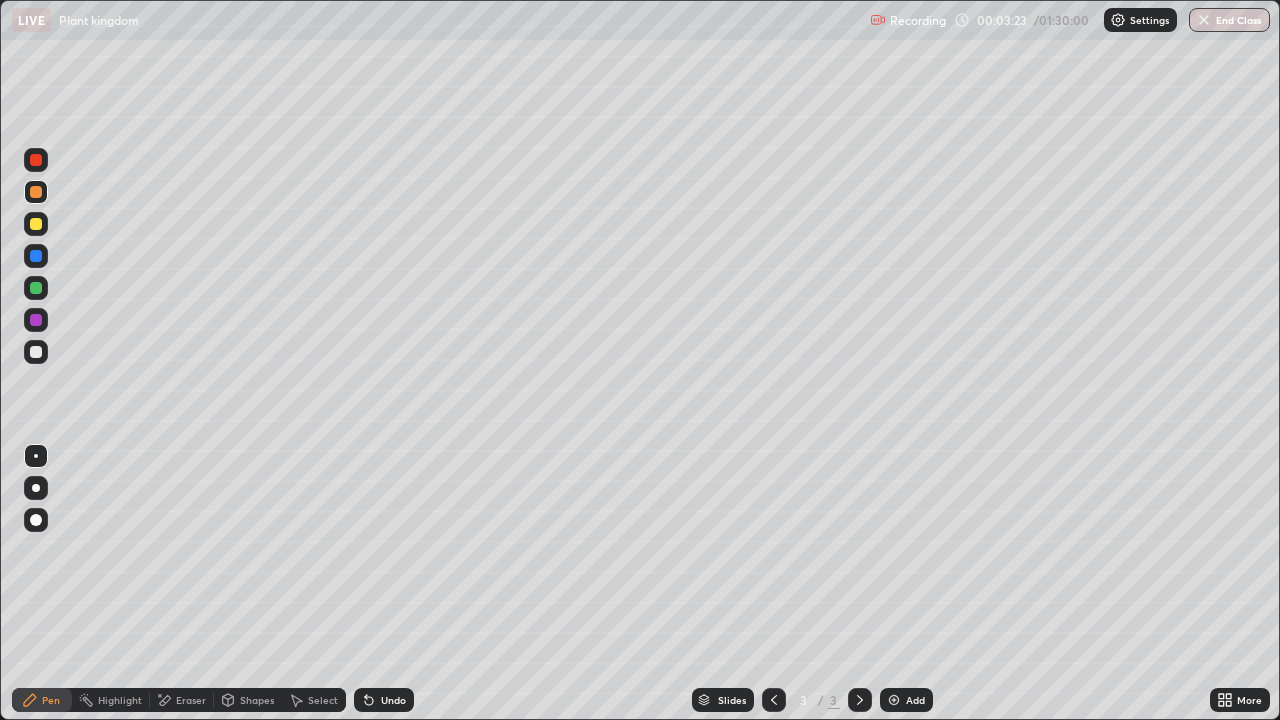 click 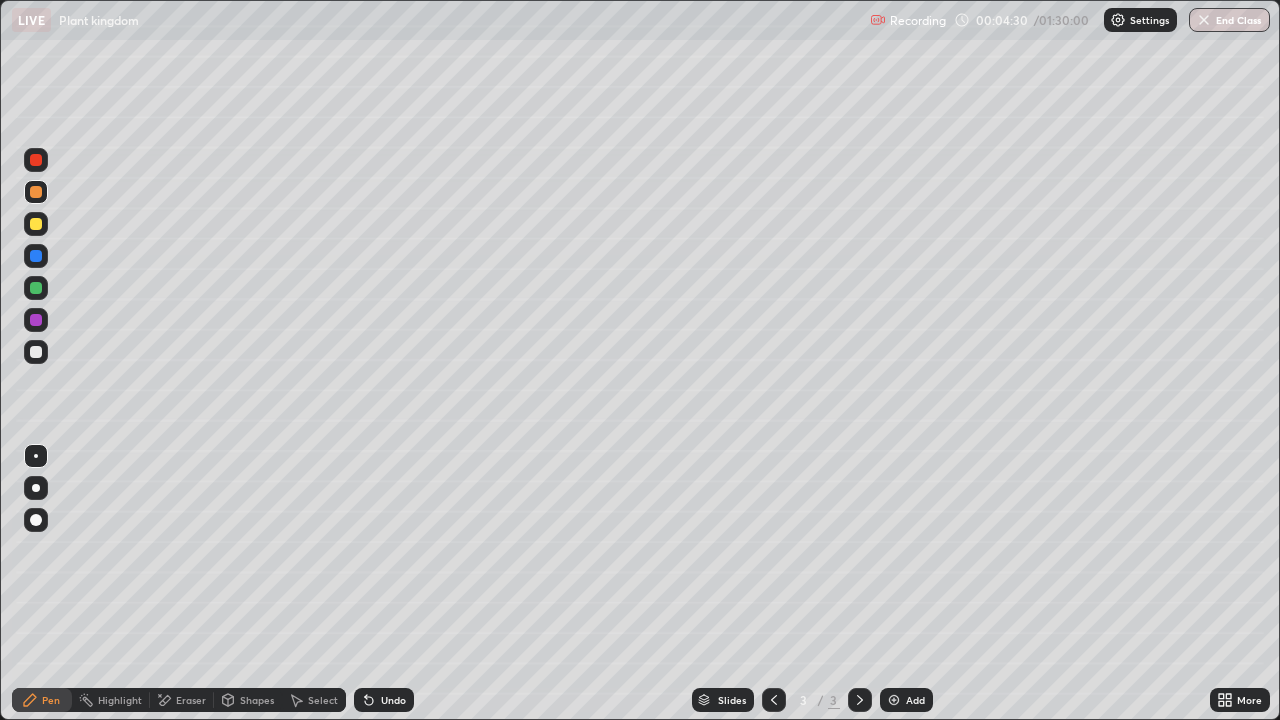 click at bounding box center (36, 224) 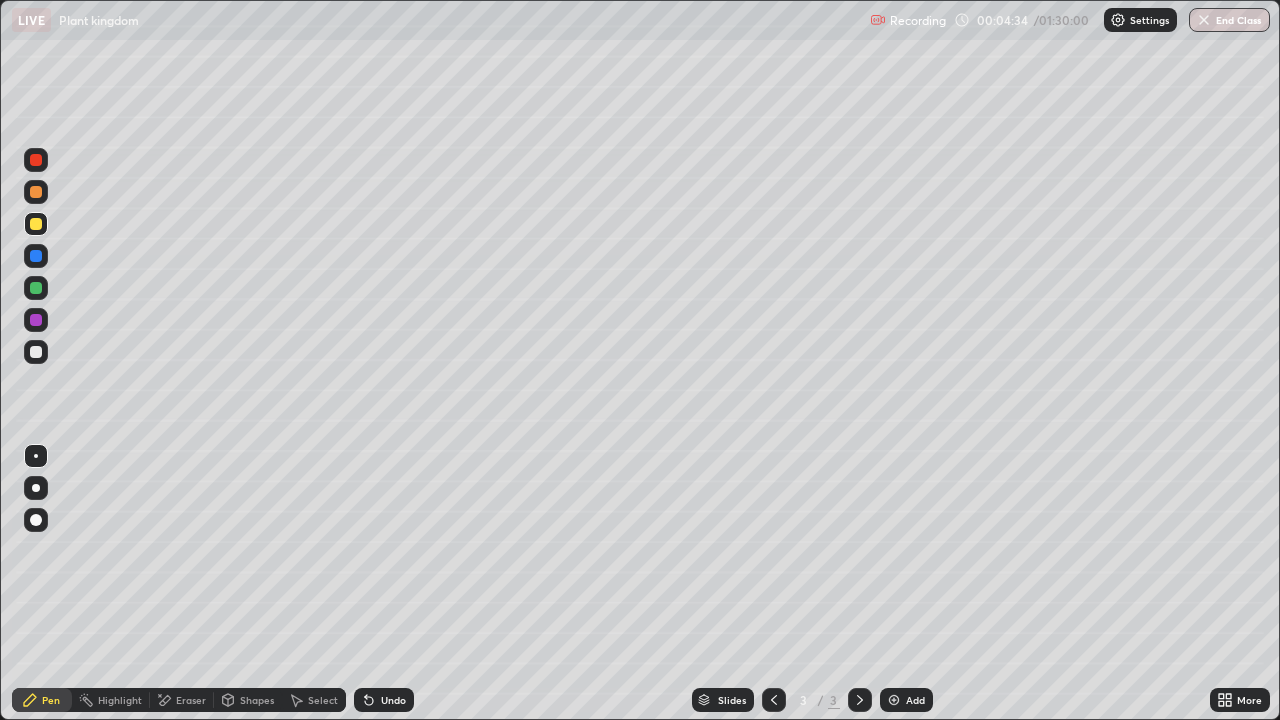 click on "Undo" at bounding box center (393, 700) 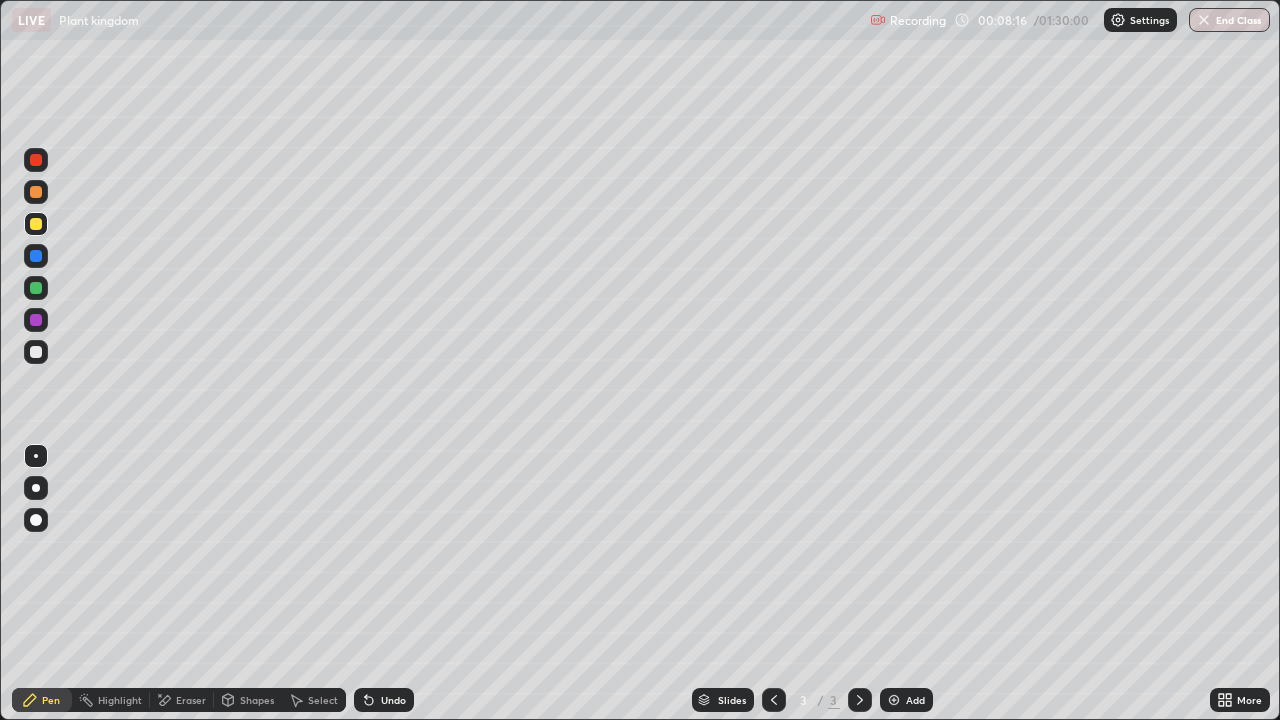 click at bounding box center (36, 160) 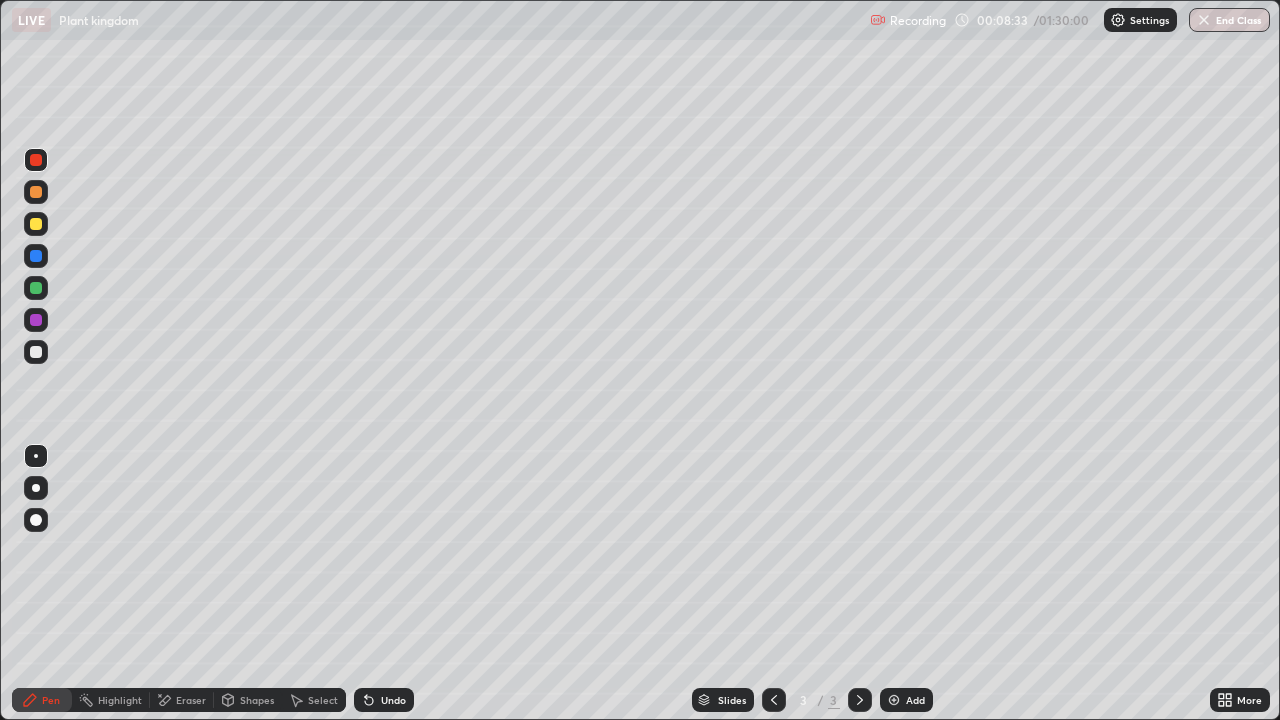 click at bounding box center [36, 224] 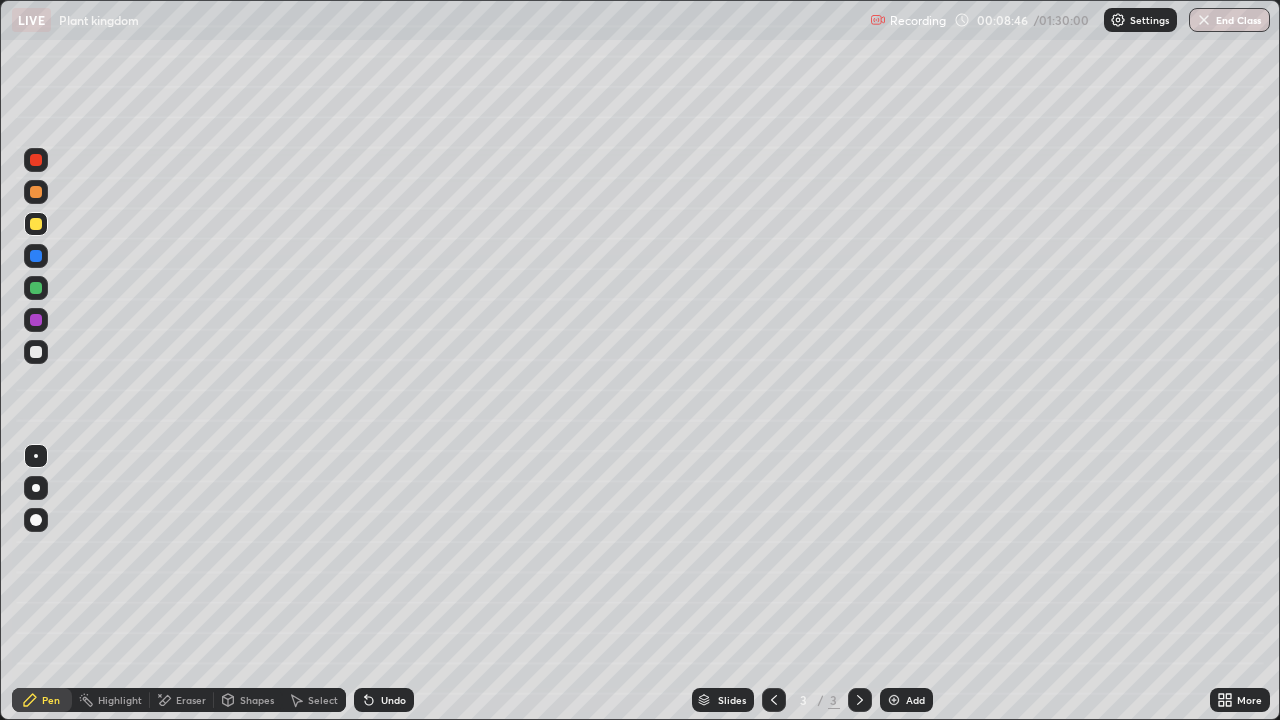 click at bounding box center [36, 288] 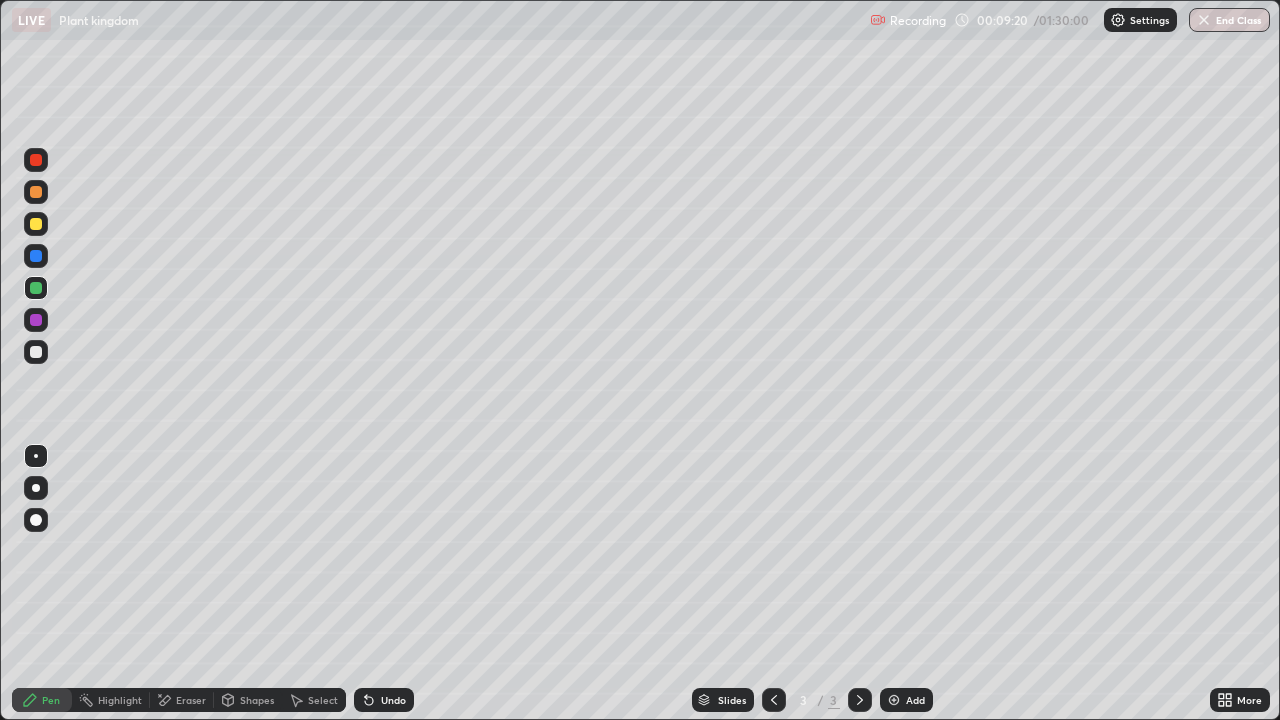click at bounding box center [36, 160] 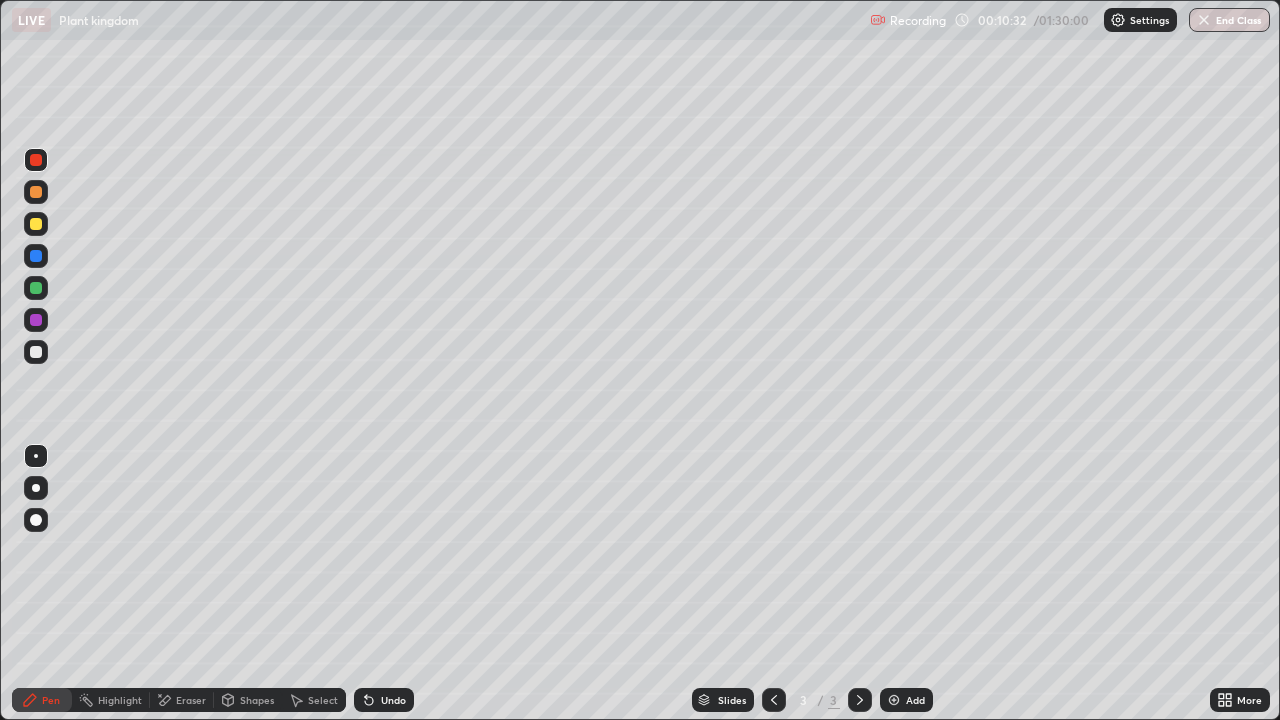 click at bounding box center [36, 224] 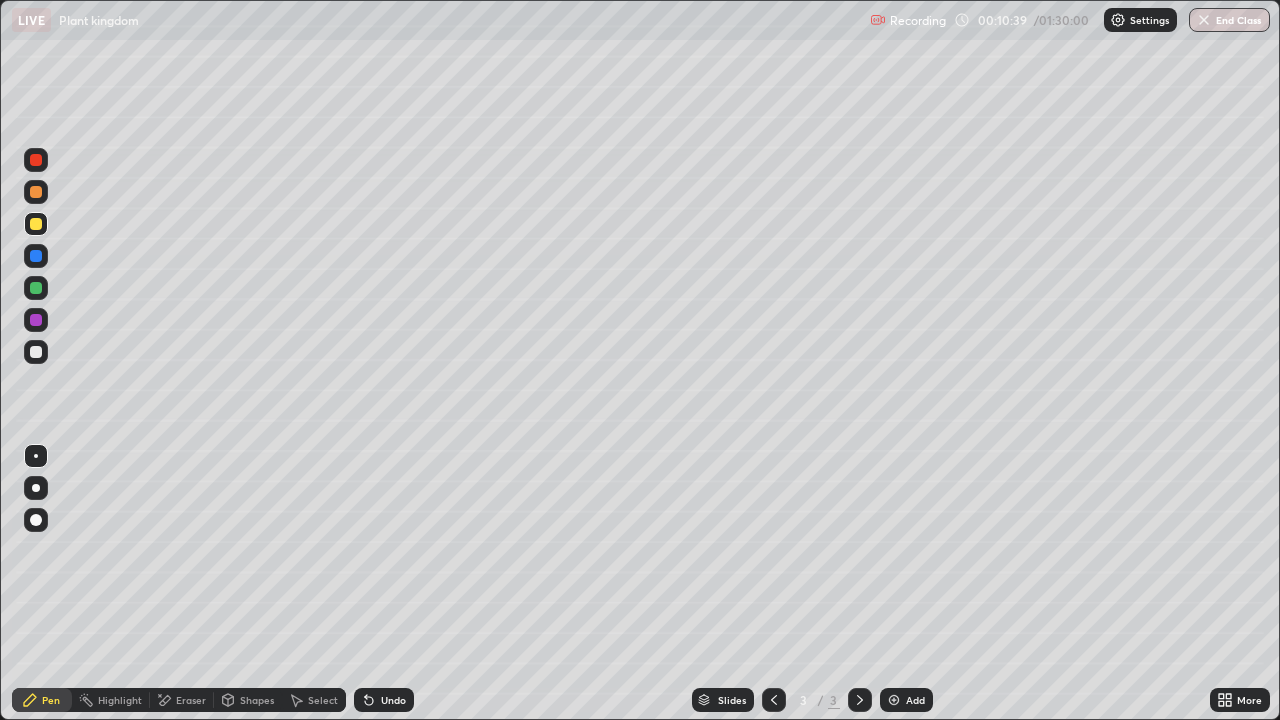 click at bounding box center (36, 192) 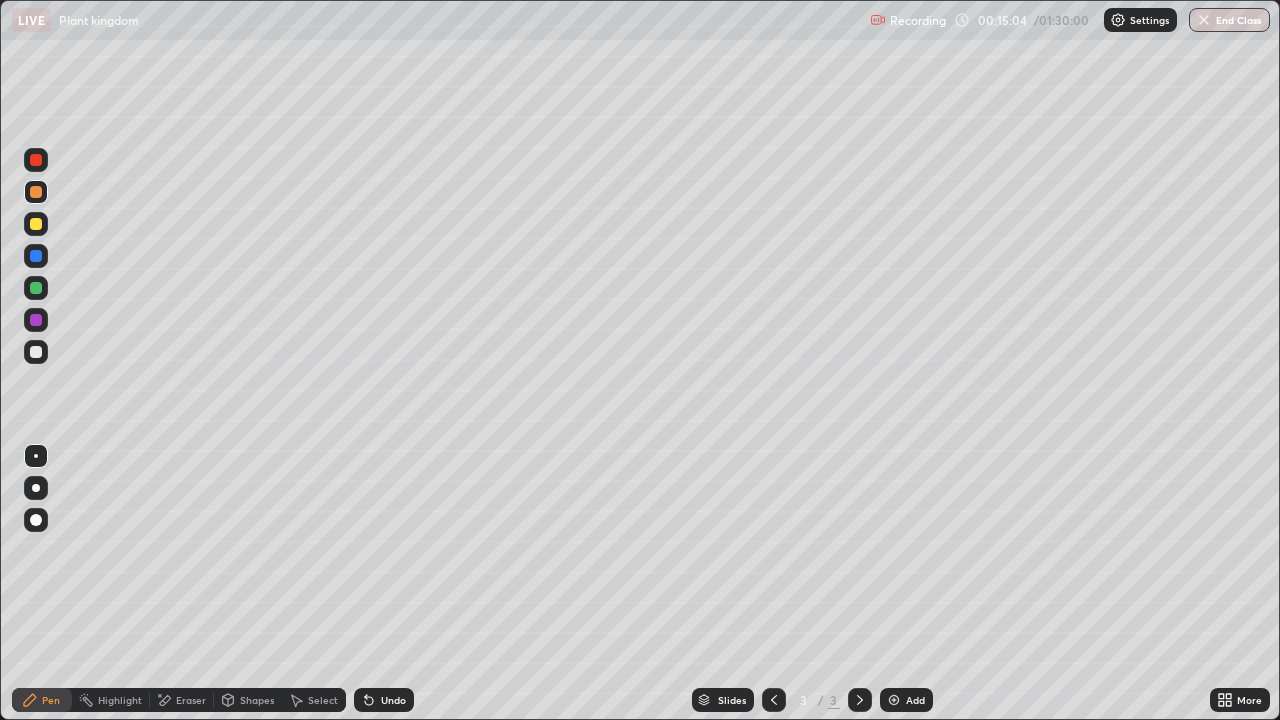 click at bounding box center [36, 224] 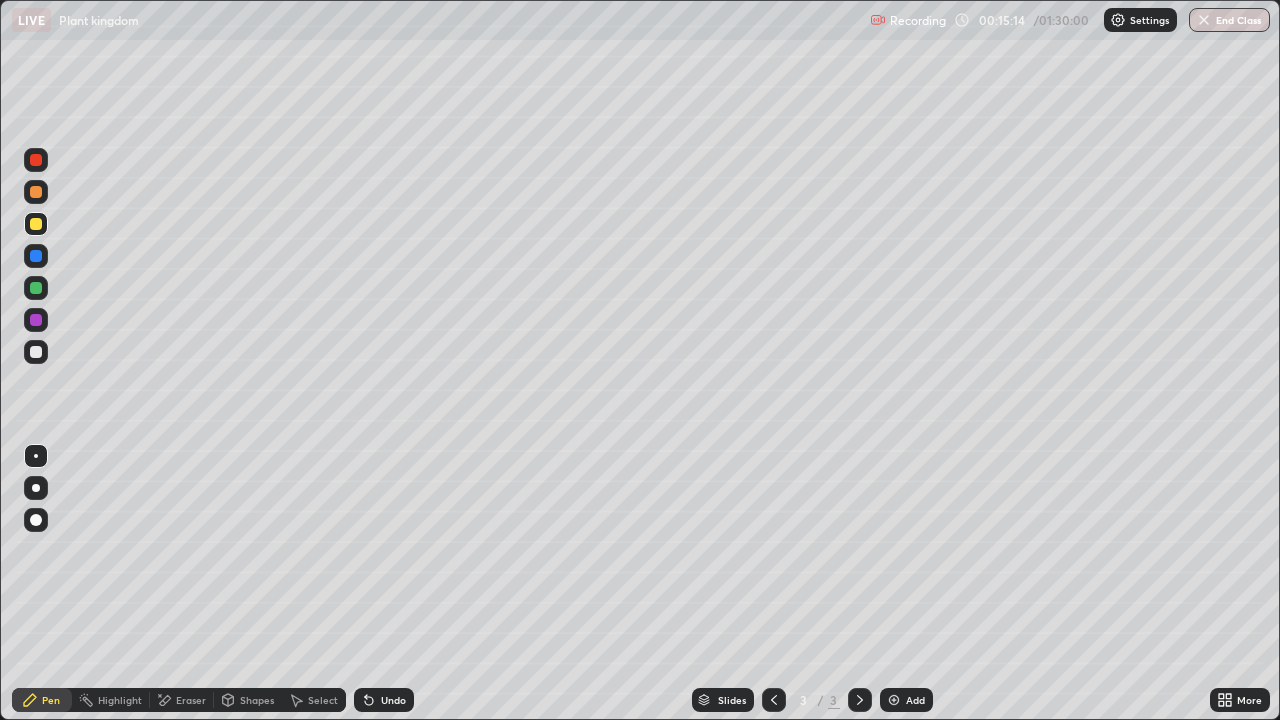 click at bounding box center [36, 192] 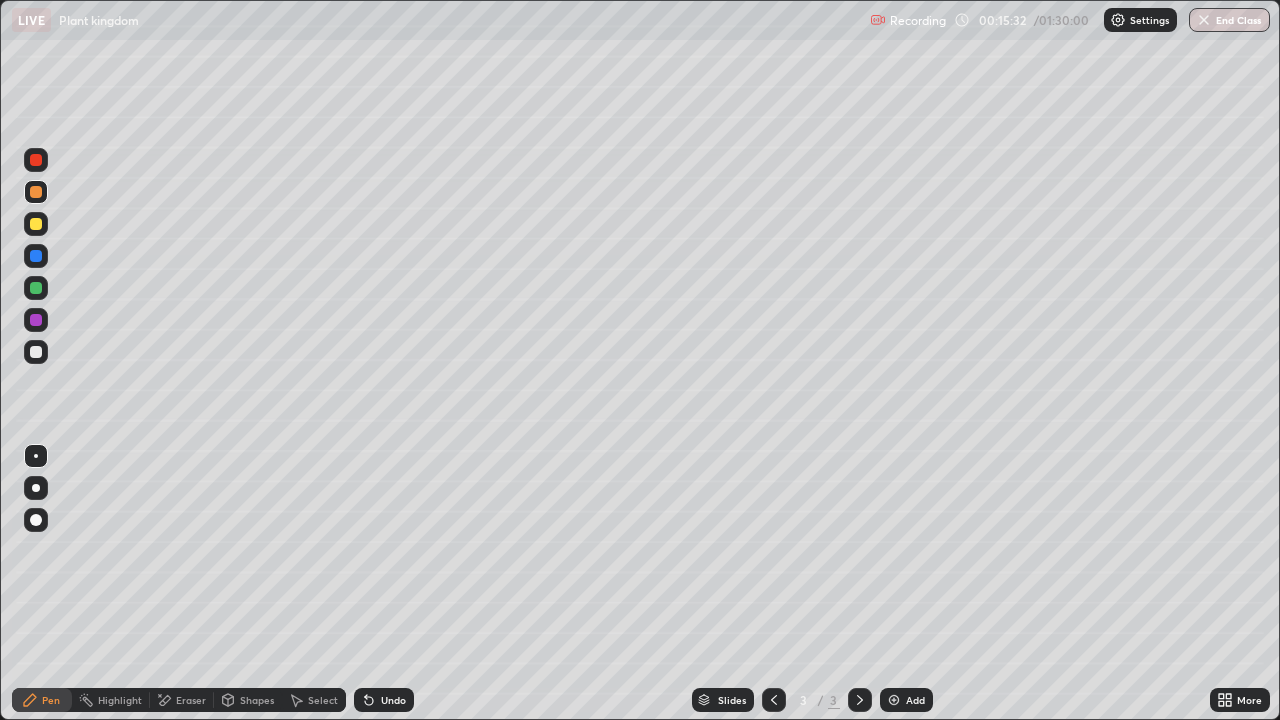 click at bounding box center [36, 256] 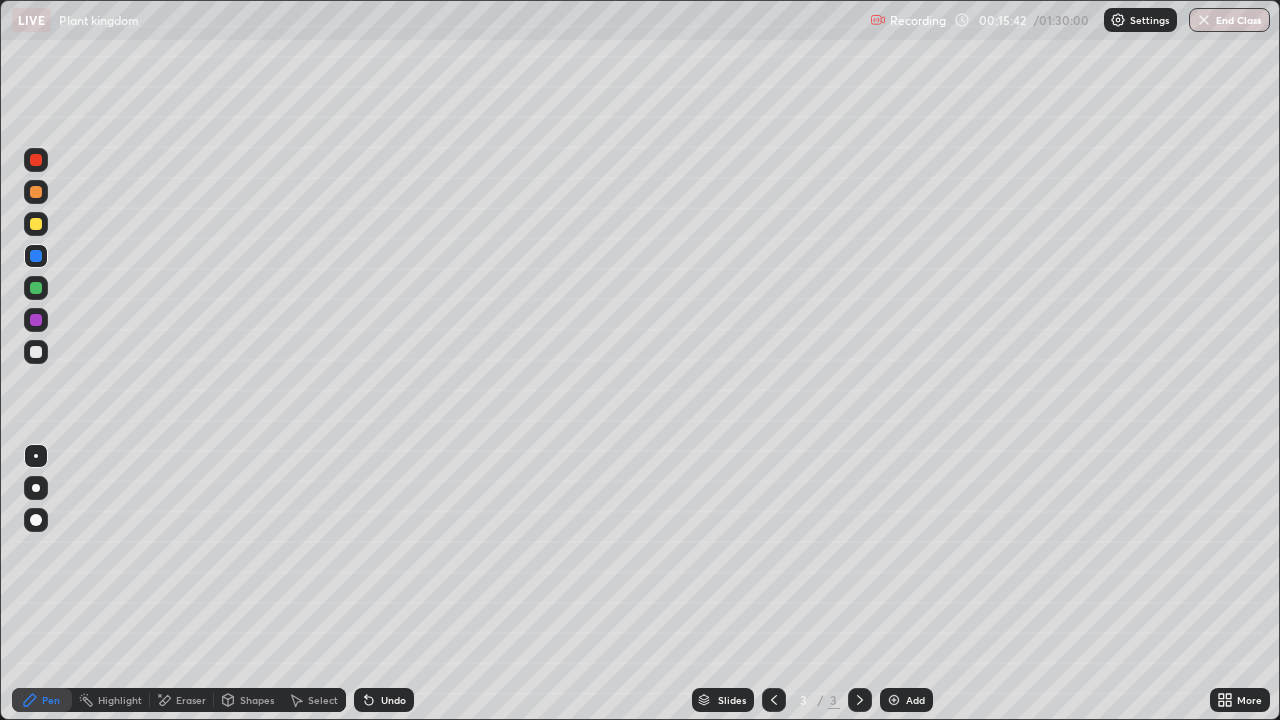 click at bounding box center (36, 192) 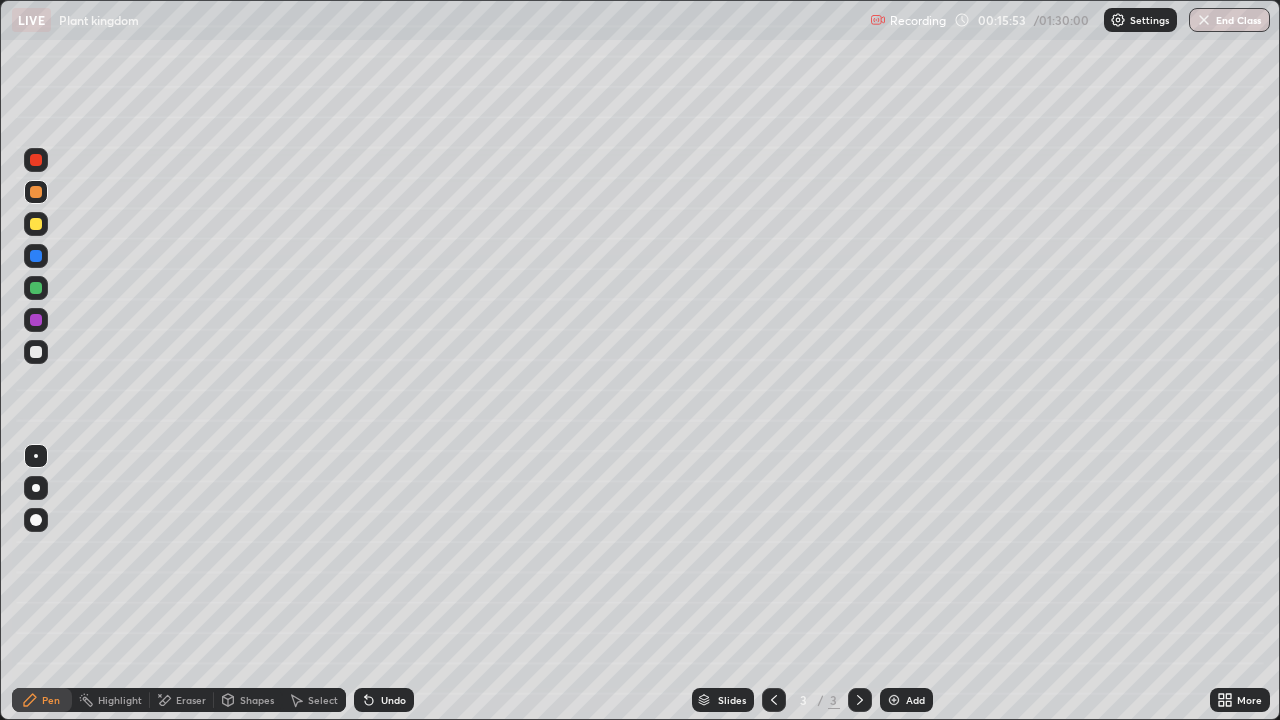 click at bounding box center (36, 256) 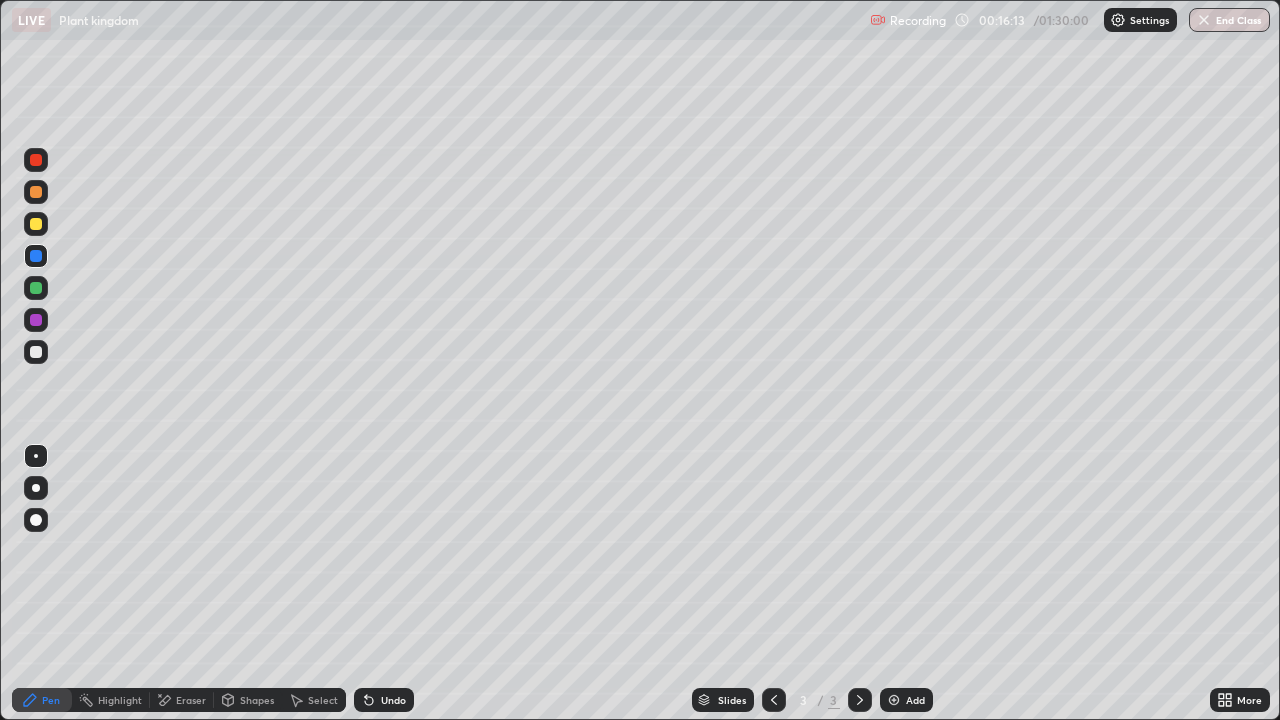 click at bounding box center (36, 192) 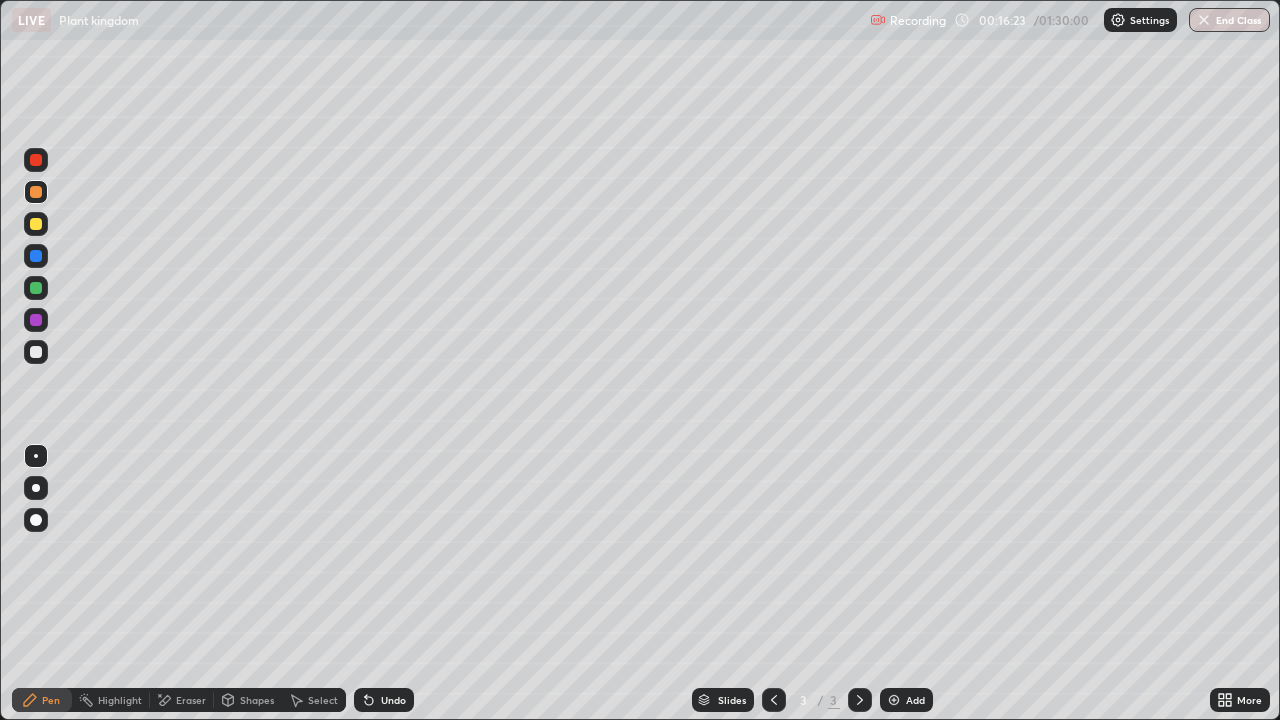 click on "Eraser" at bounding box center [191, 700] 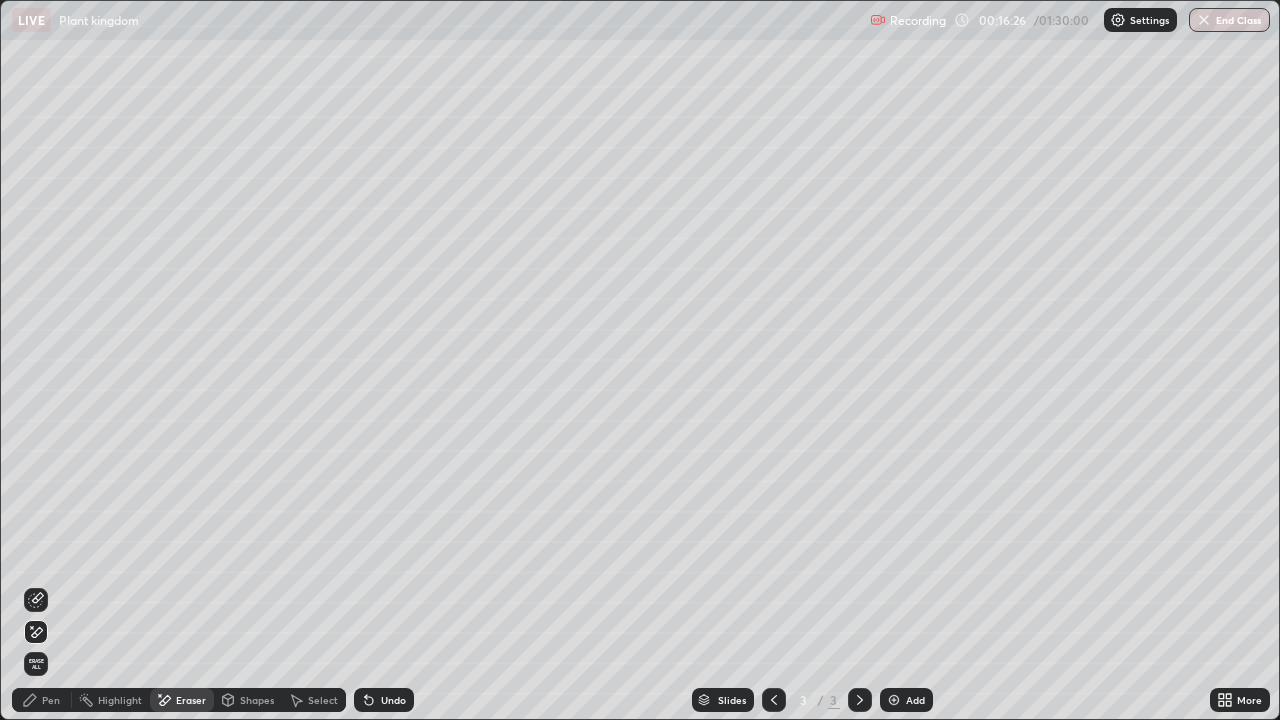 click on "Pen" at bounding box center (42, 700) 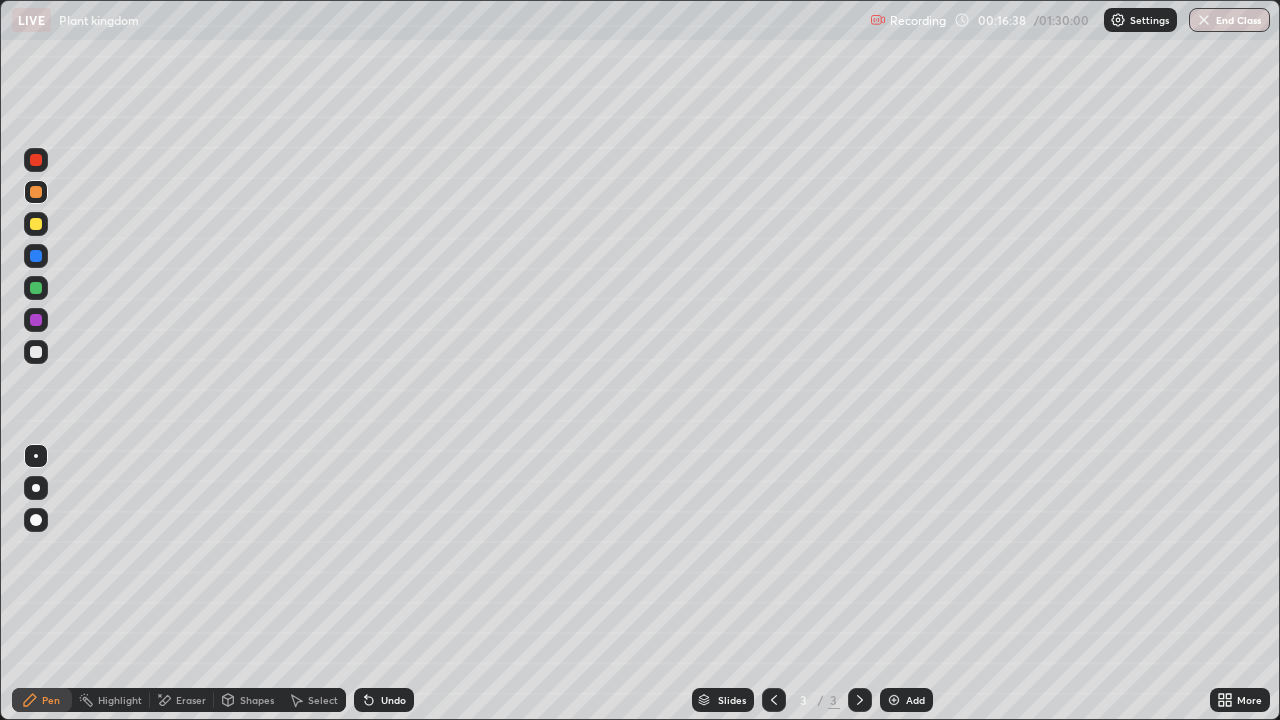 click at bounding box center [36, 256] 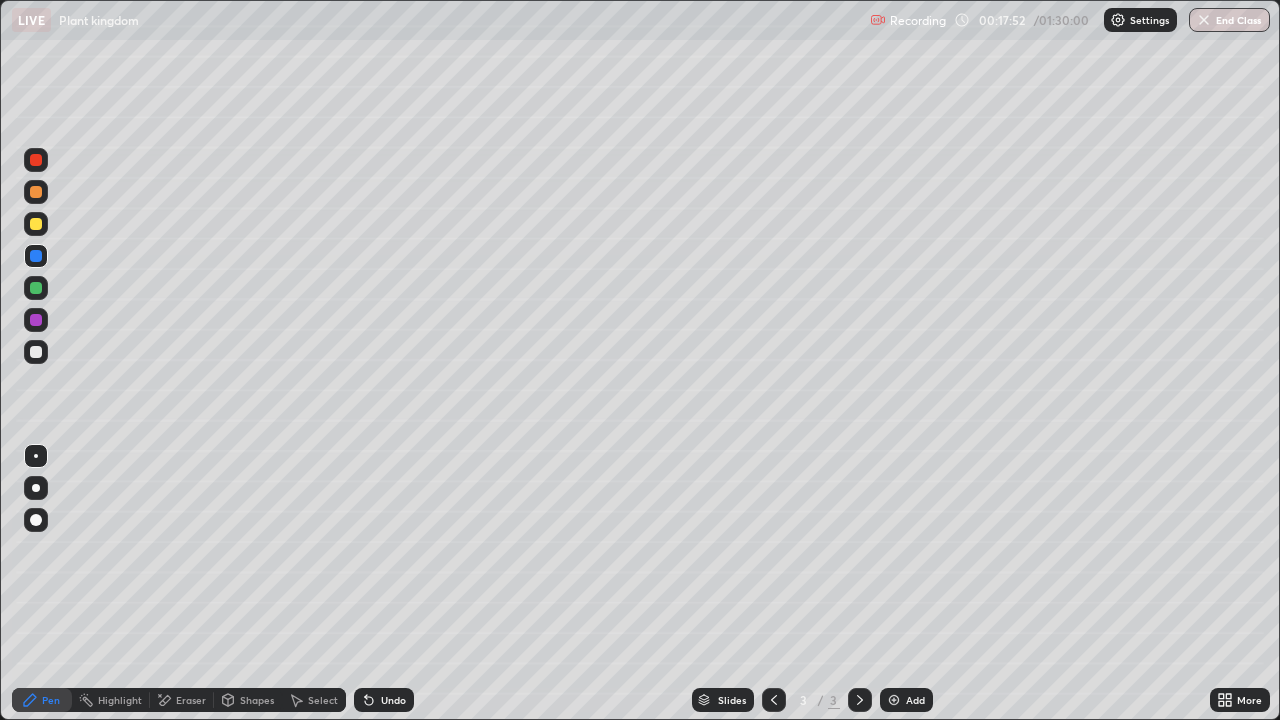 click at bounding box center (36, 160) 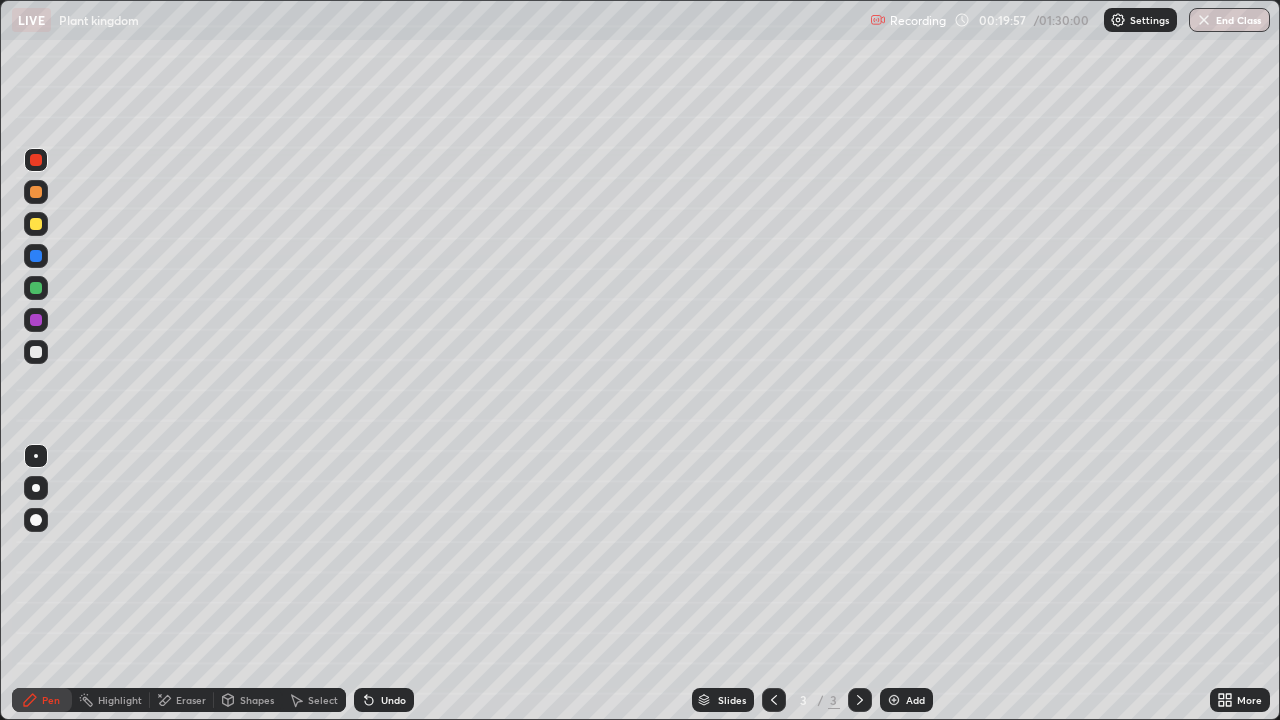 click at bounding box center [36, 160] 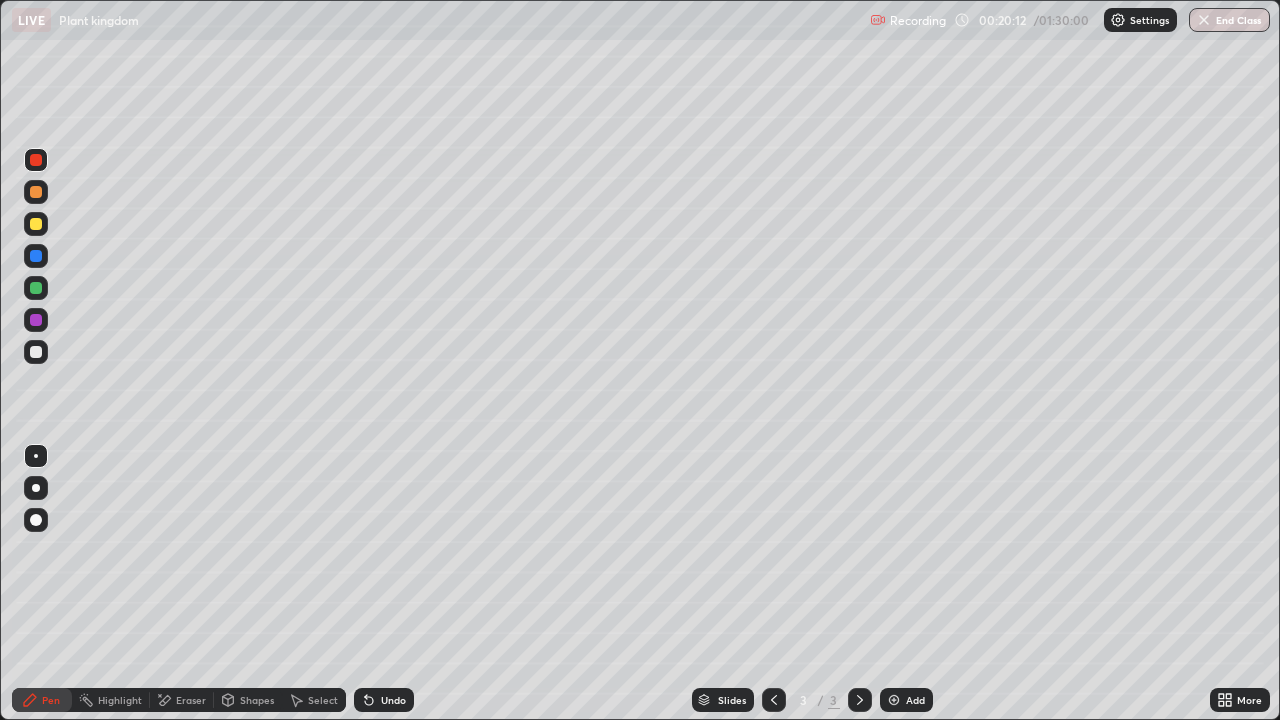 click on "Undo" at bounding box center [393, 700] 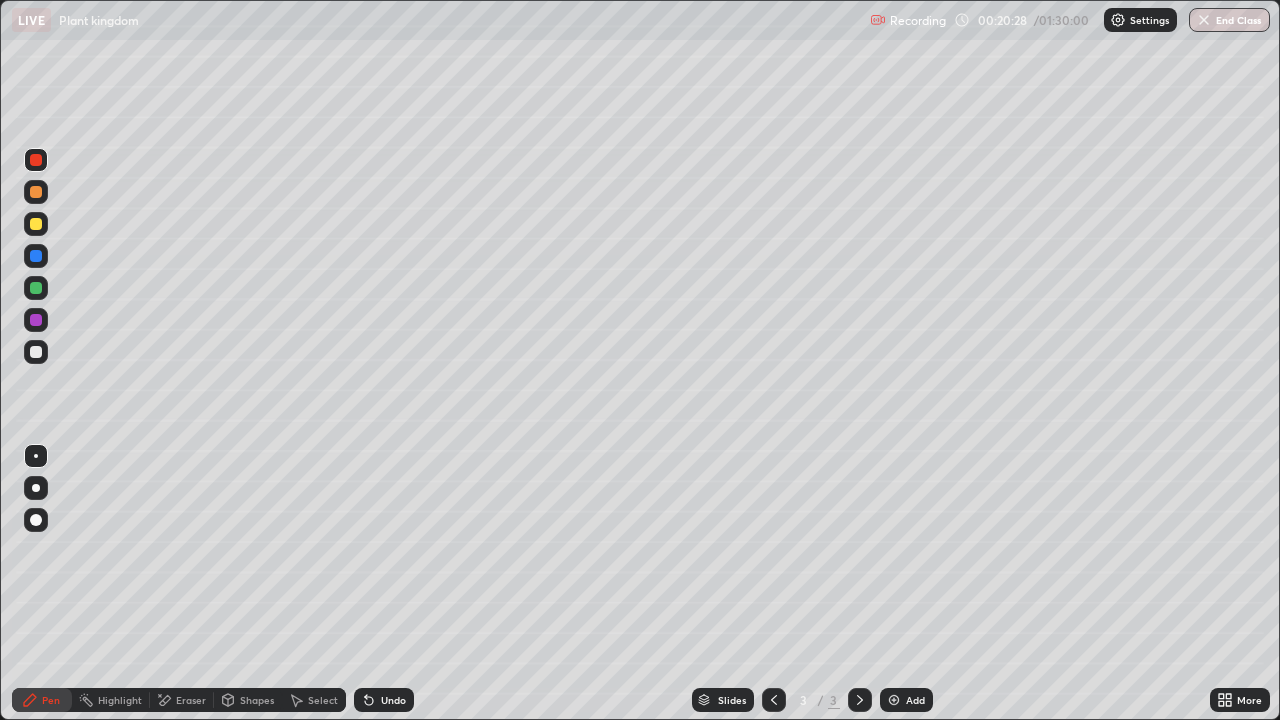 click on "Undo" at bounding box center [393, 700] 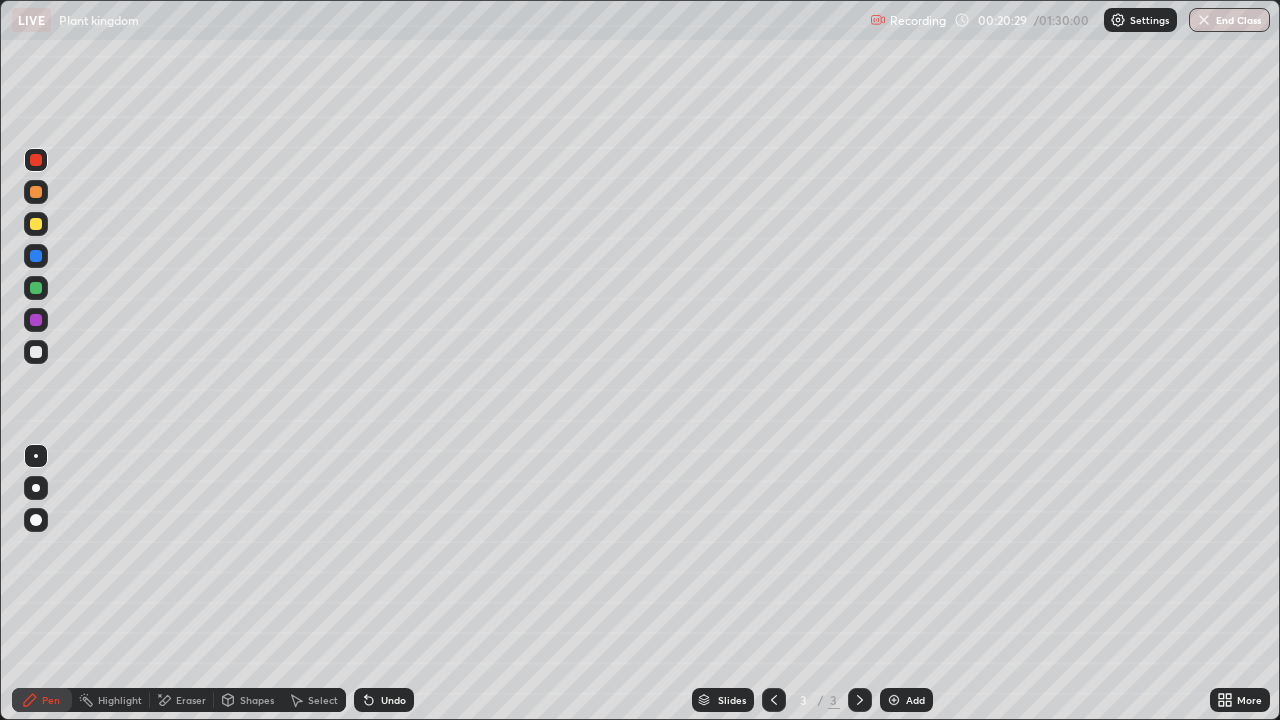 click on "Undo" at bounding box center [393, 700] 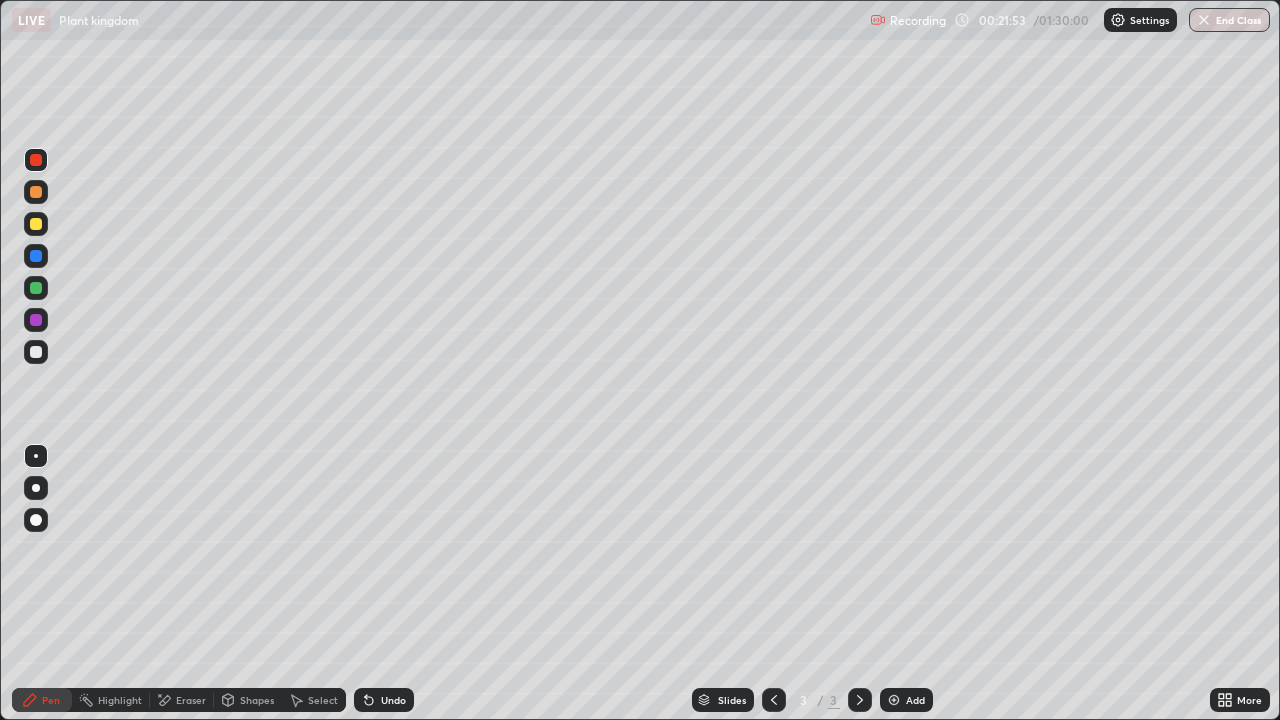 click on "More" at bounding box center [1249, 700] 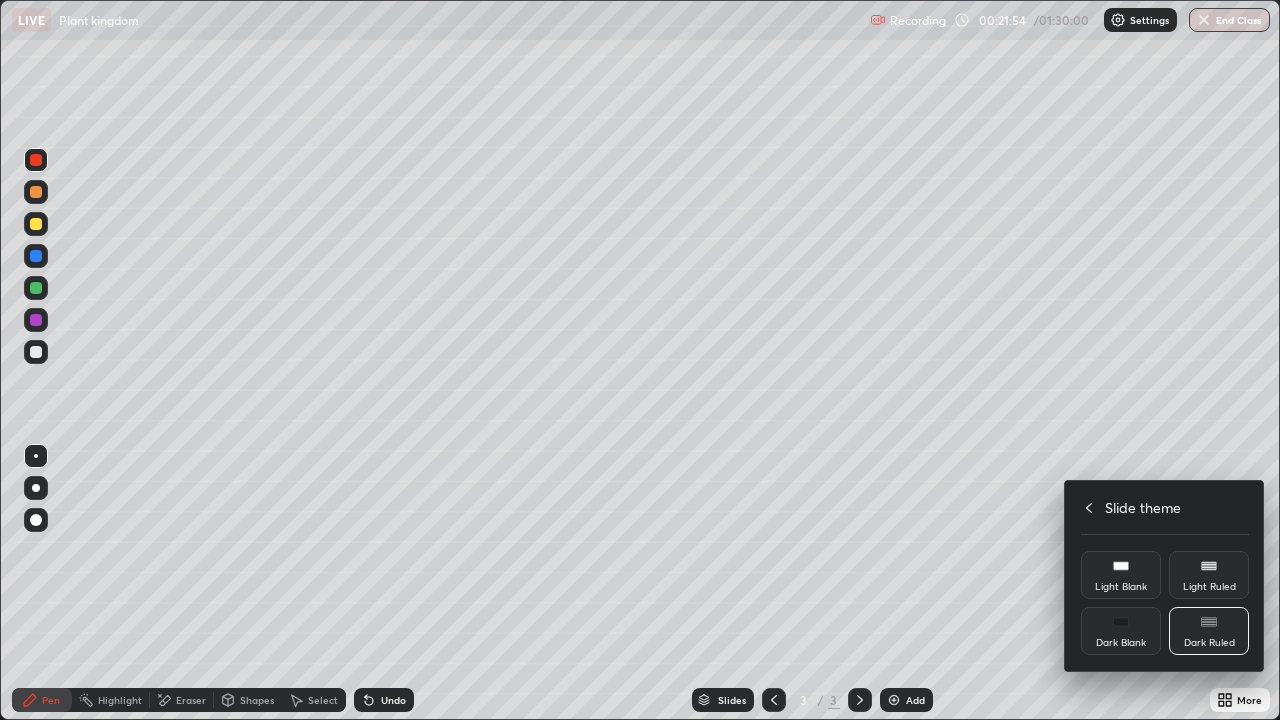 click 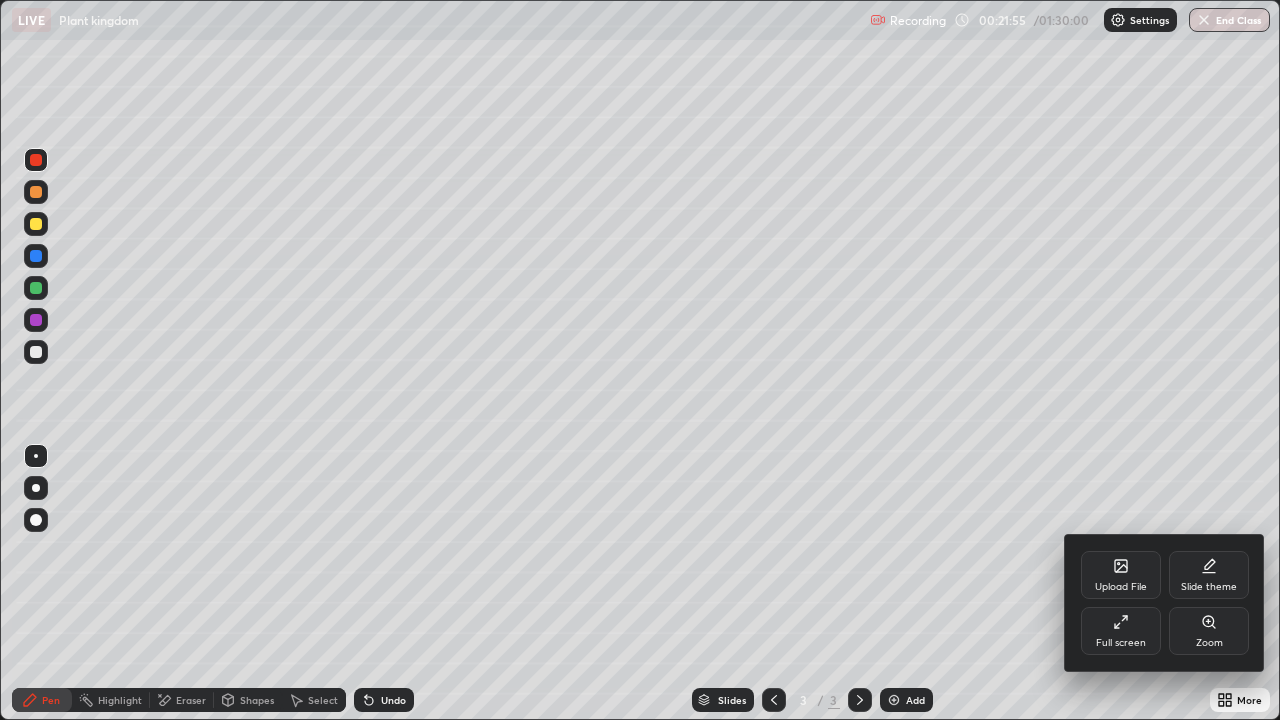 click 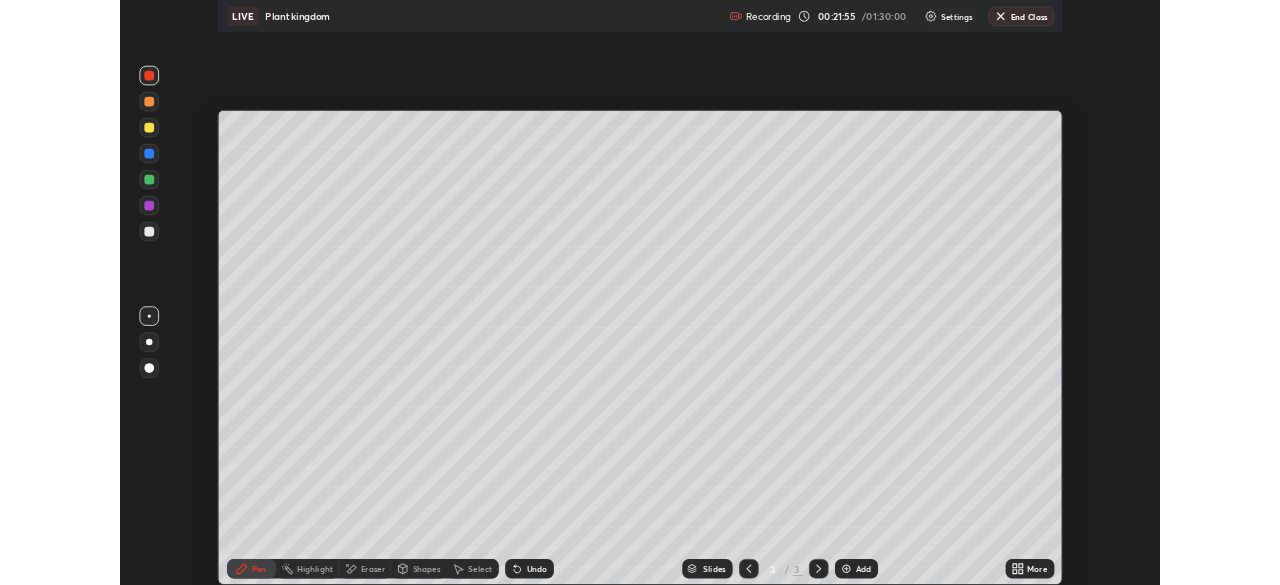 scroll, scrollTop: 585, scrollLeft: 1280, axis: both 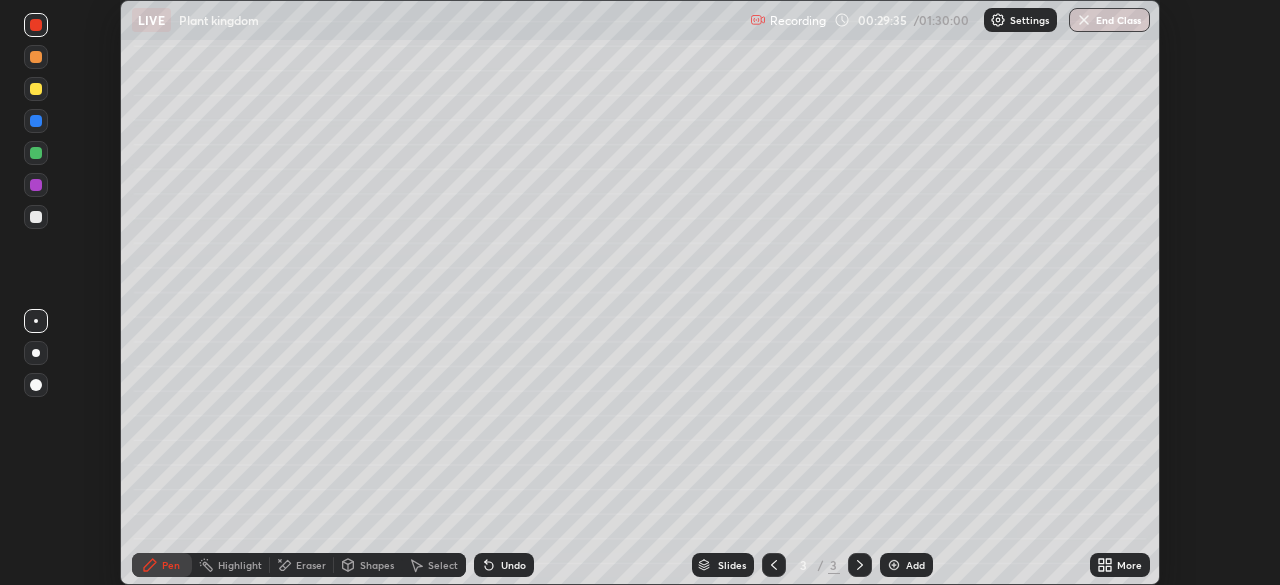 click 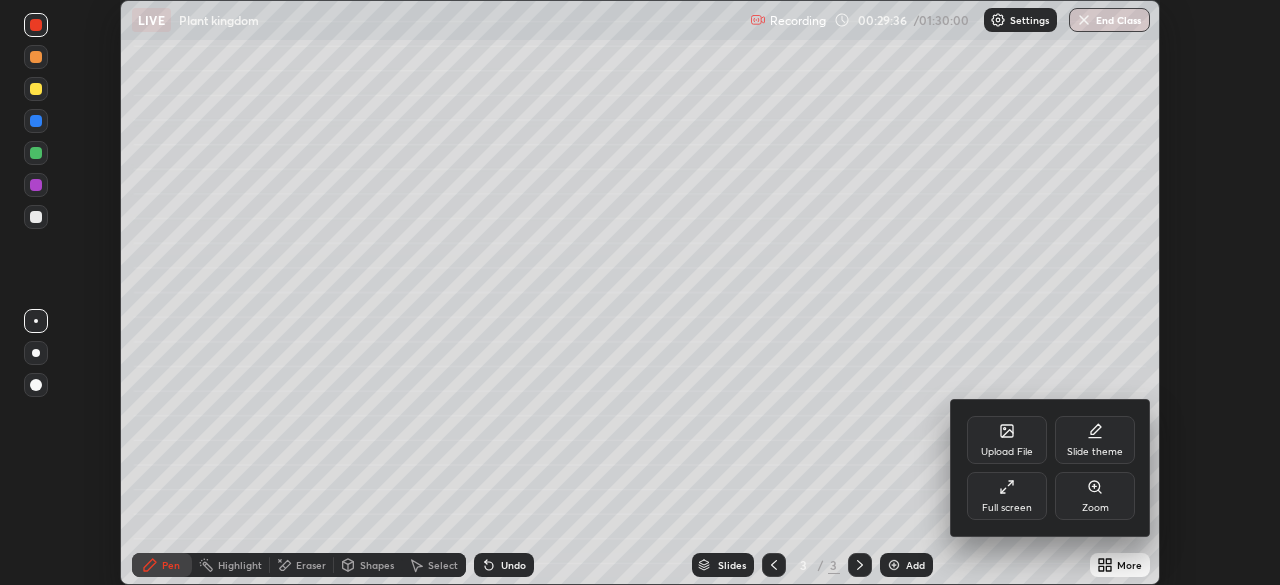 click on "Full screen" at bounding box center (1007, 496) 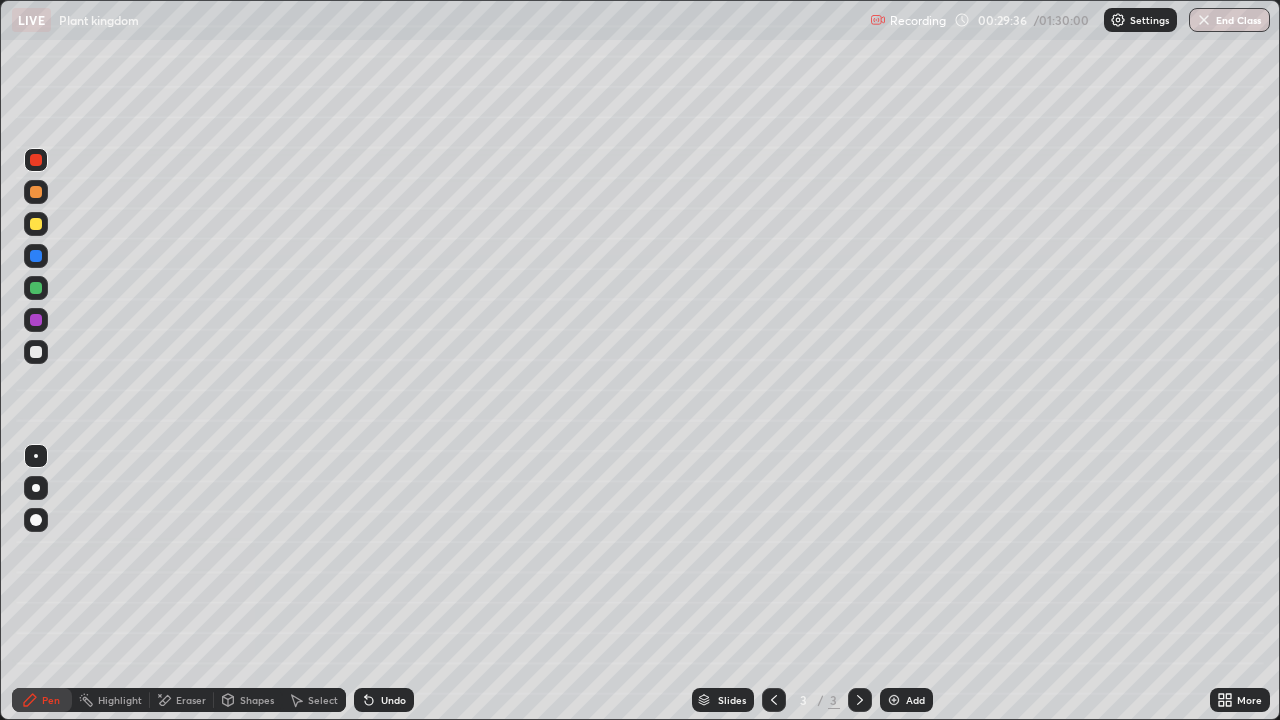scroll, scrollTop: 99280, scrollLeft: 98720, axis: both 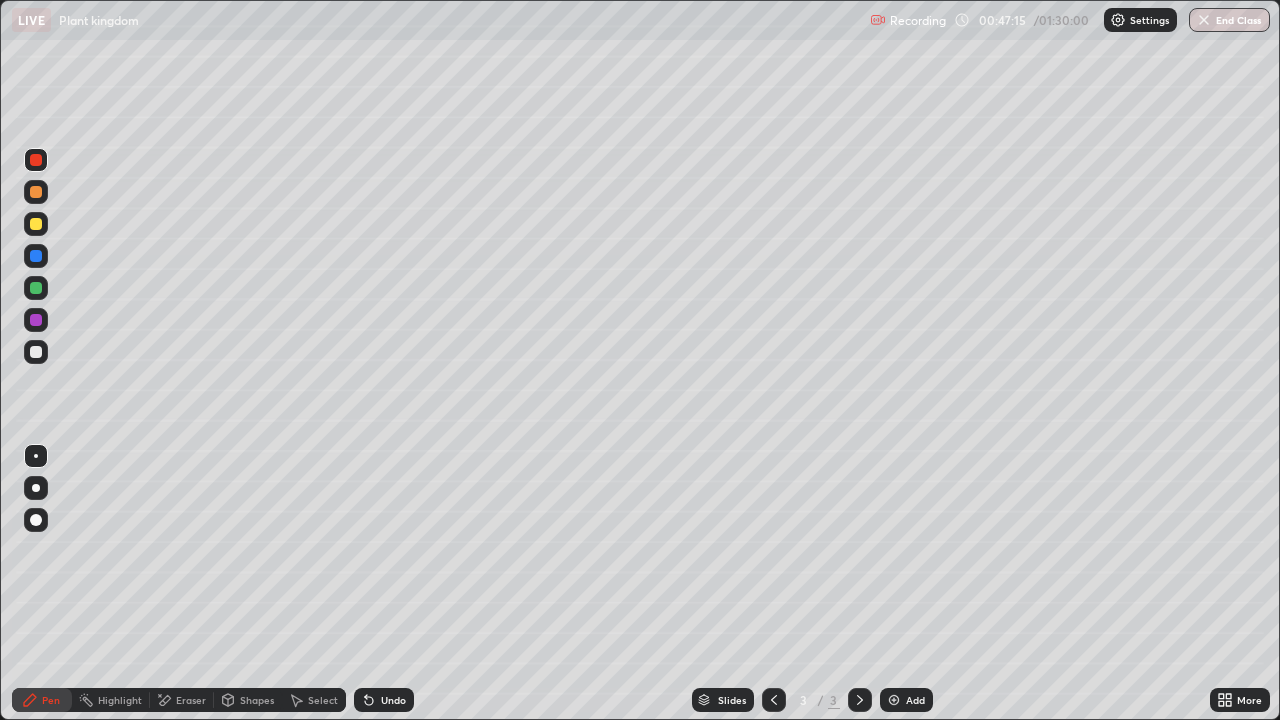 click on "Add" at bounding box center (906, 700) 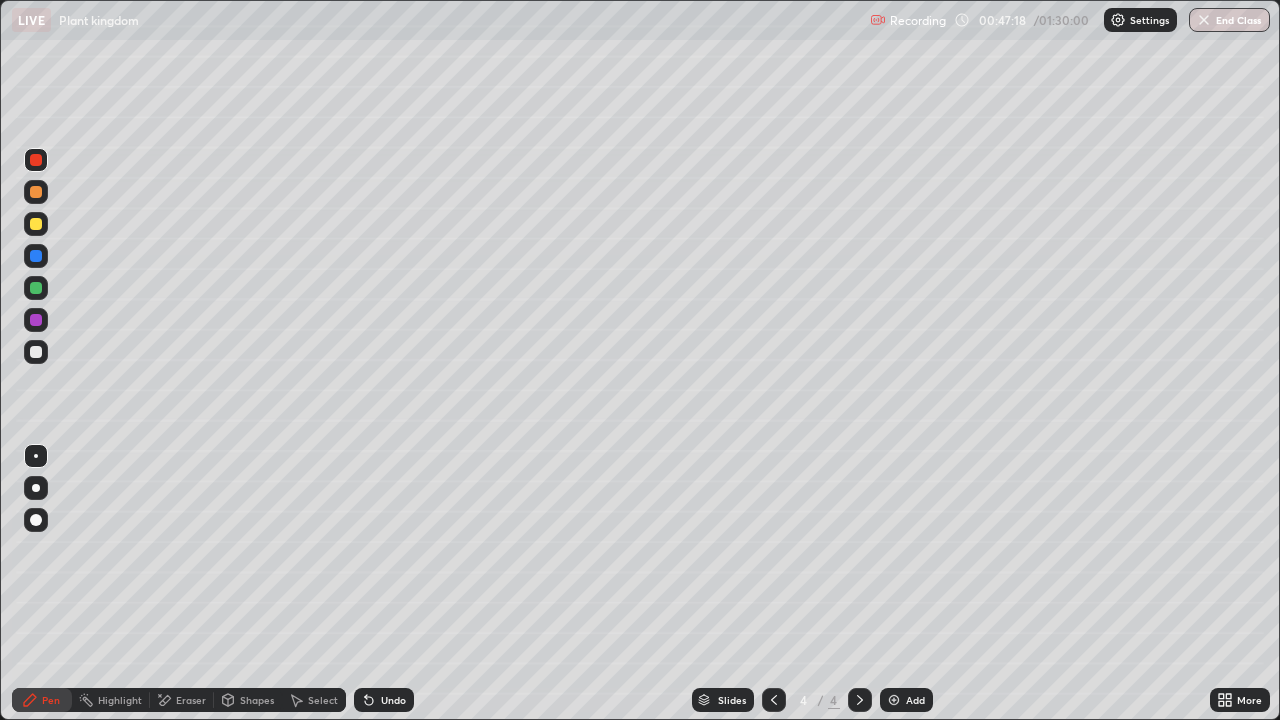 click at bounding box center [36, 352] 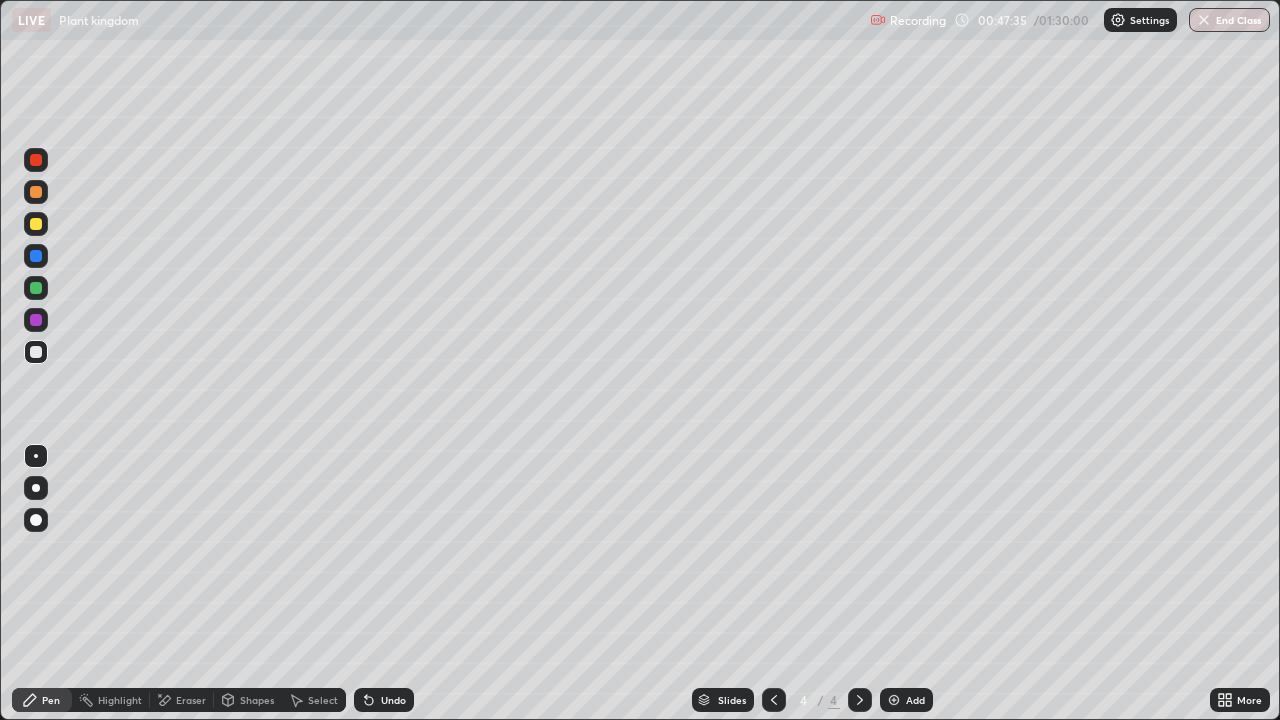 click on "Undo" at bounding box center (393, 700) 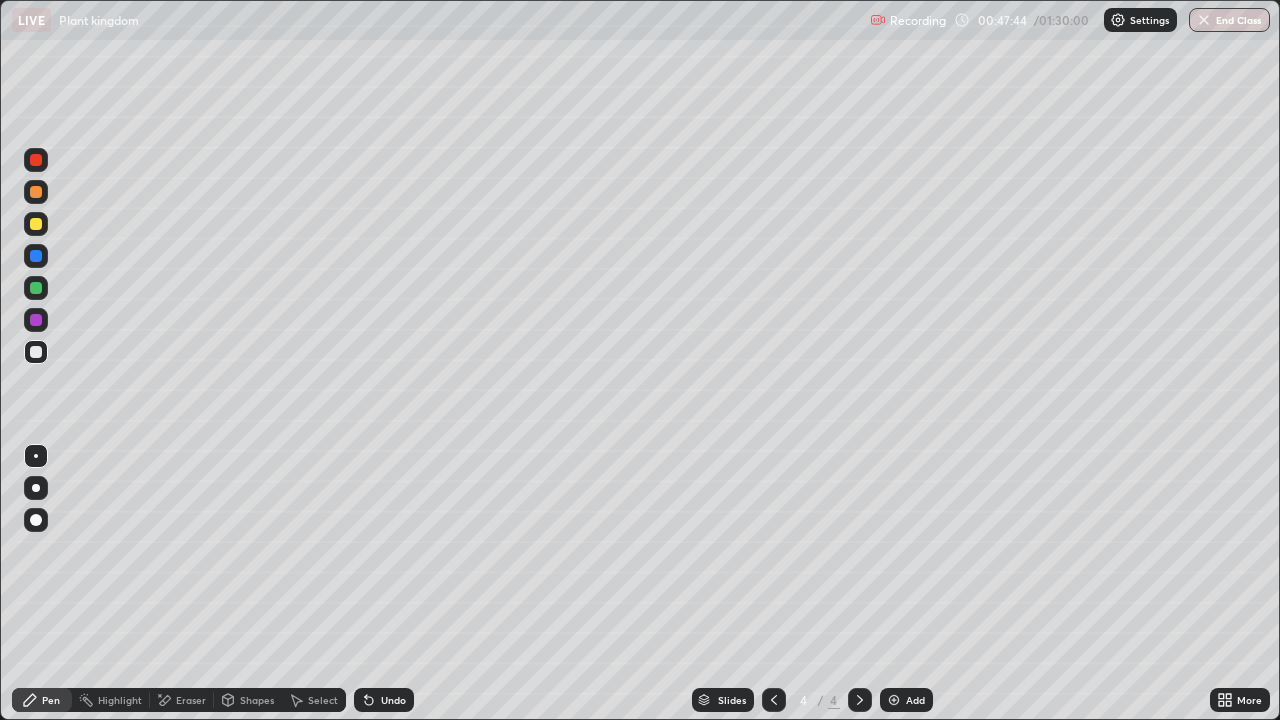 click at bounding box center [36, 160] 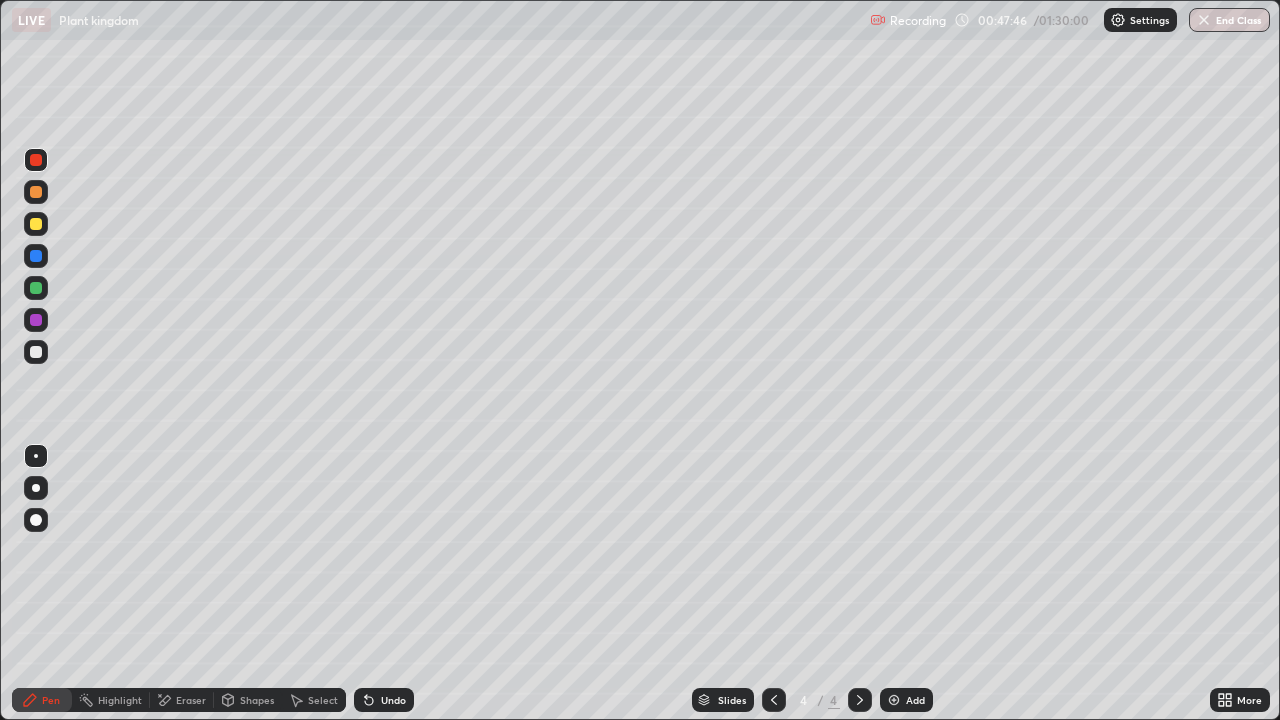 click at bounding box center [36, 256] 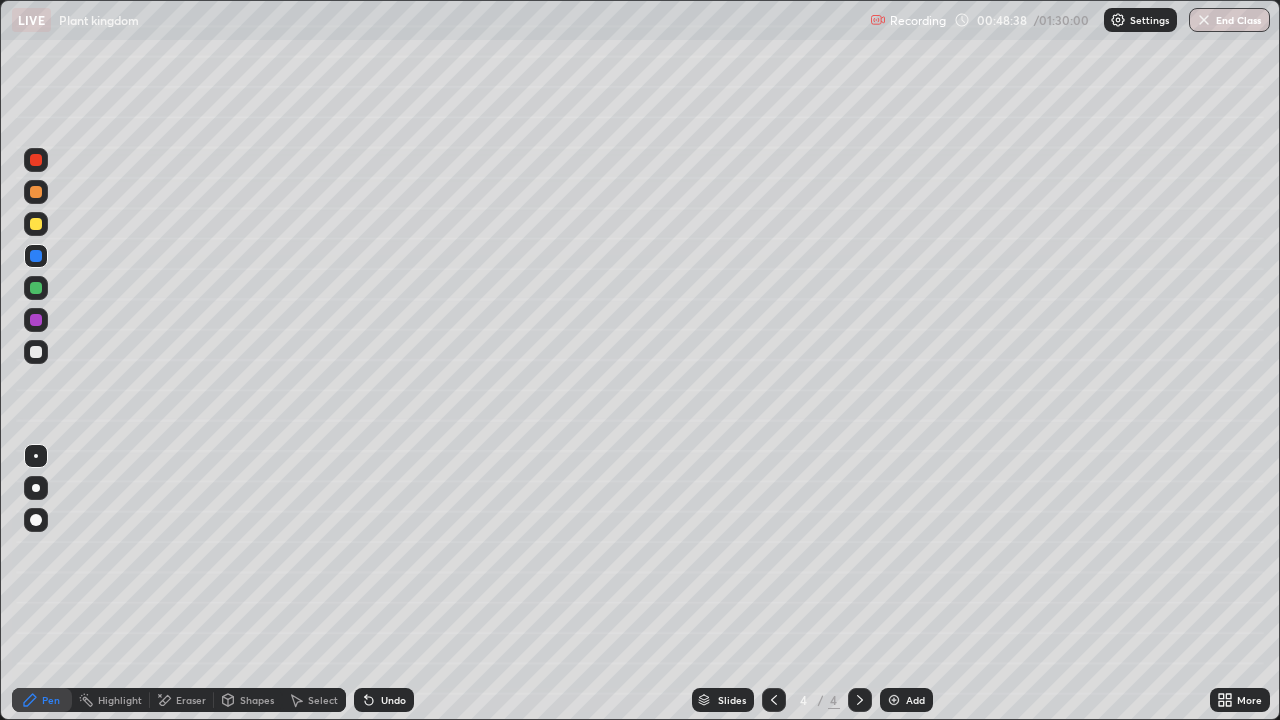 click 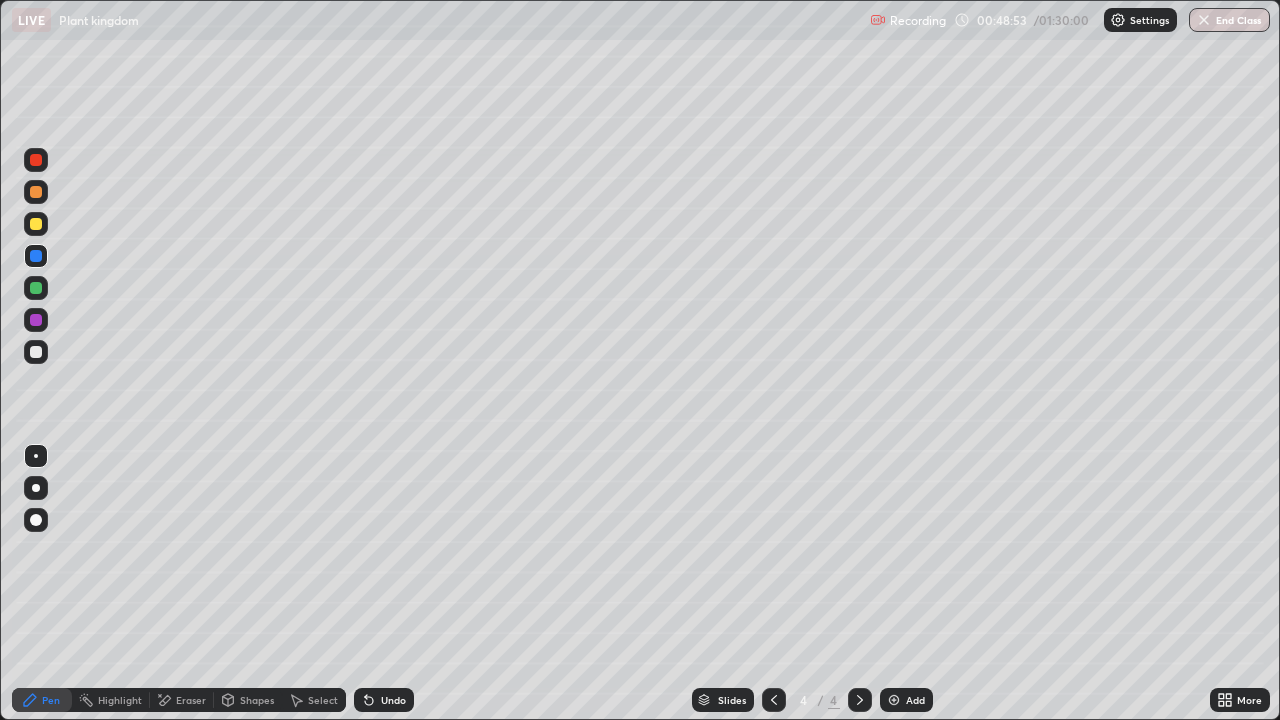 click at bounding box center (36, 192) 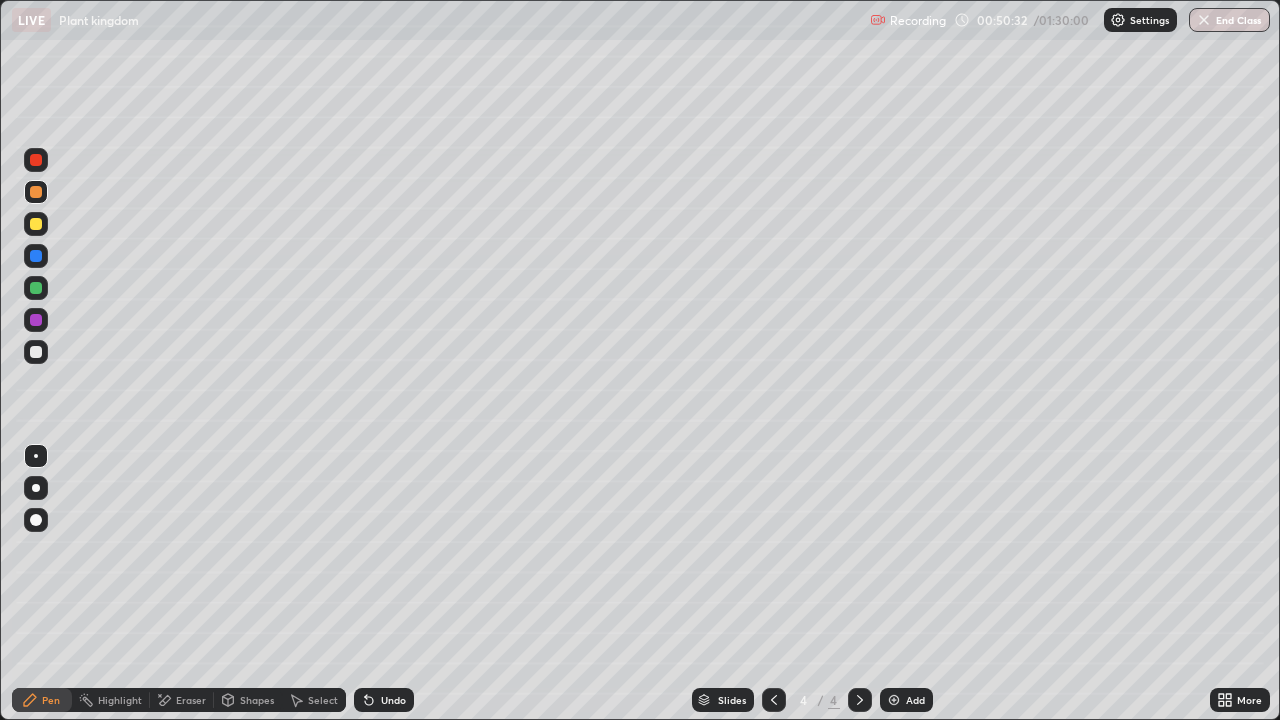 click at bounding box center [36, 256] 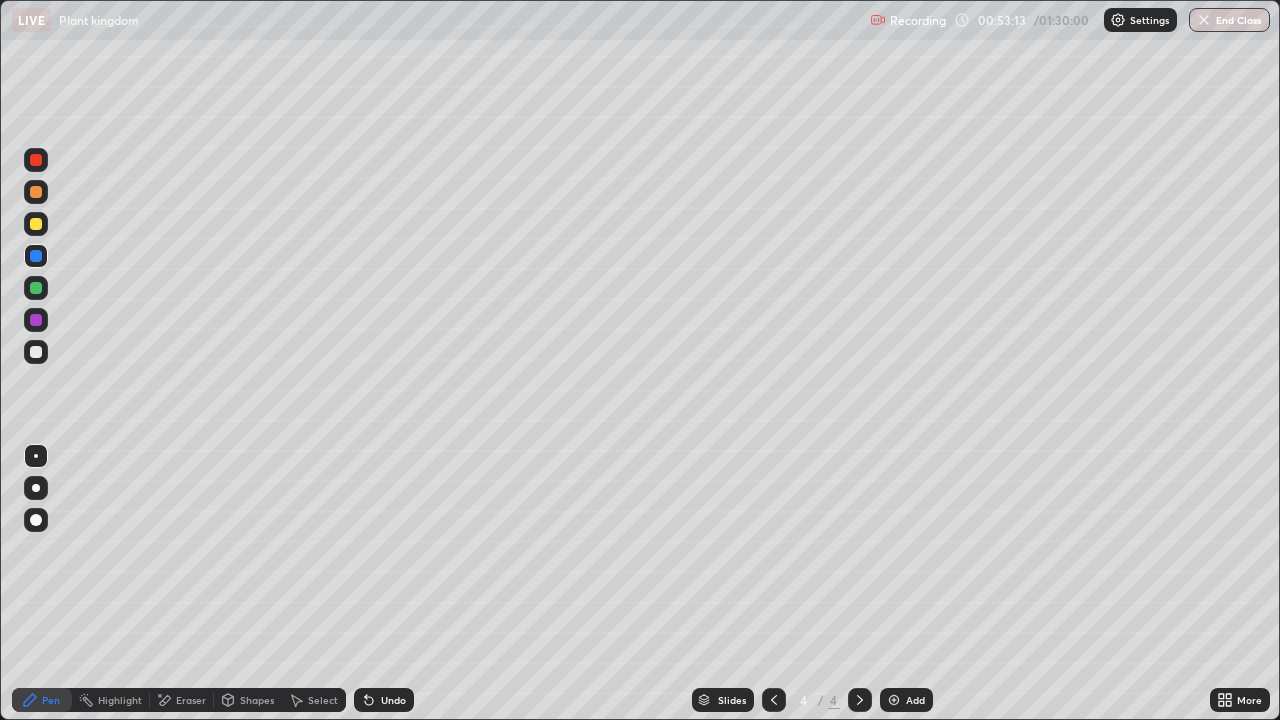 click at bounding box center [894, 700] 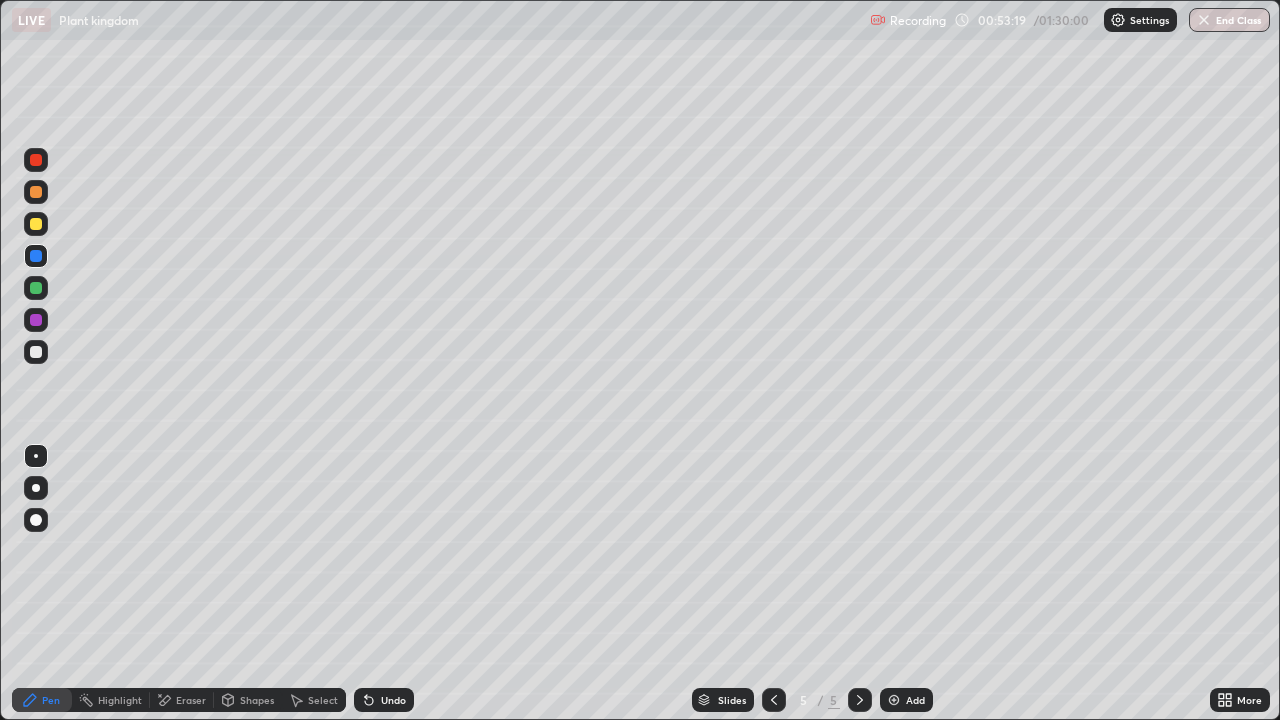 click at bounding box center [36, 288] 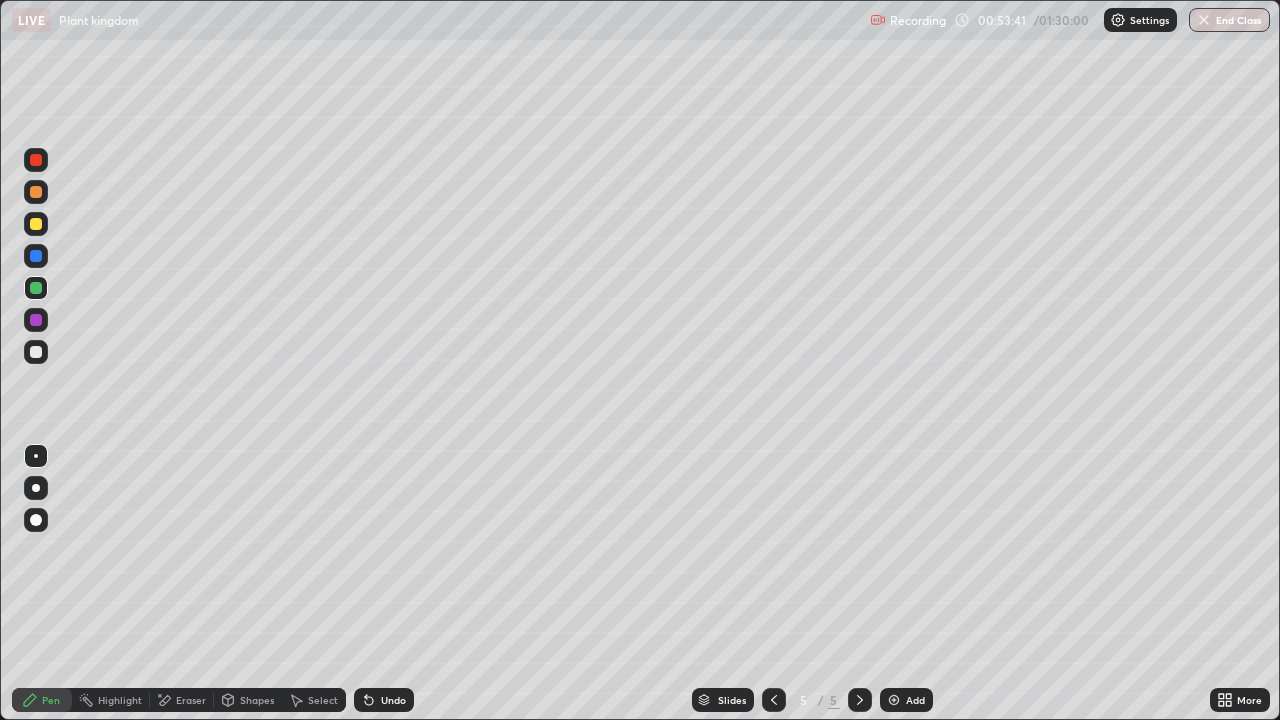 click on "Undo" at bounding box center (393, 700) 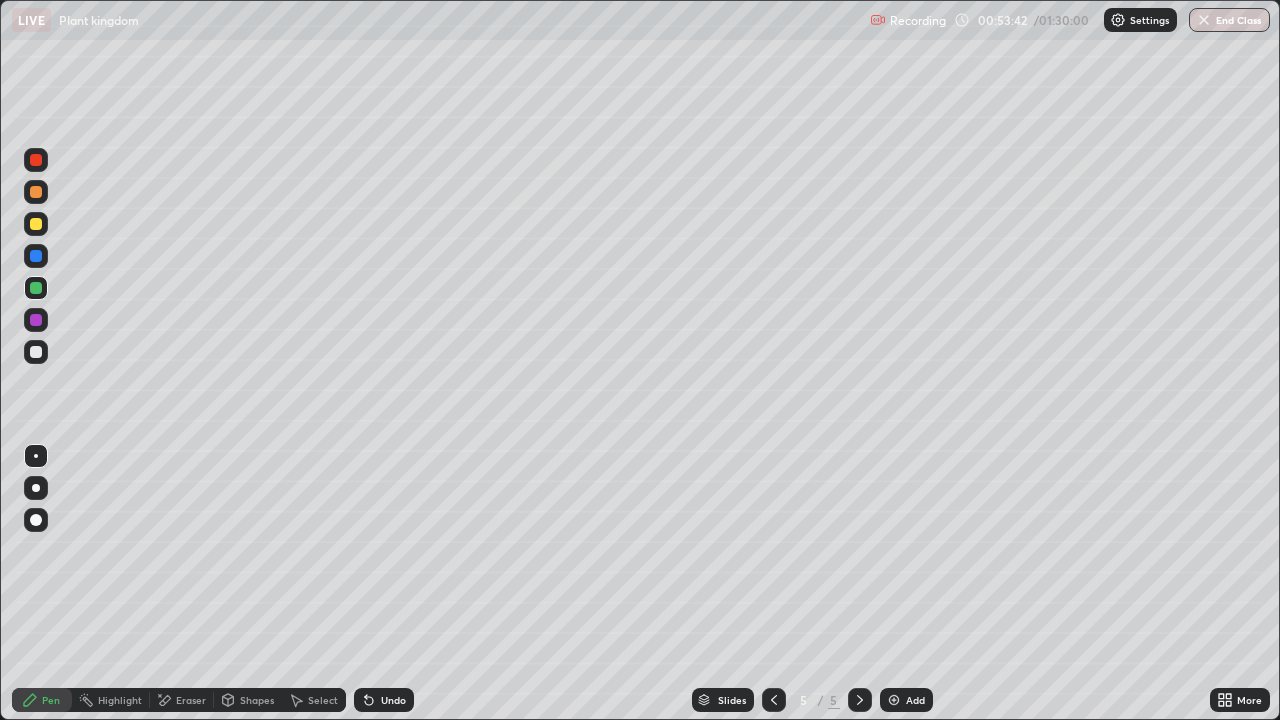 click on "Undo" at bounding box center (384, 700) 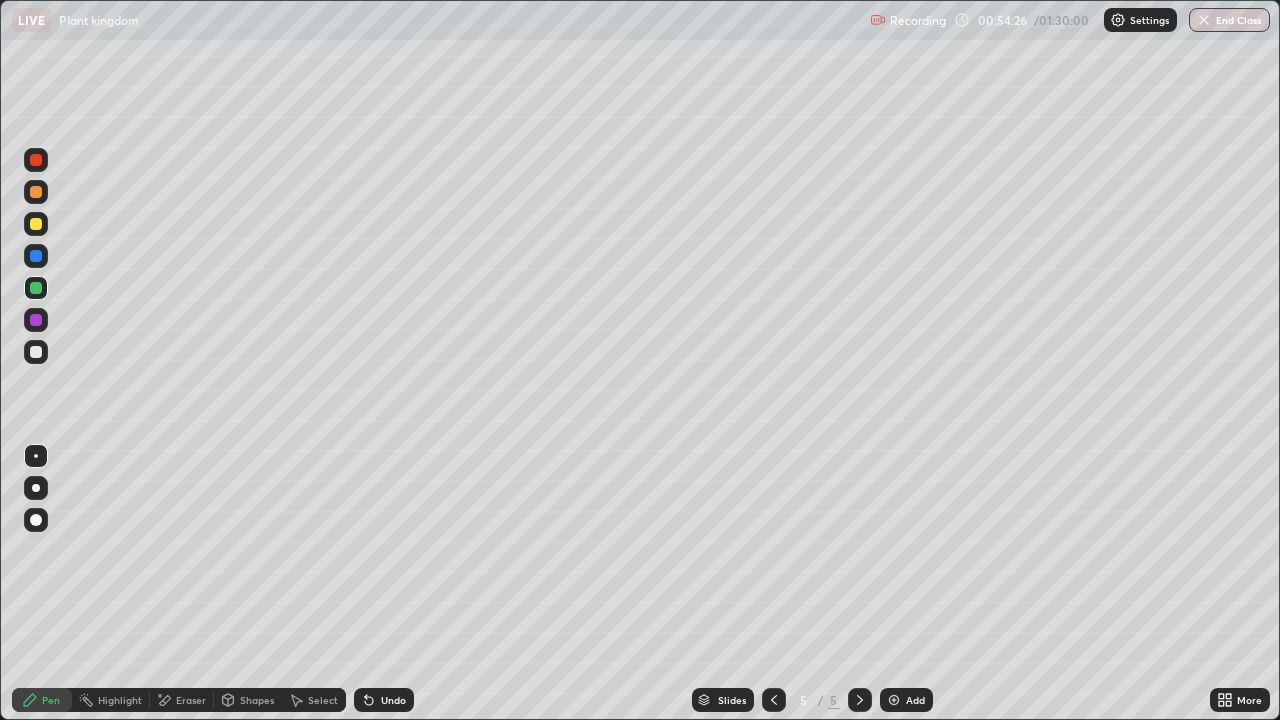 click on "Undo" at bounding box center (393, 700) 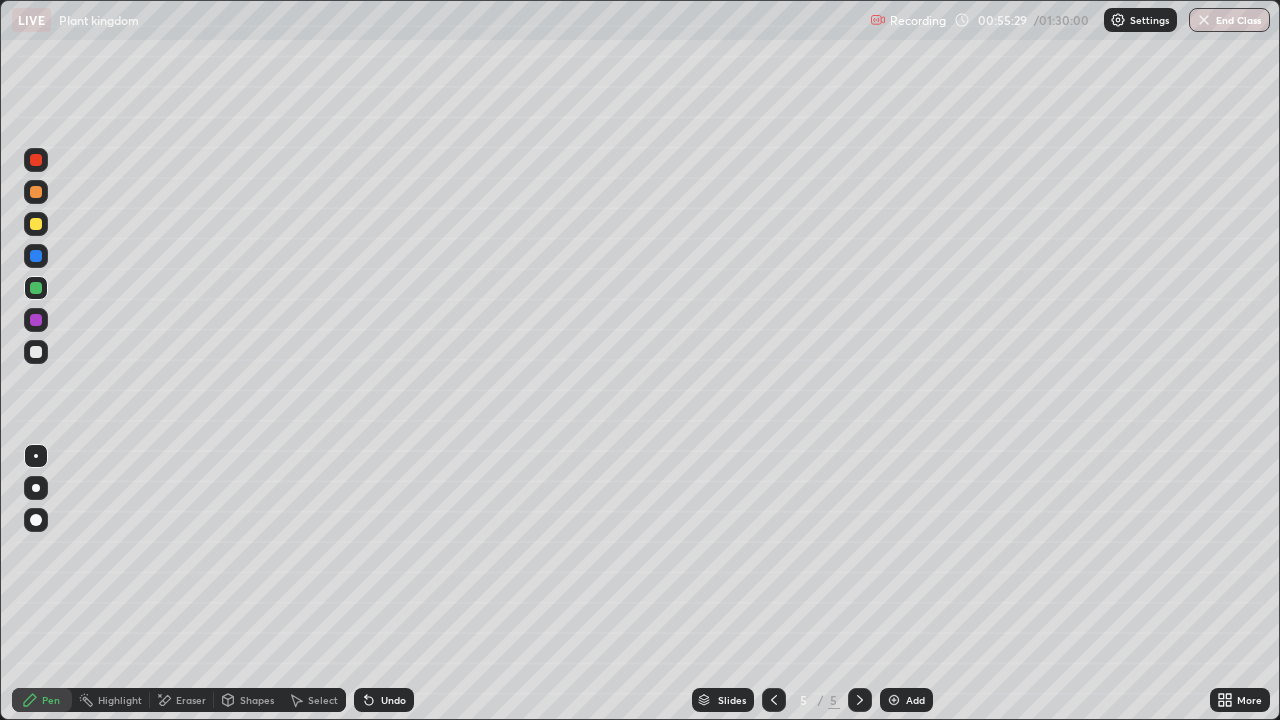 click 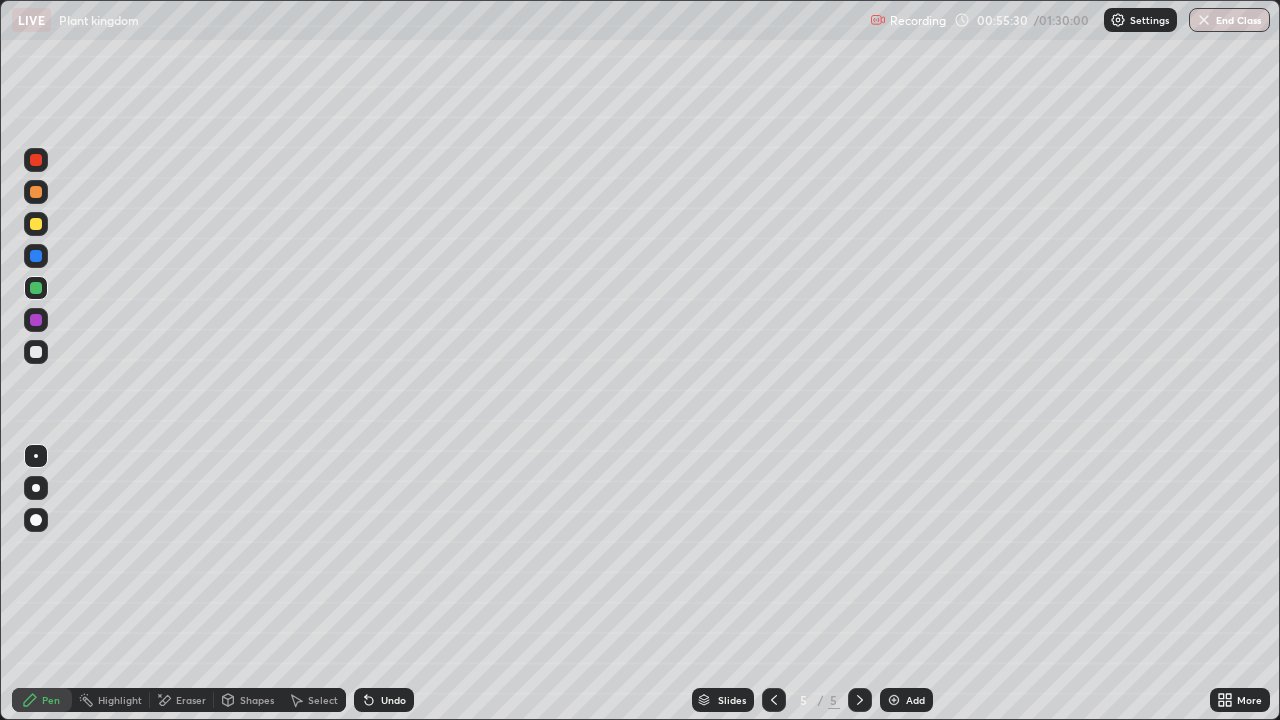 click 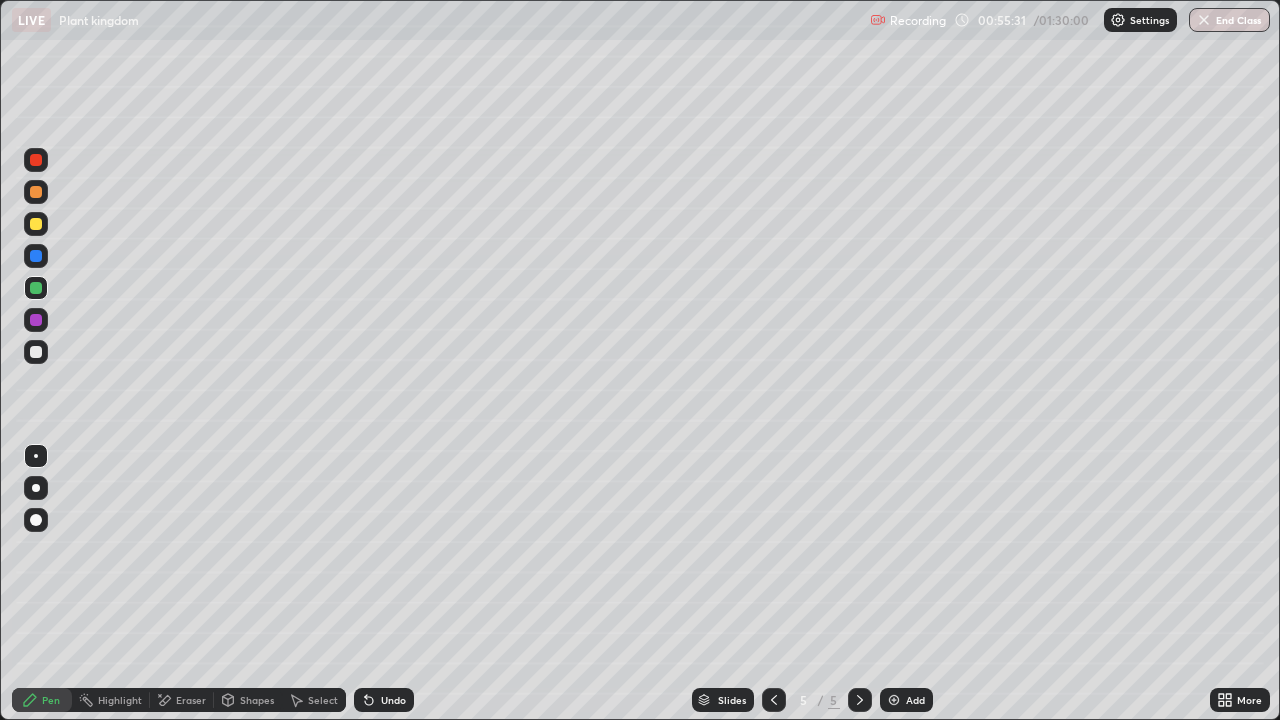 click 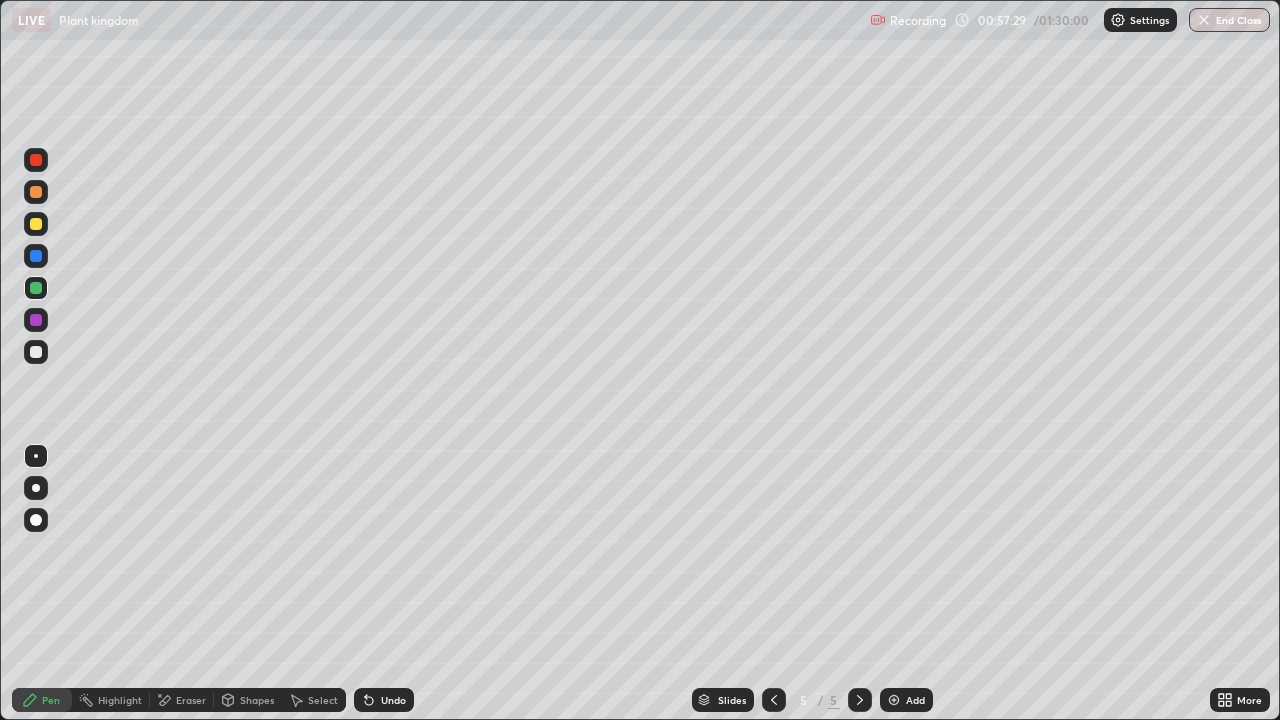 click on "Eraser" at bounding box center (191, 700) 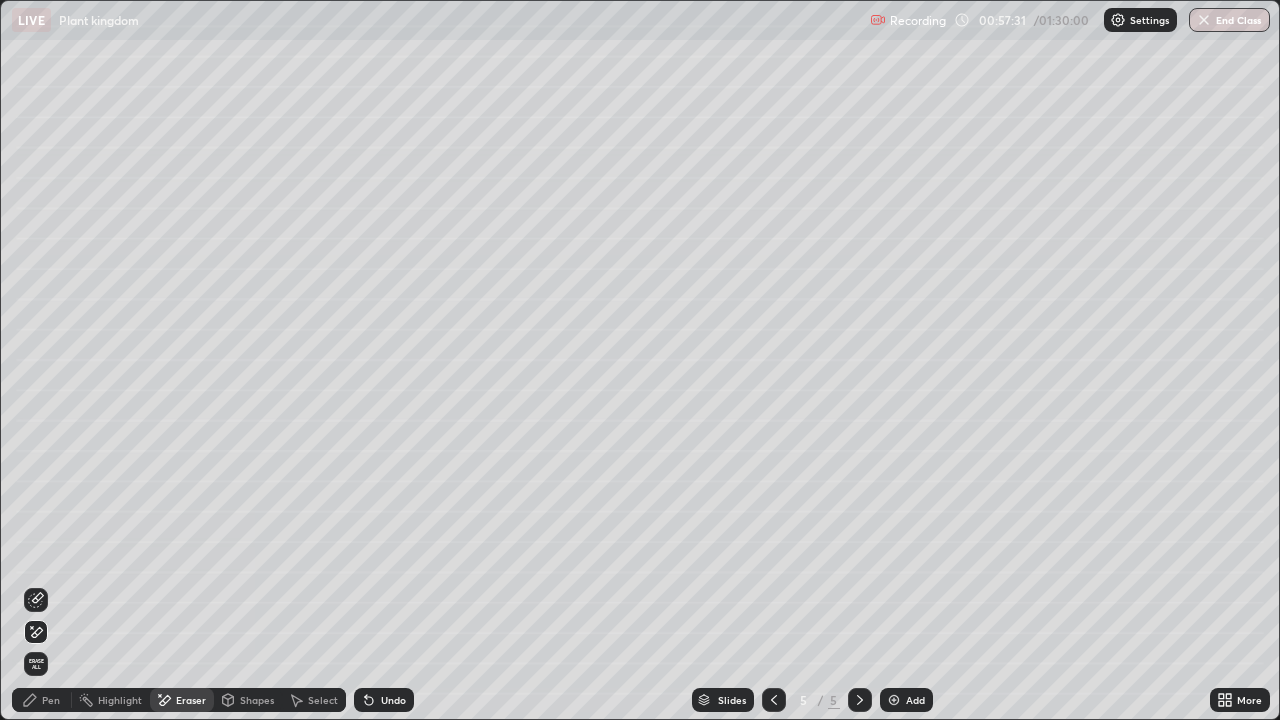 click on "Pen" at bounding box center (42, 700) 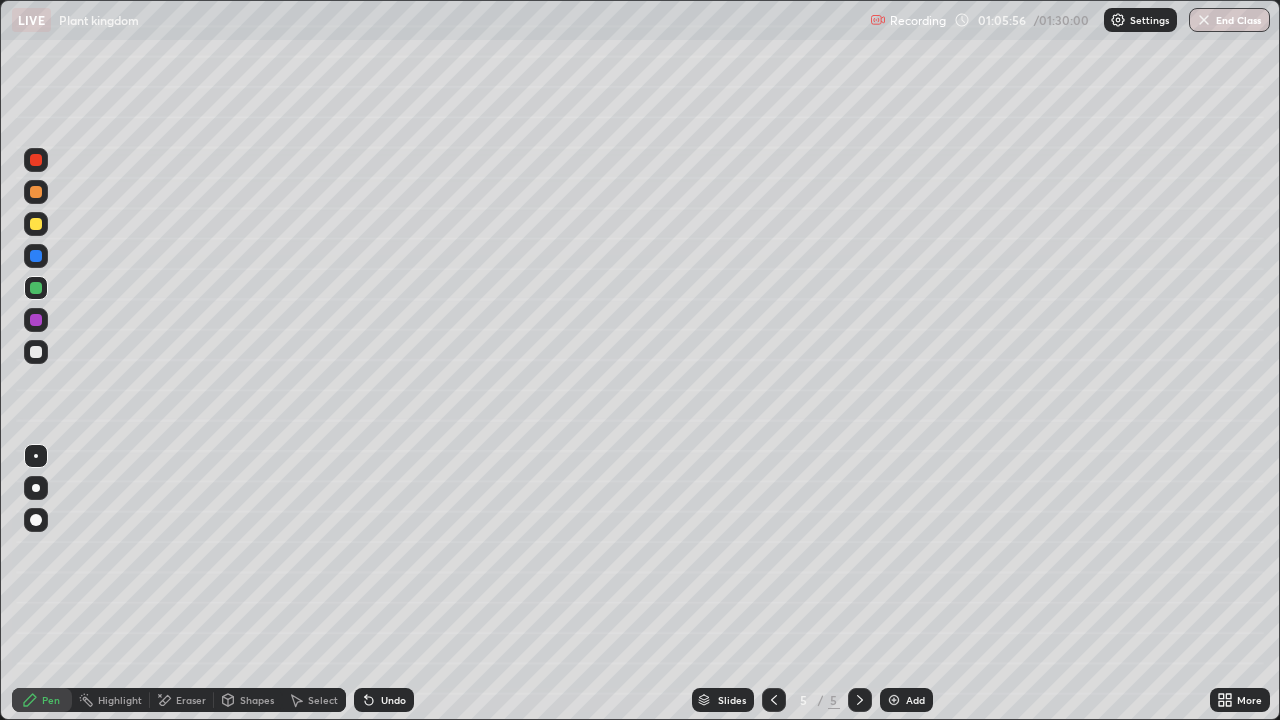 click on "Undo" at bounding box center [384, 700] 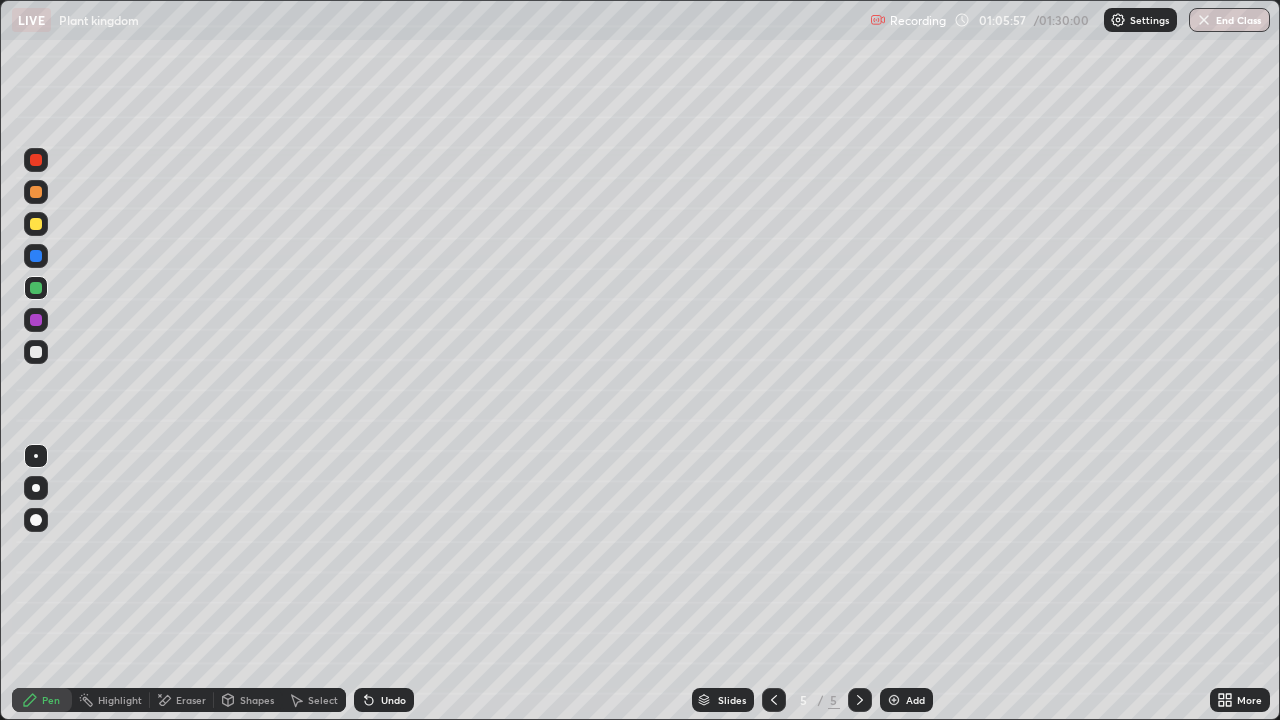 click on "Undo" at bounding box center [393, 700] 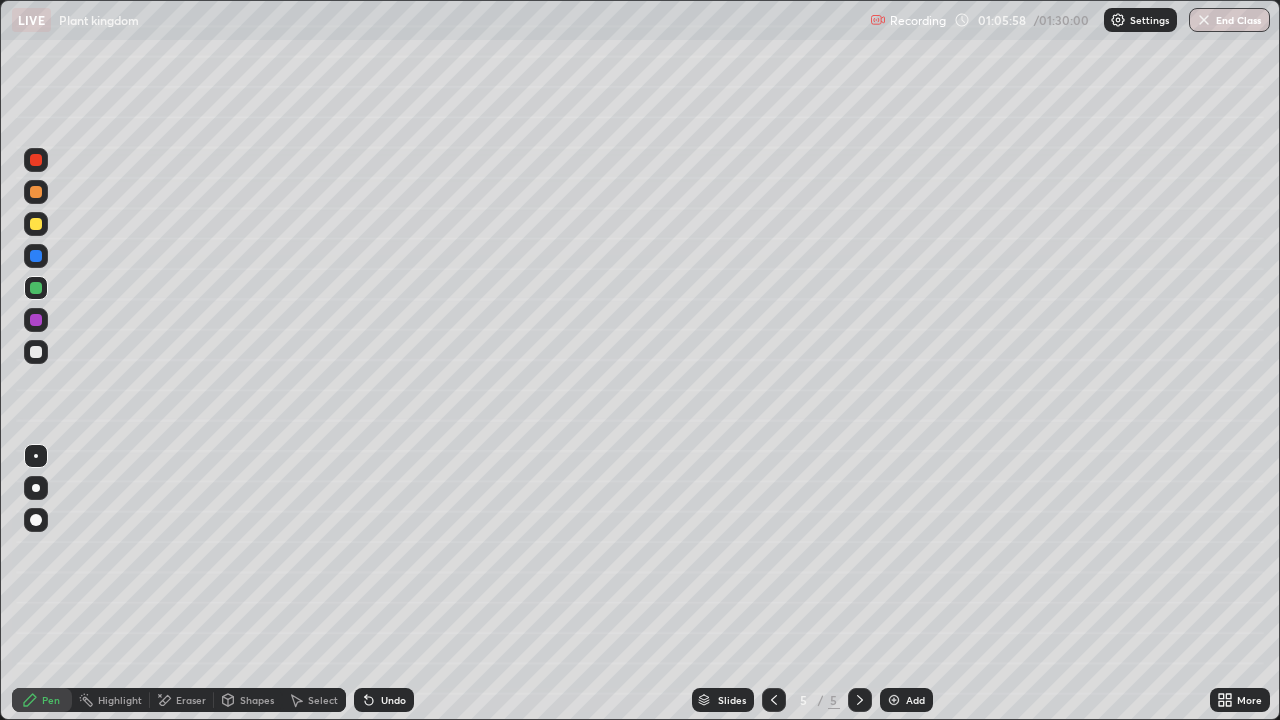 click on "Undo" at bounding box center [393, 700] 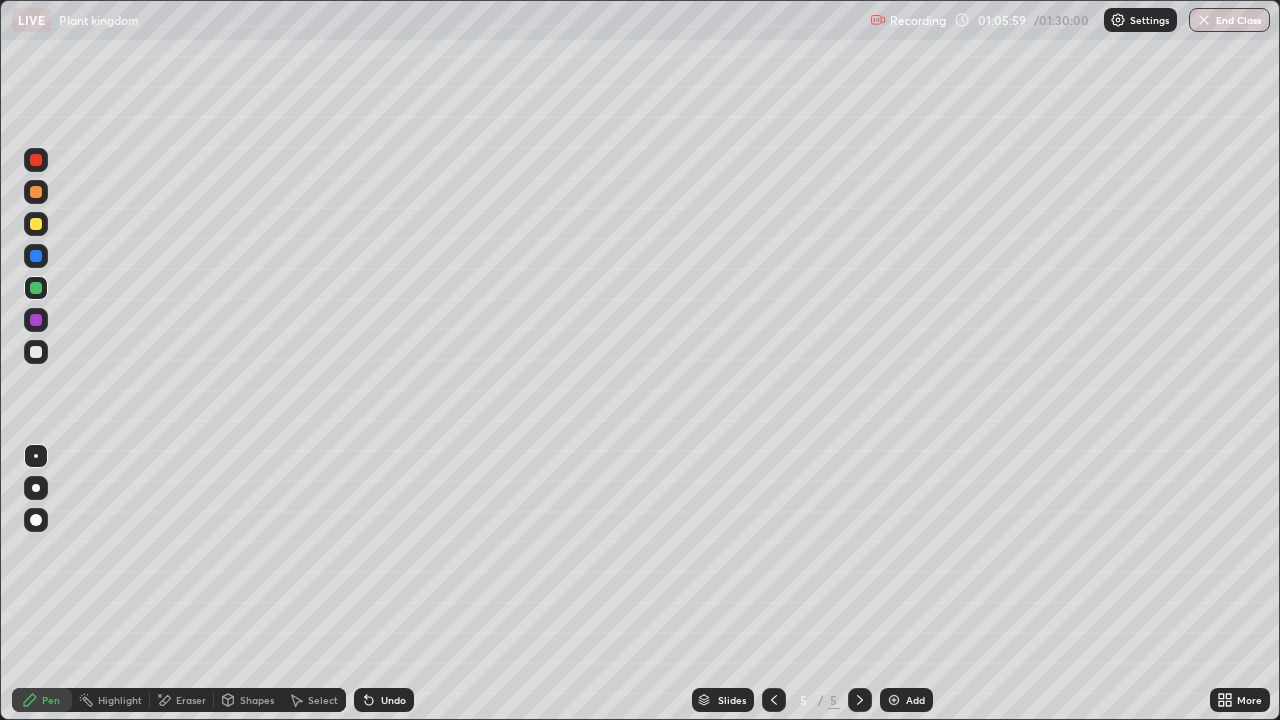 click on "Undo" at bounding box center [393, 700] 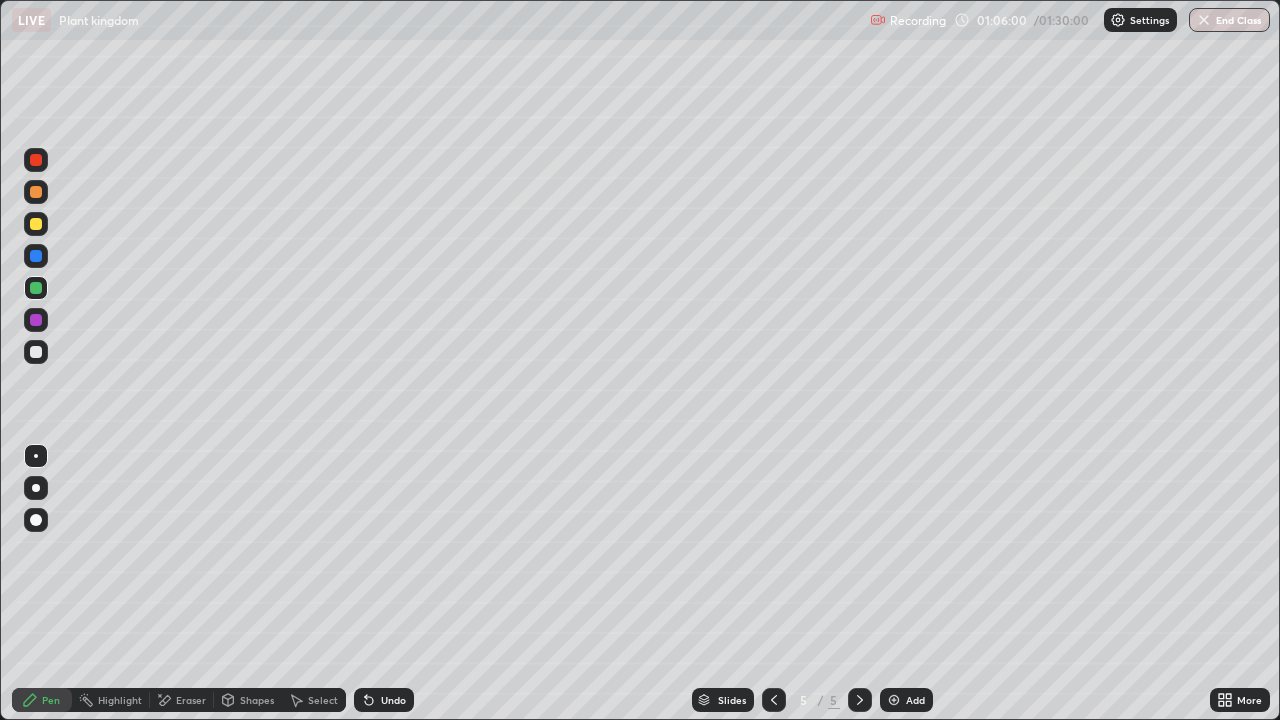 click on "Undo" at bounding box center (384, 700) 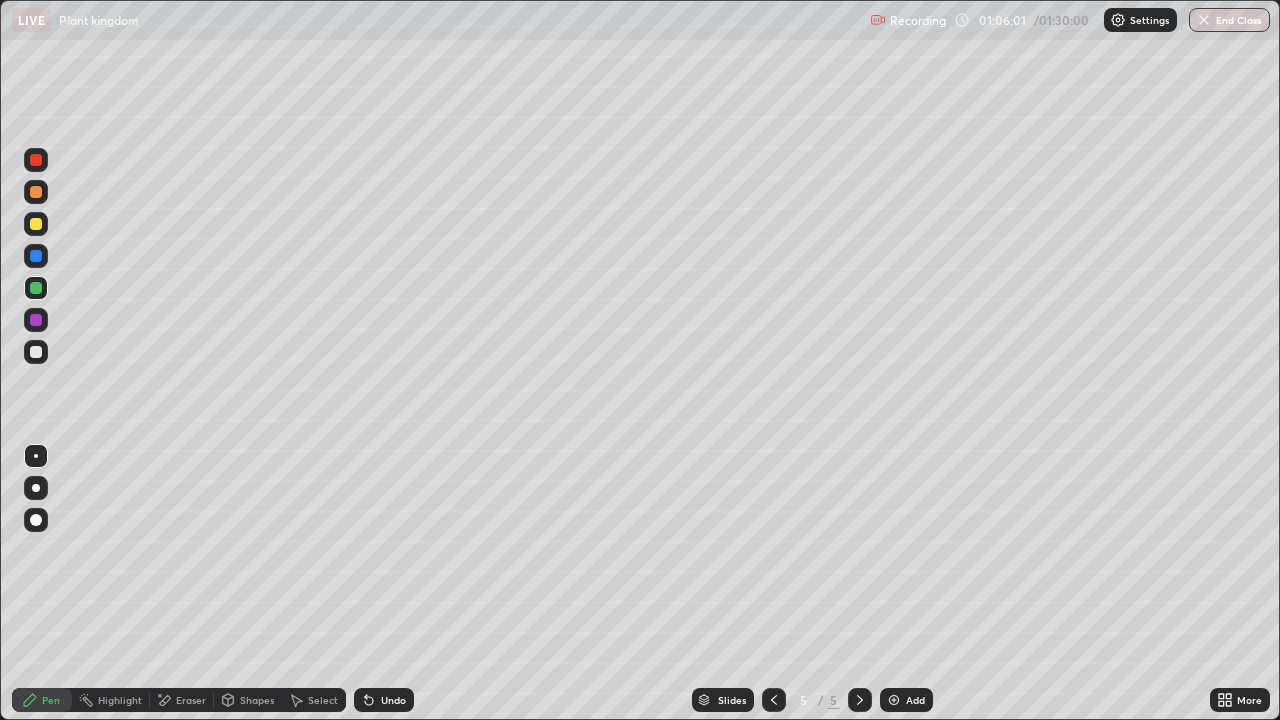 click on "Undo" at bounding box center [393, 700] 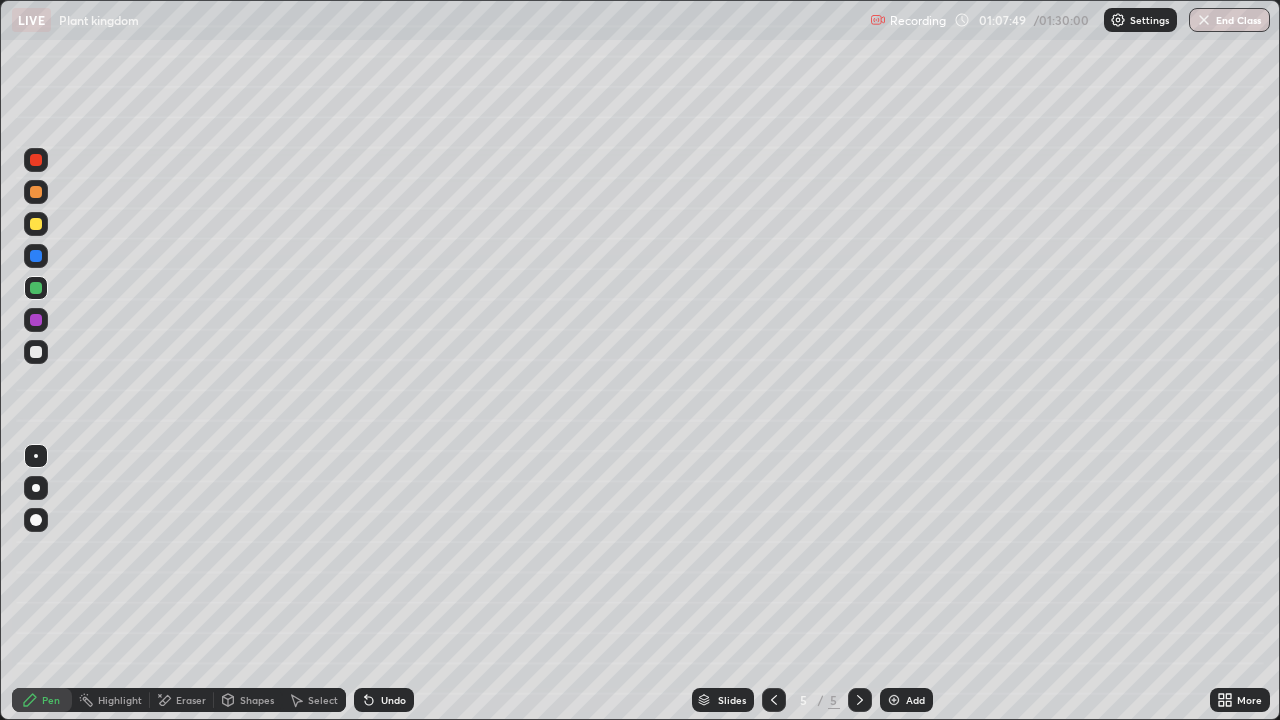 click on "More" at bounding box center [1249, 700] 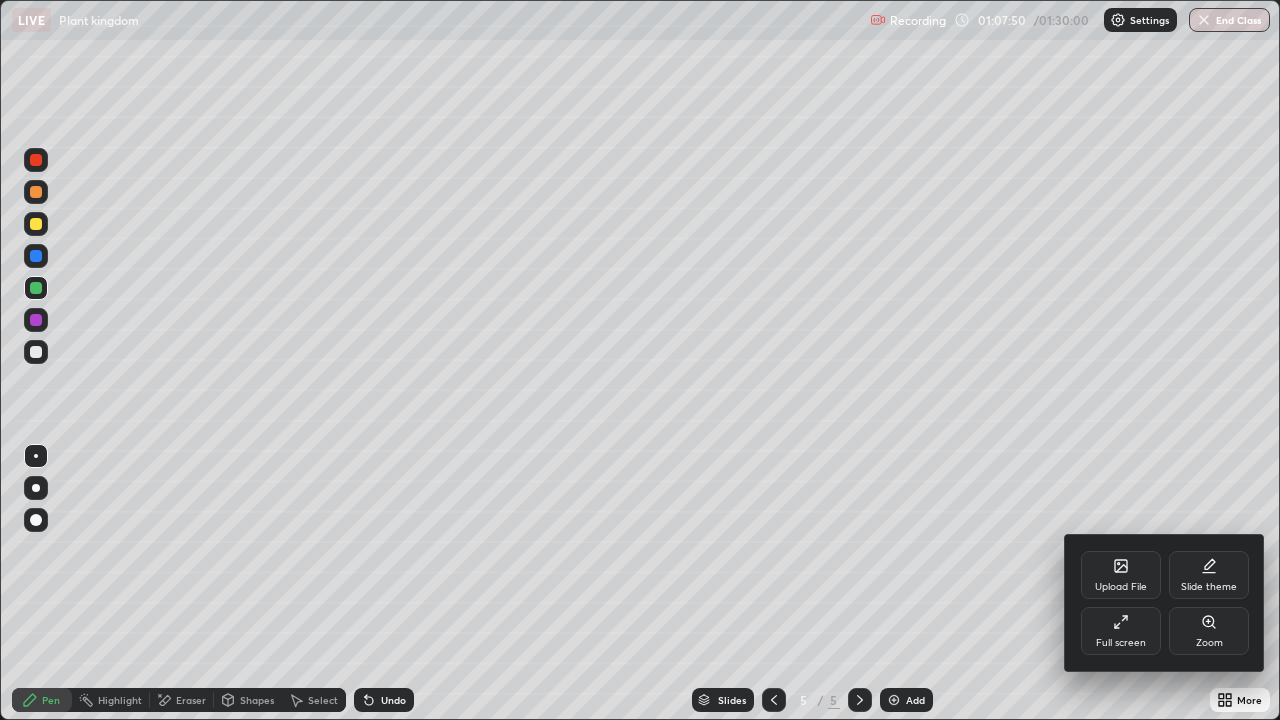 click on "Full screen" at bounding box center (1121, 631) 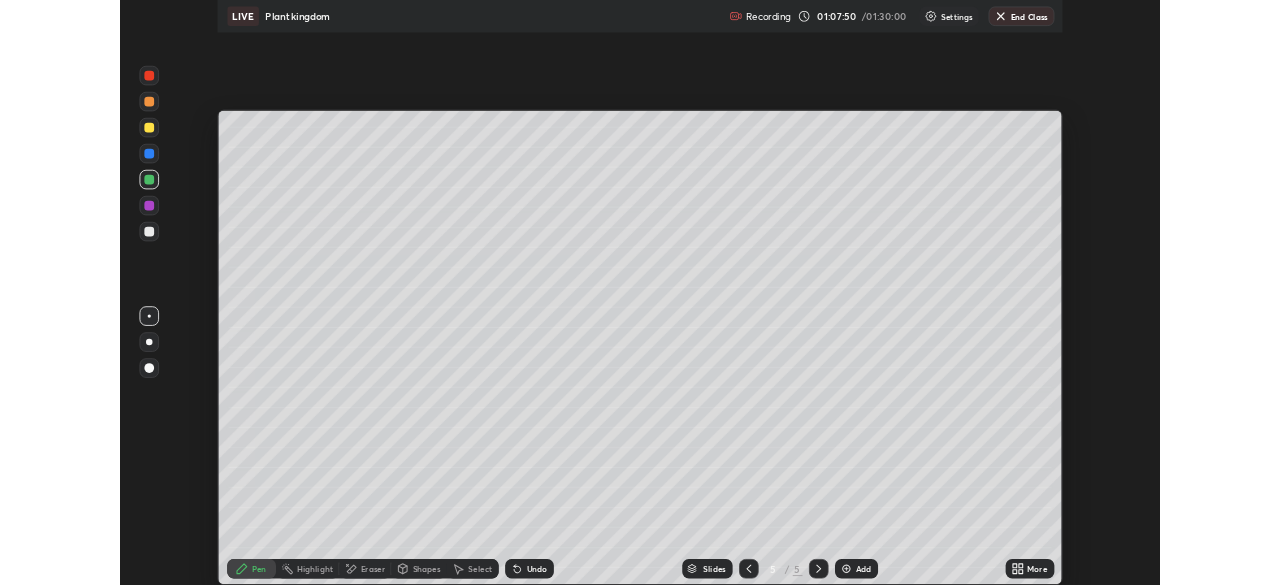 scroll, scrollTop: 585, scrollLeft: 1280, axis: both 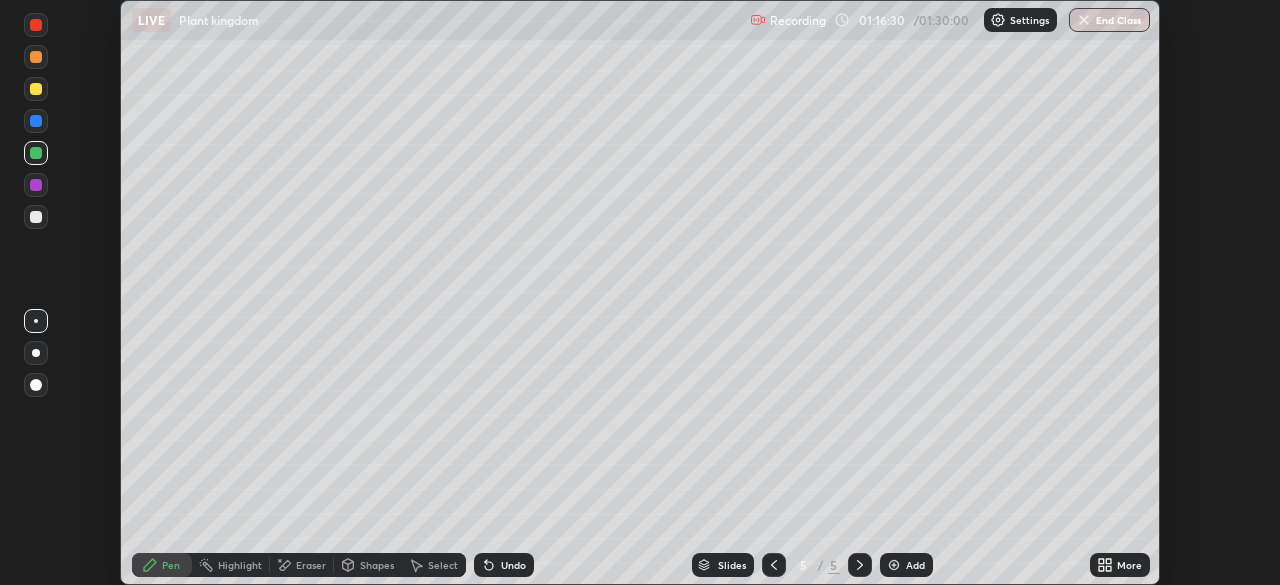 click on "More" at bounding box center (1120, 565) 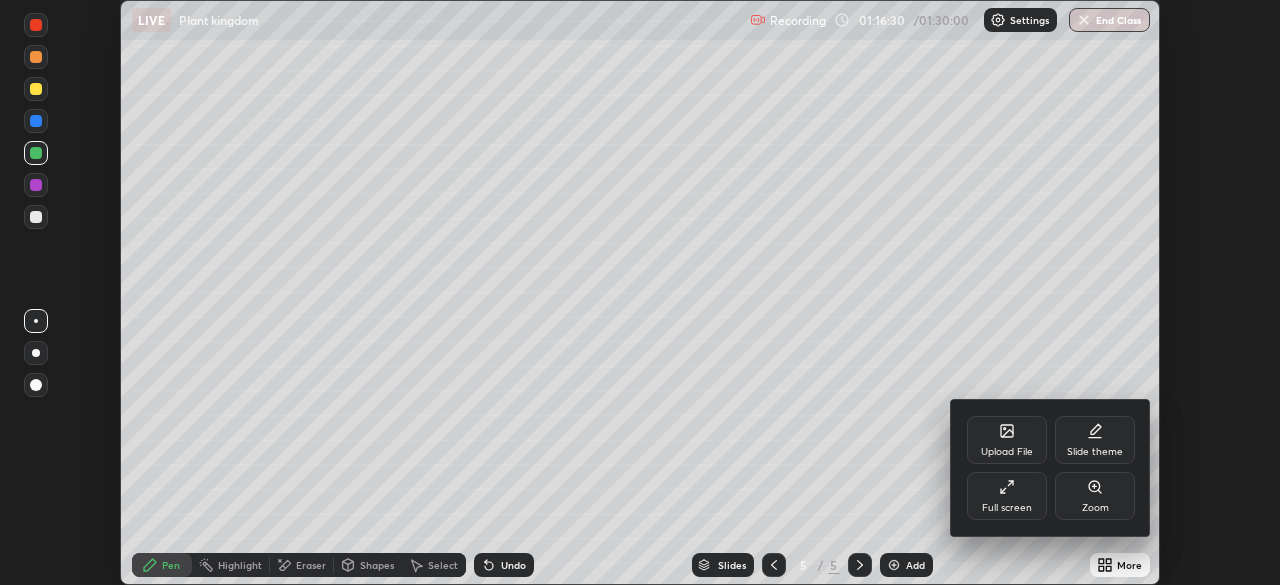 click on "Full screen" at bounding box center [1007, 496] 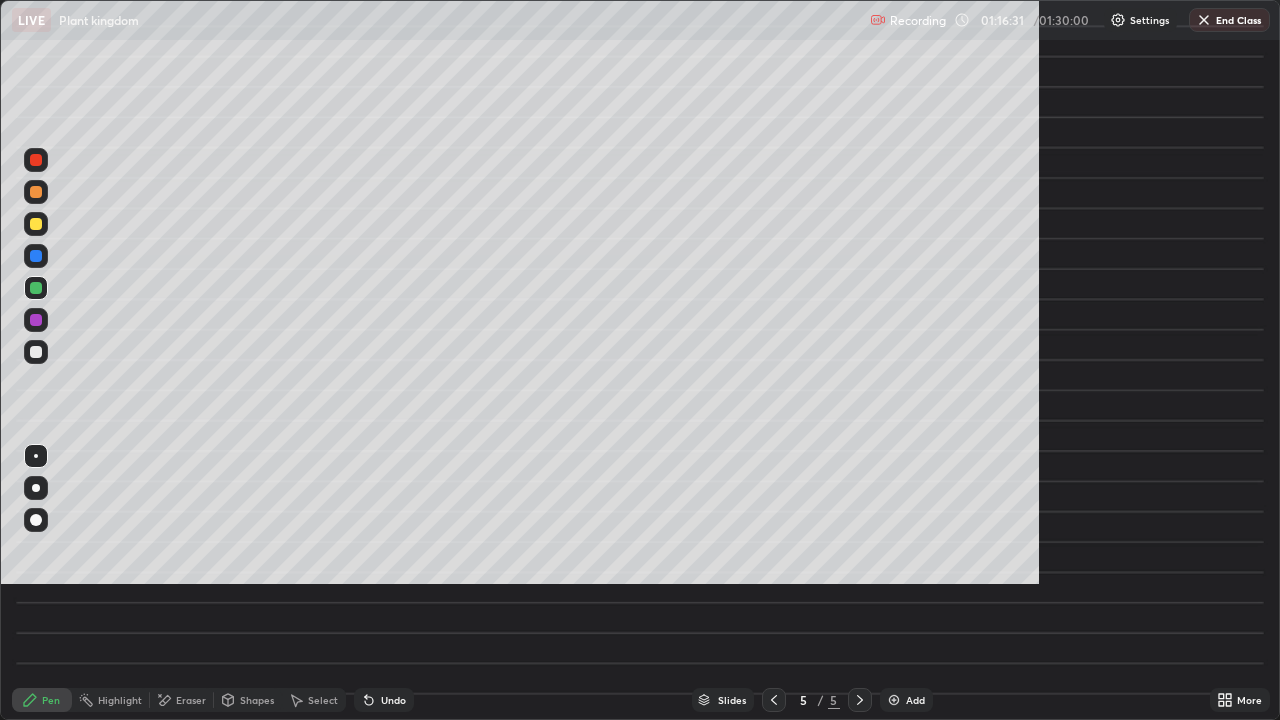 scroll, scrollTop: 99280, scrollLeft: 98720, axis: both 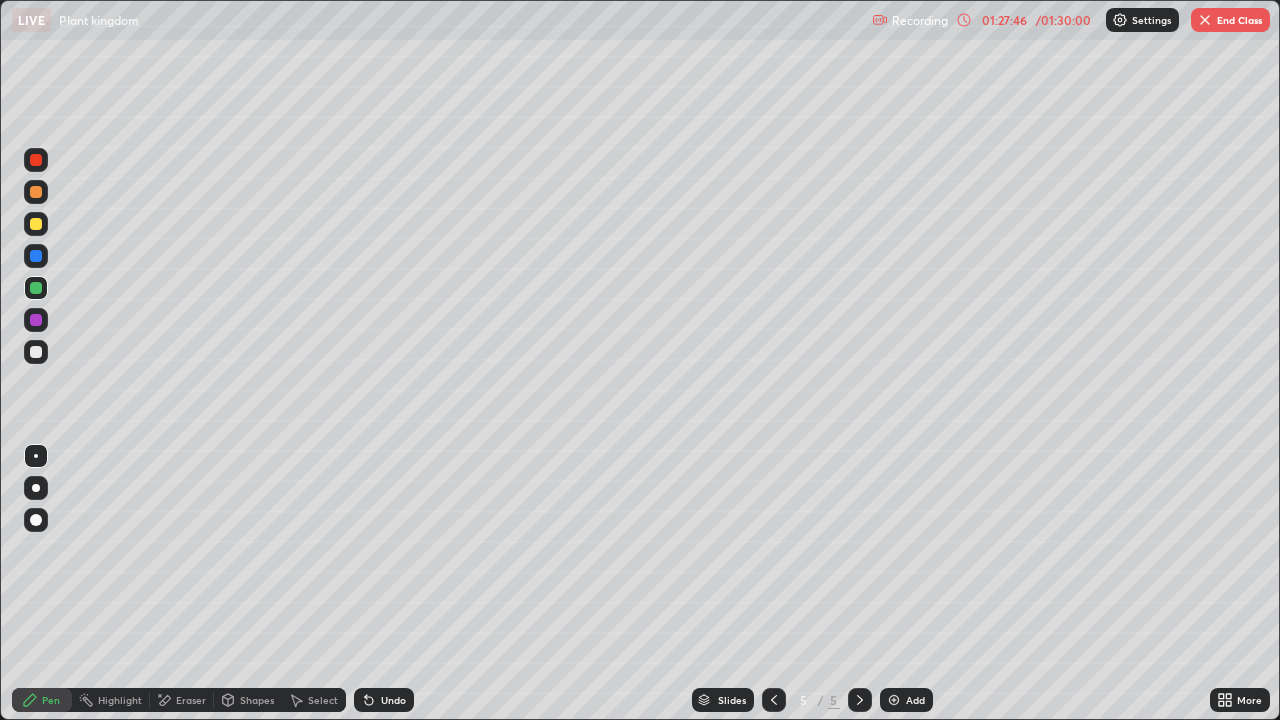 click on "End Class" at bounding box center (1230, 20) 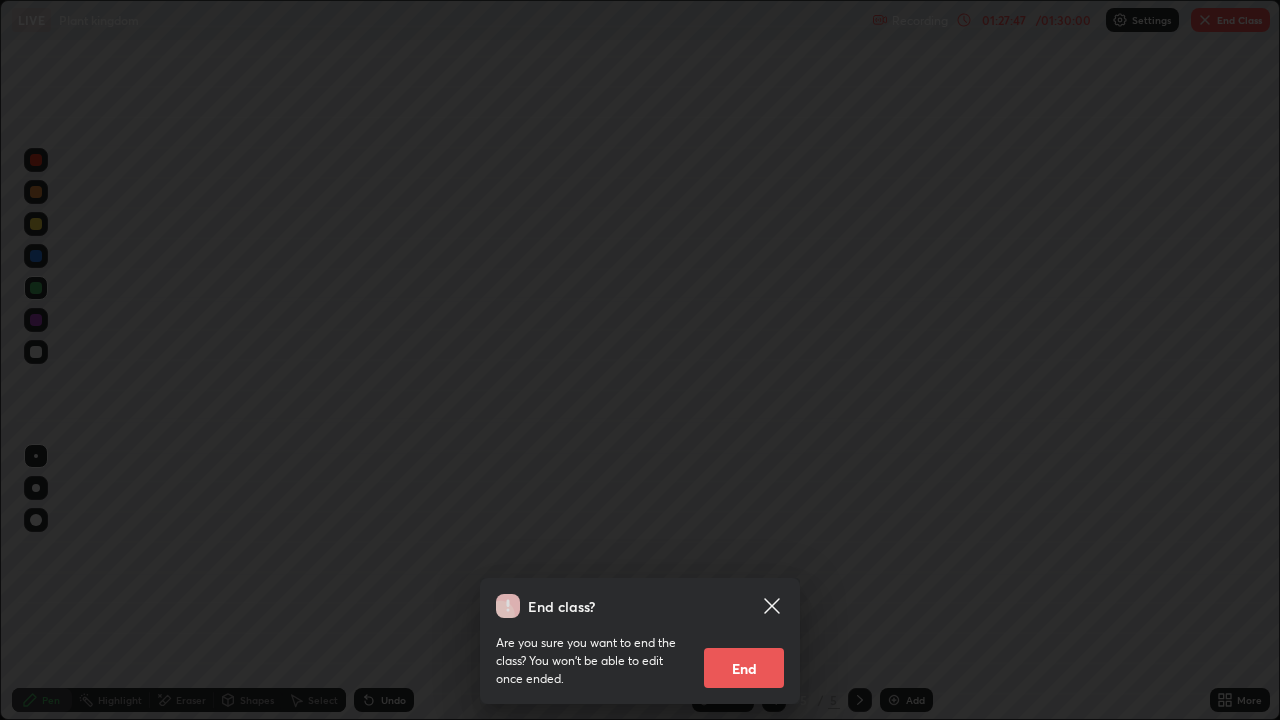 click on "End" at bounding box center [744, 668] 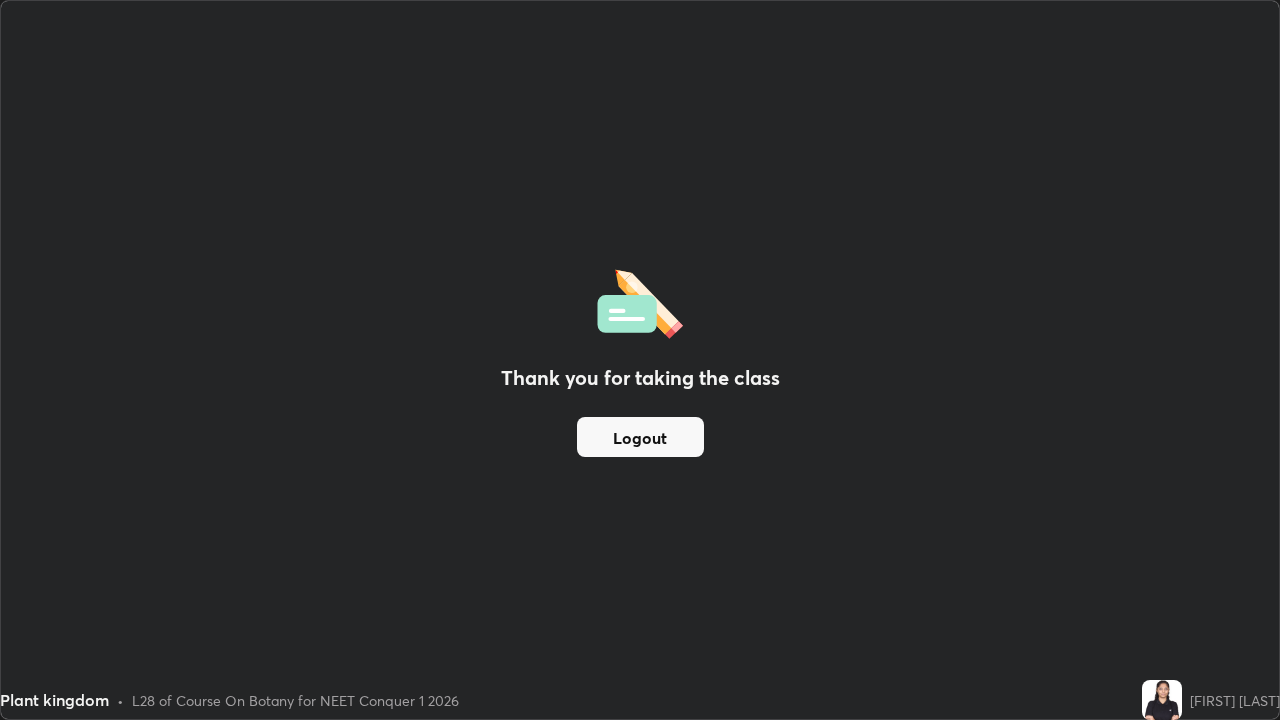 click on "Logout" at bounding box center (640, 437) 